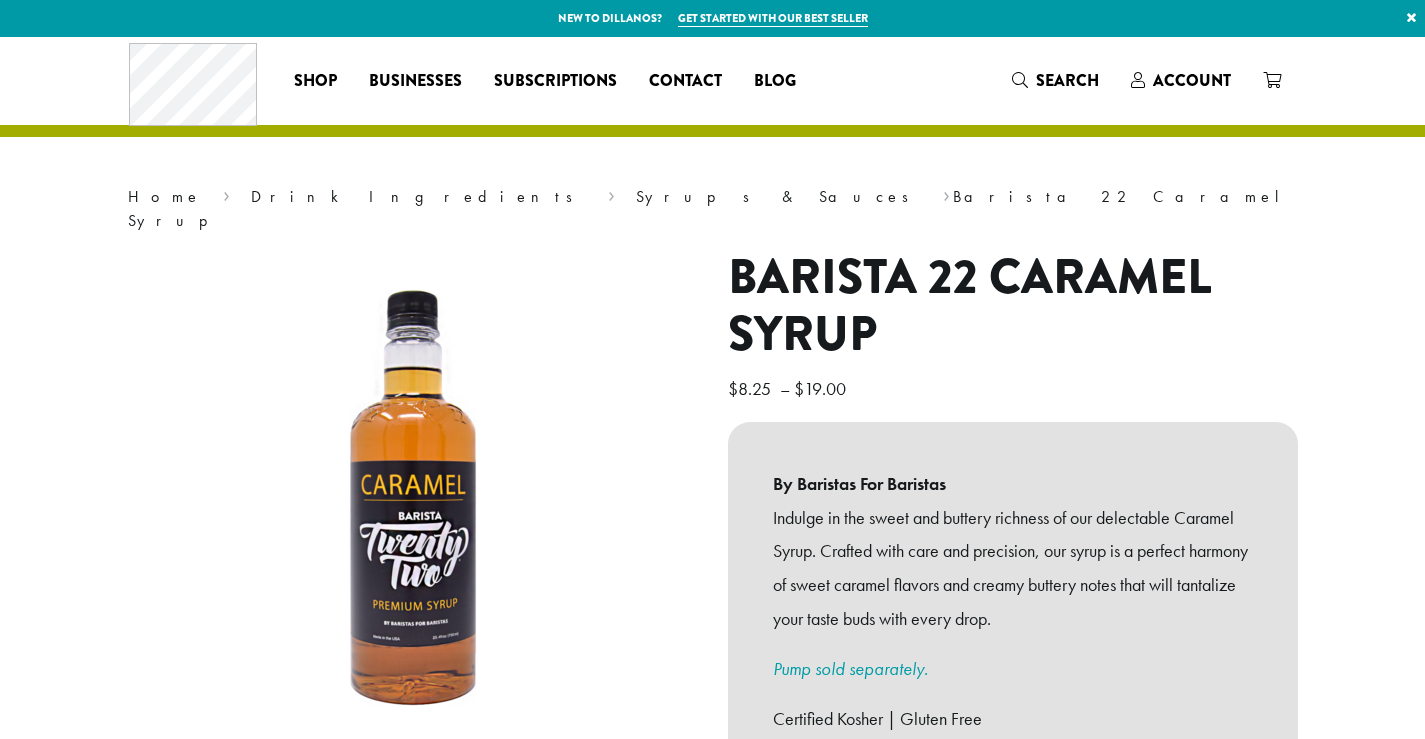 scroll, scrollTop: 0, scrollLeft: 0, axis: both 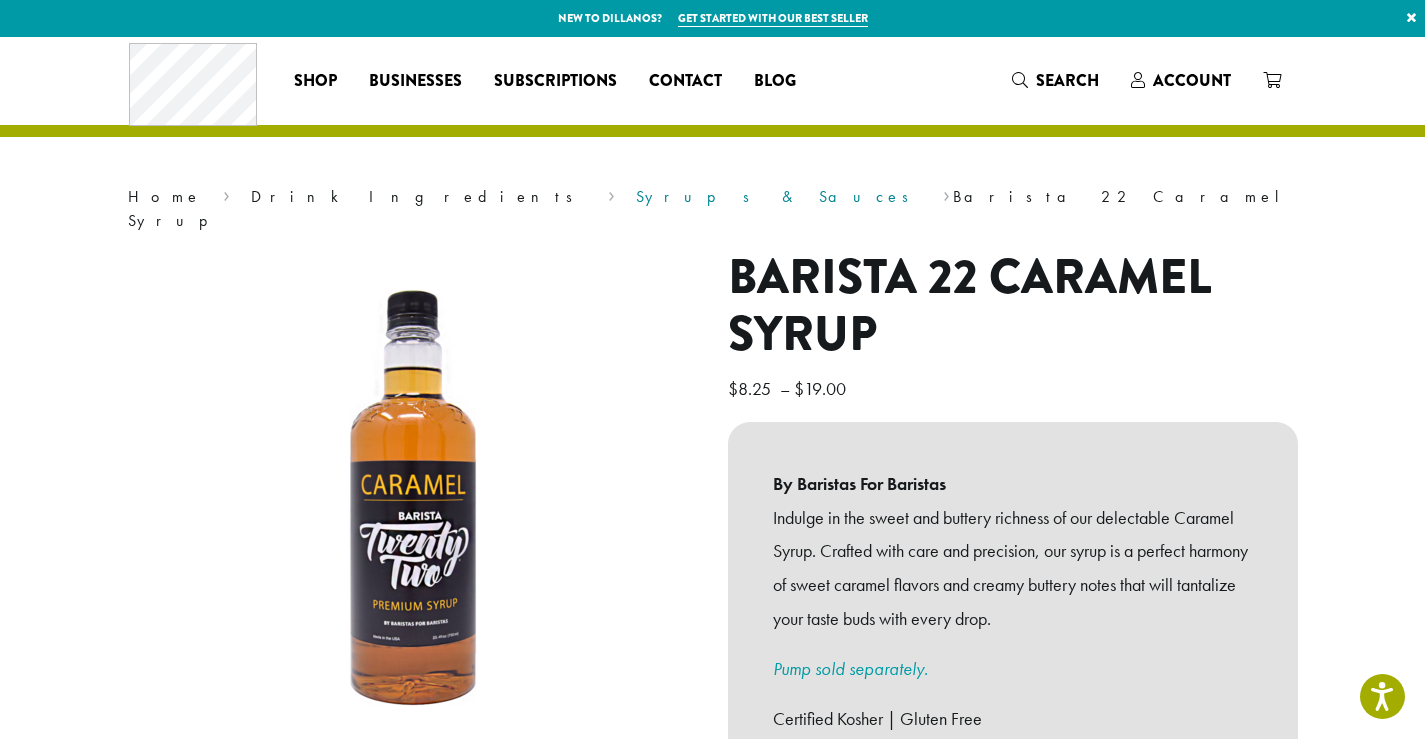 click on "Syrups & Sauces" at bounding box center (779, 196) 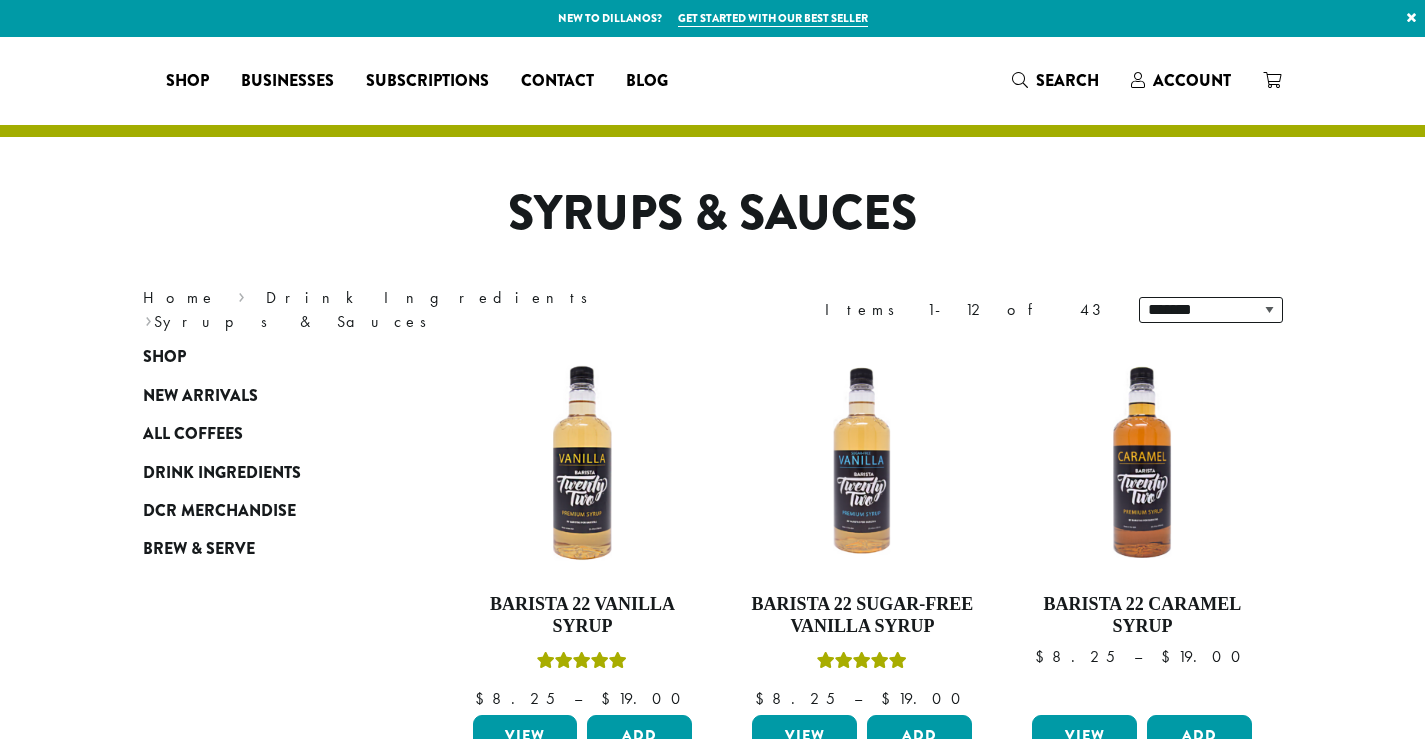 scroll, scrollTop: 0, scrollLeft: 0, axis: both 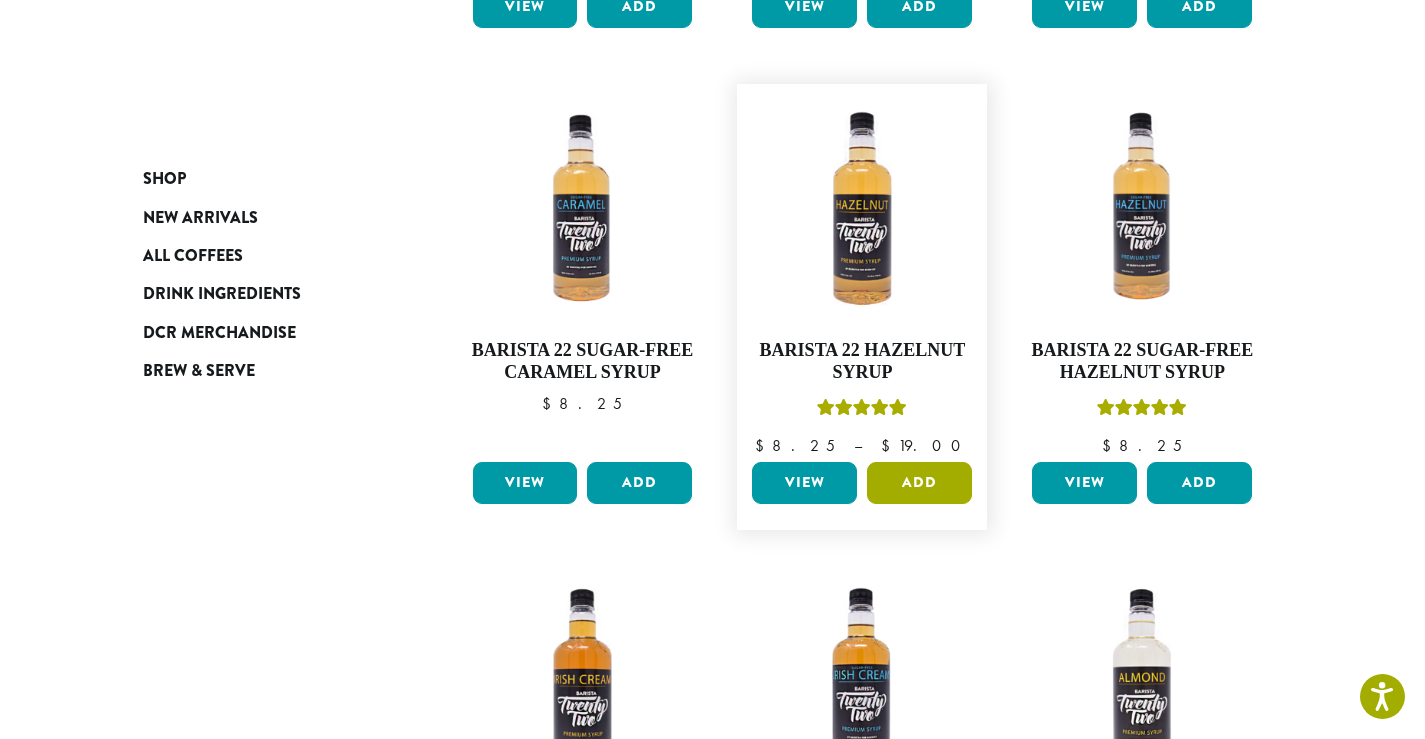 click on "Add" at bounding box center [919, 483] 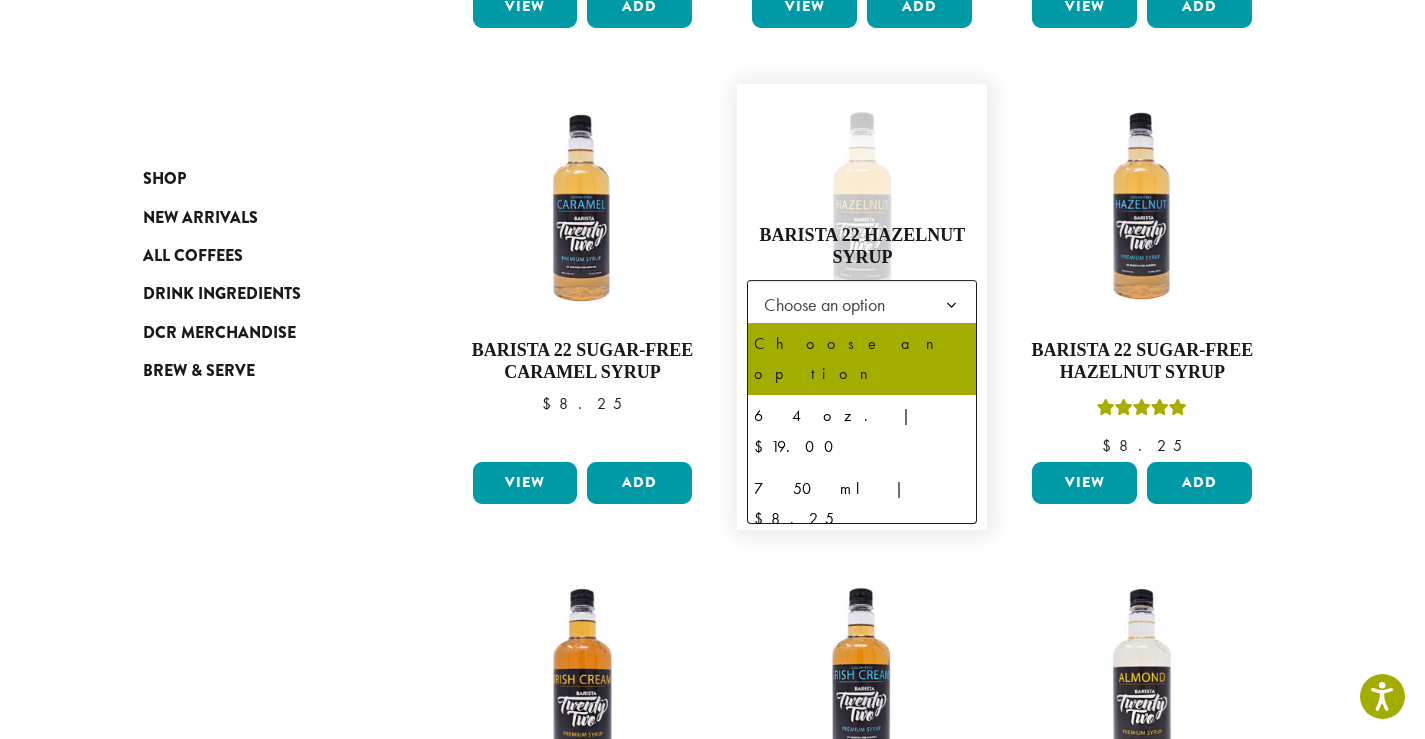 click on "Choose an option" 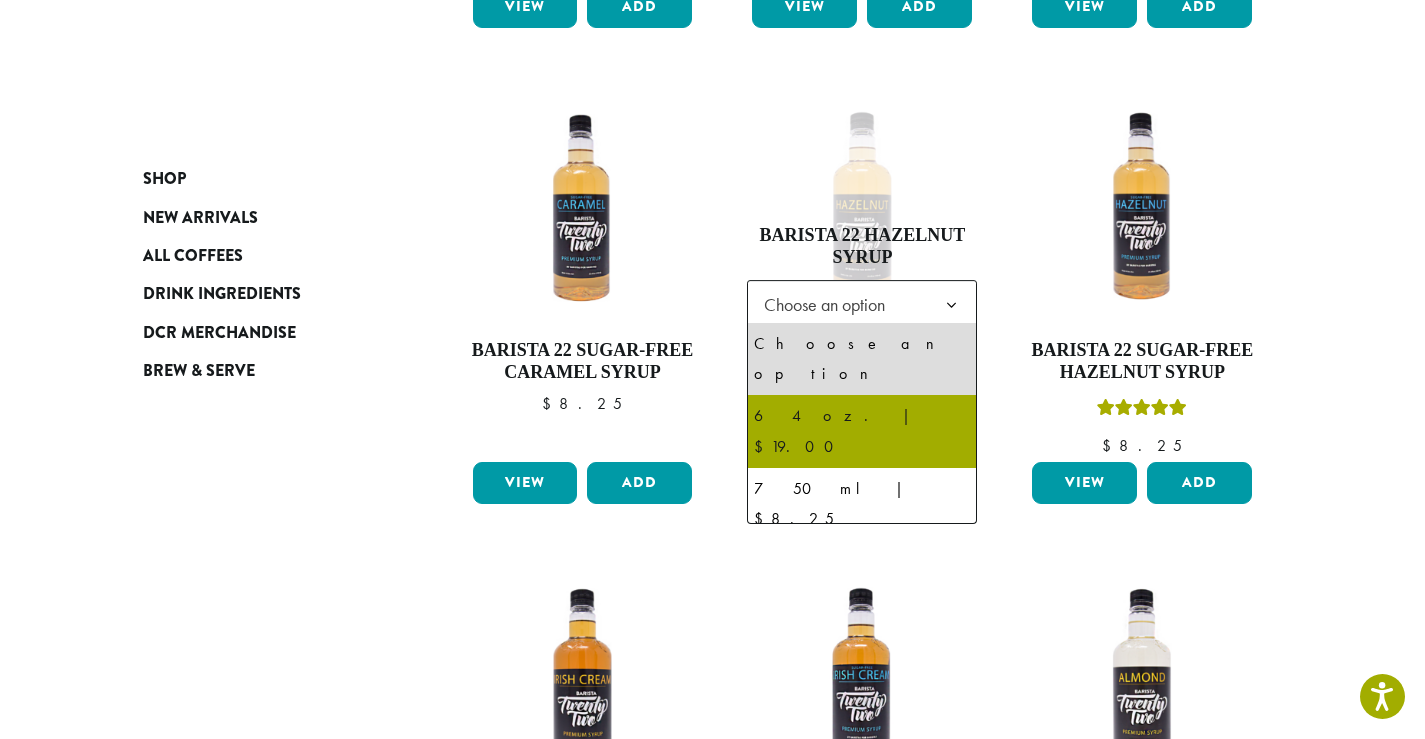 select on "*****" 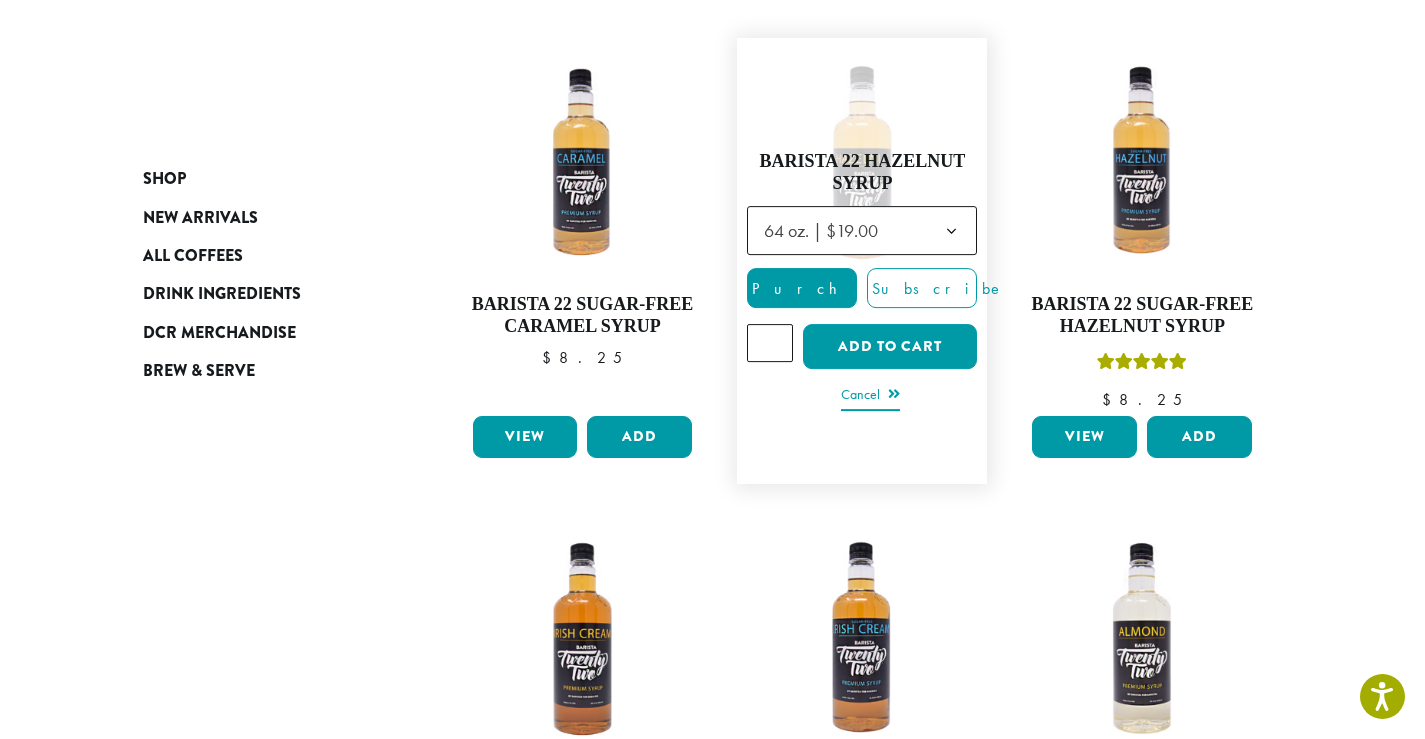 scroll, scrollTop: 777, scrollLeft: 0, axis: vertical 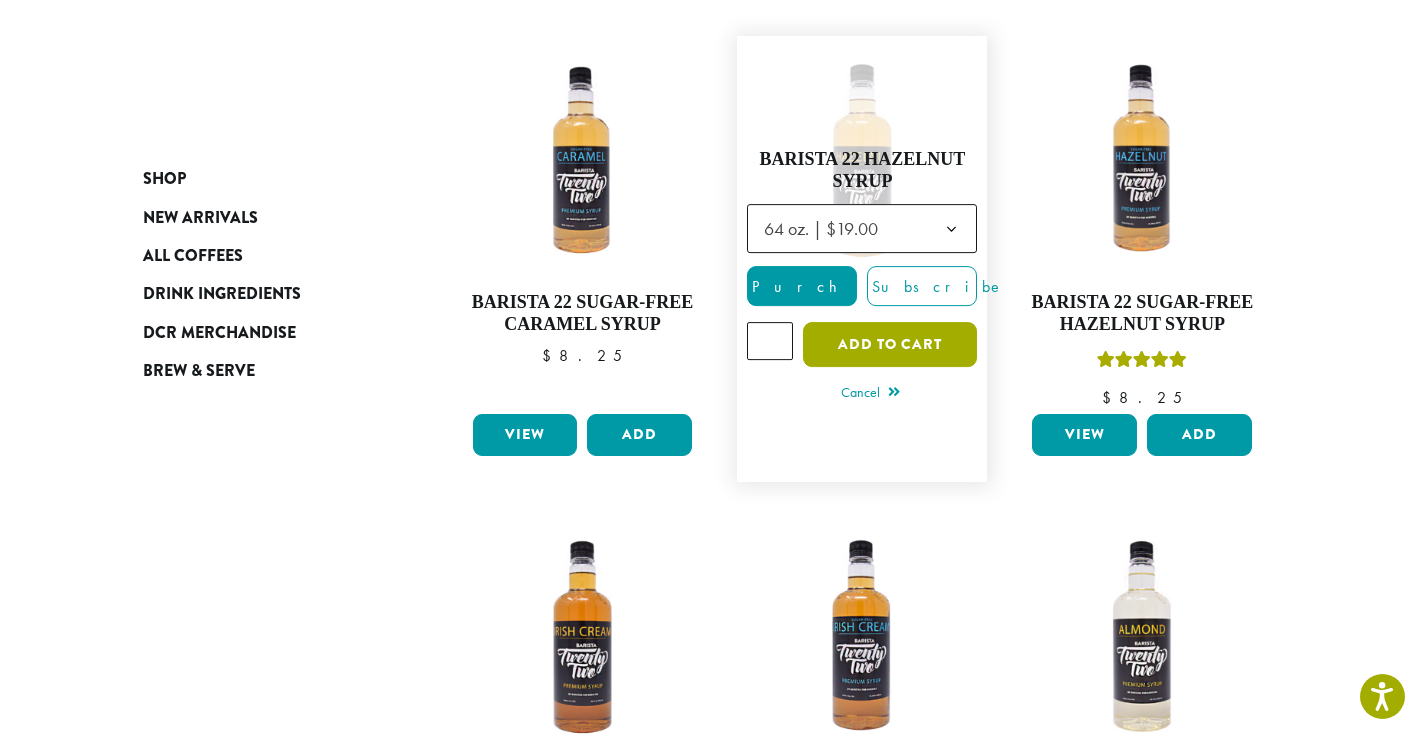 click on "Add to cart" 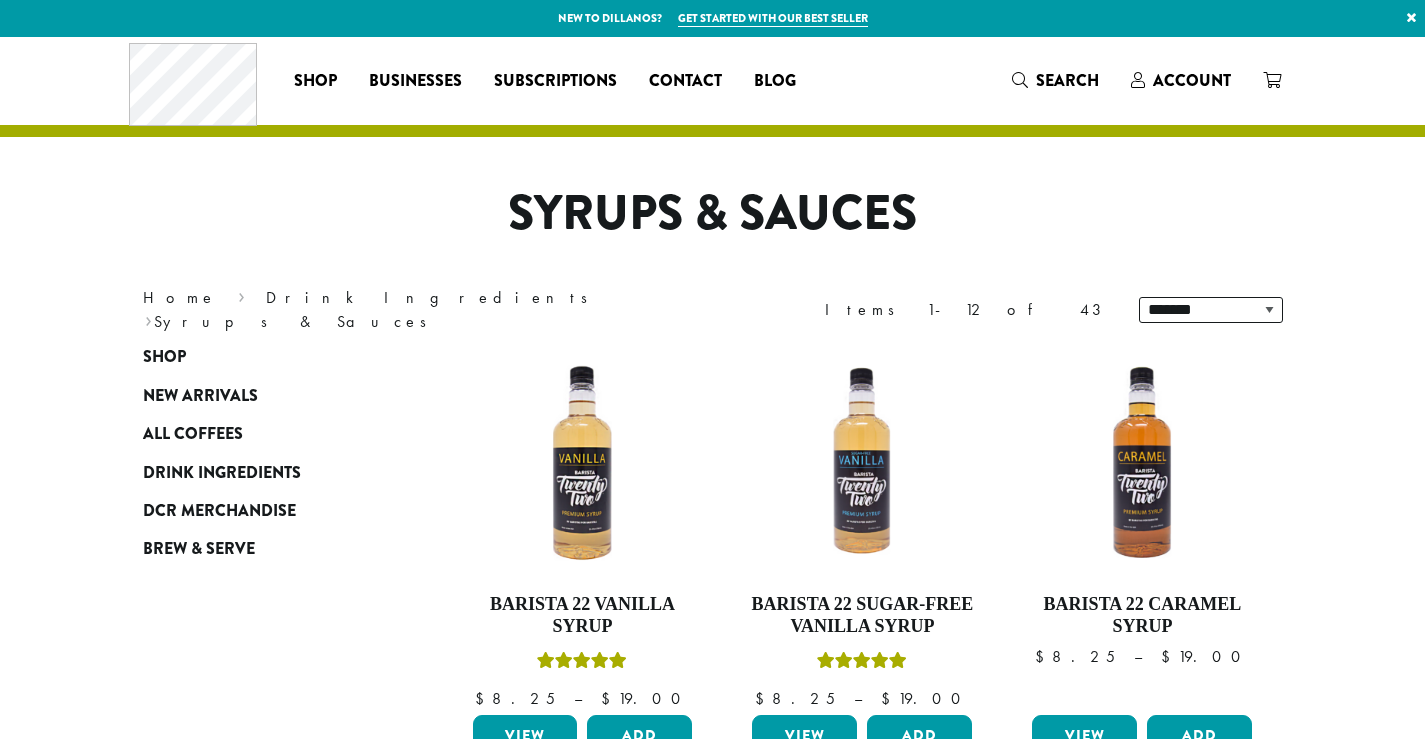 scroll, scrollTop: 0, scrollLeft: 0, axis: both 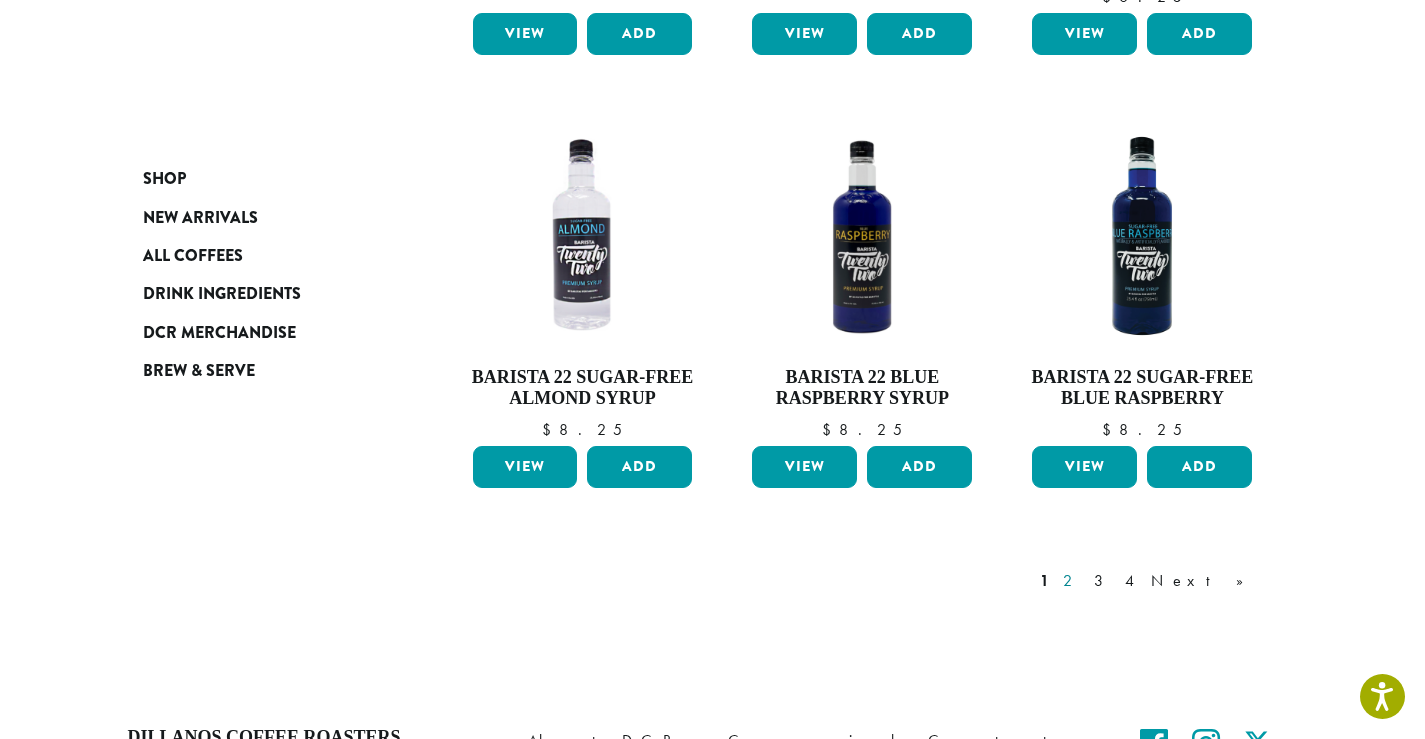 click on "2" at bounding box center [1071, 581] 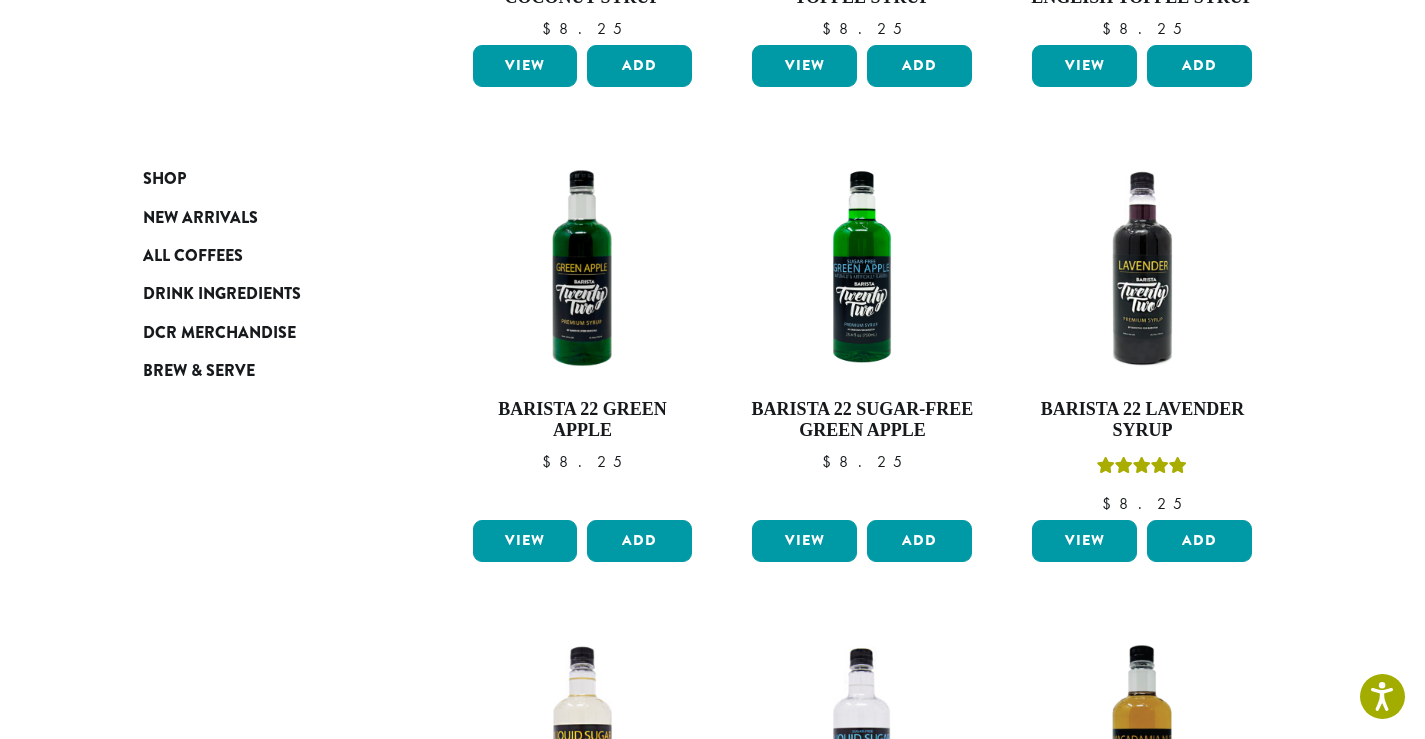 scroll, scrollTop: 1212, scrollLeft: 0, axis: vertical 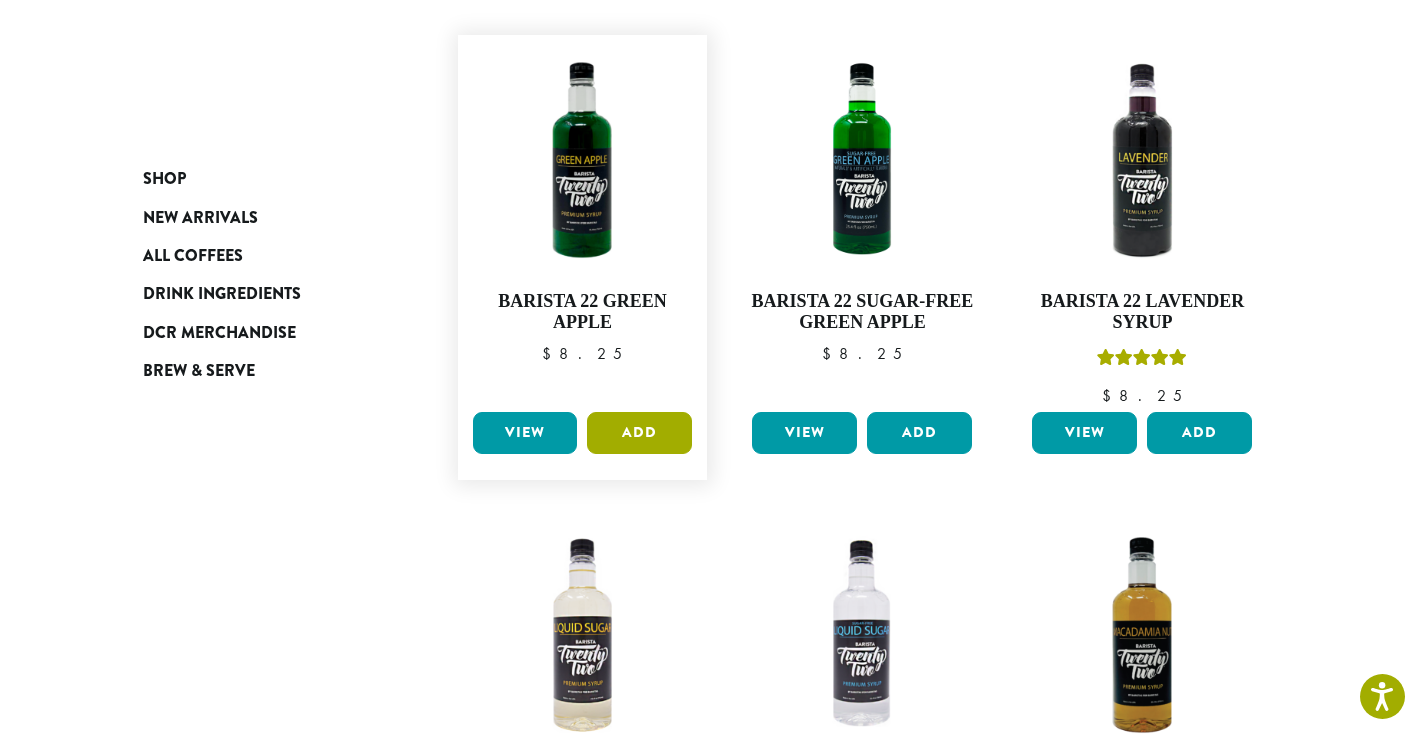 click on "Add" at bounding box center [639, 433] 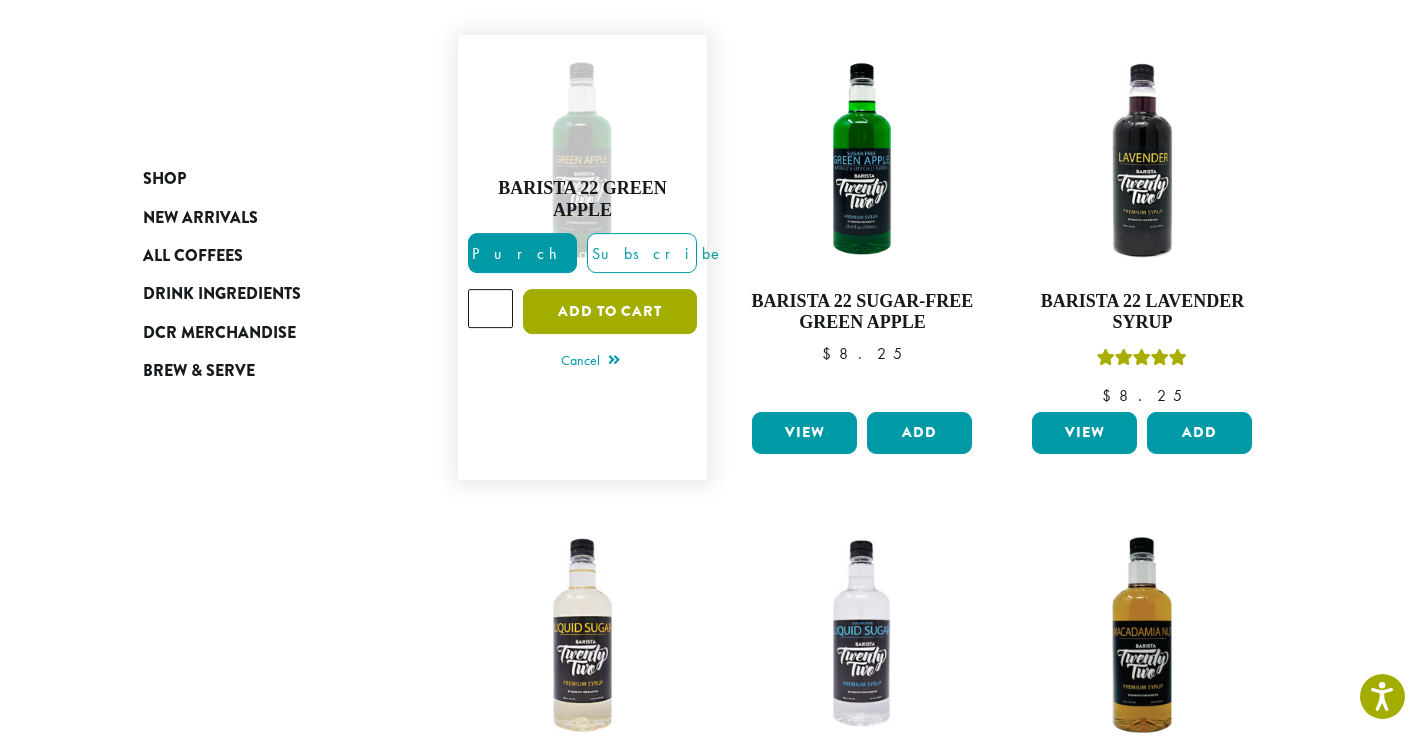 click on "Add to cart" at bounding box center (610, 311) 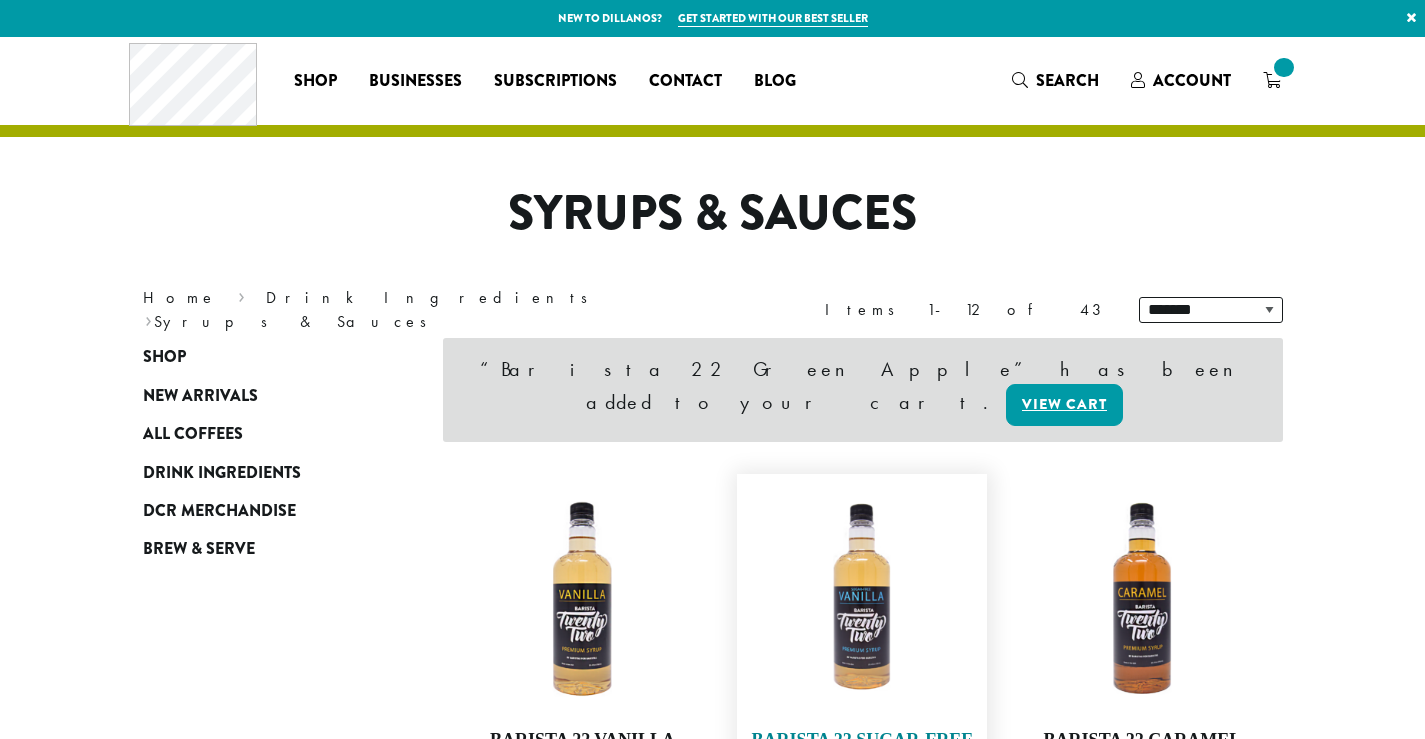 scroll, scrollTop: 0, scrollLeft: 0, axis: both 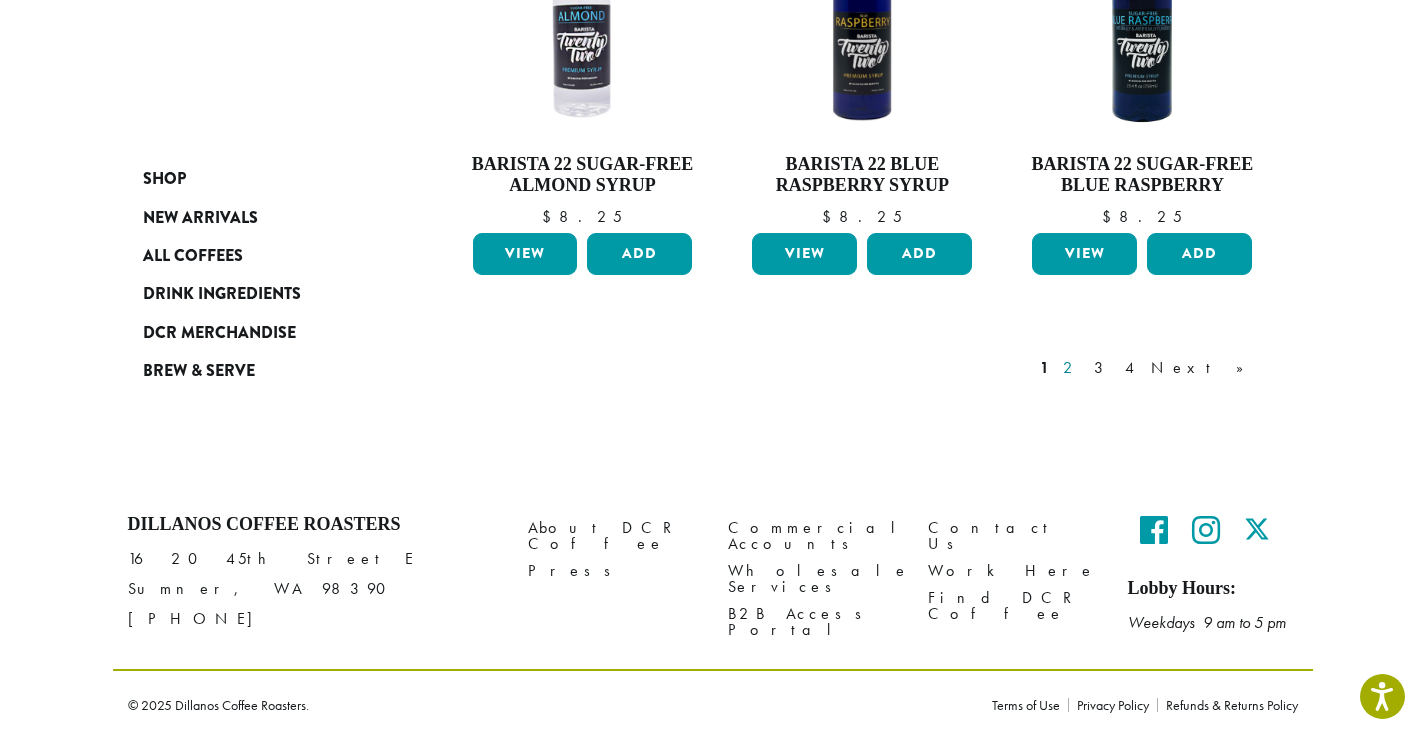 click on "2" at bounding box center (1071, 368) 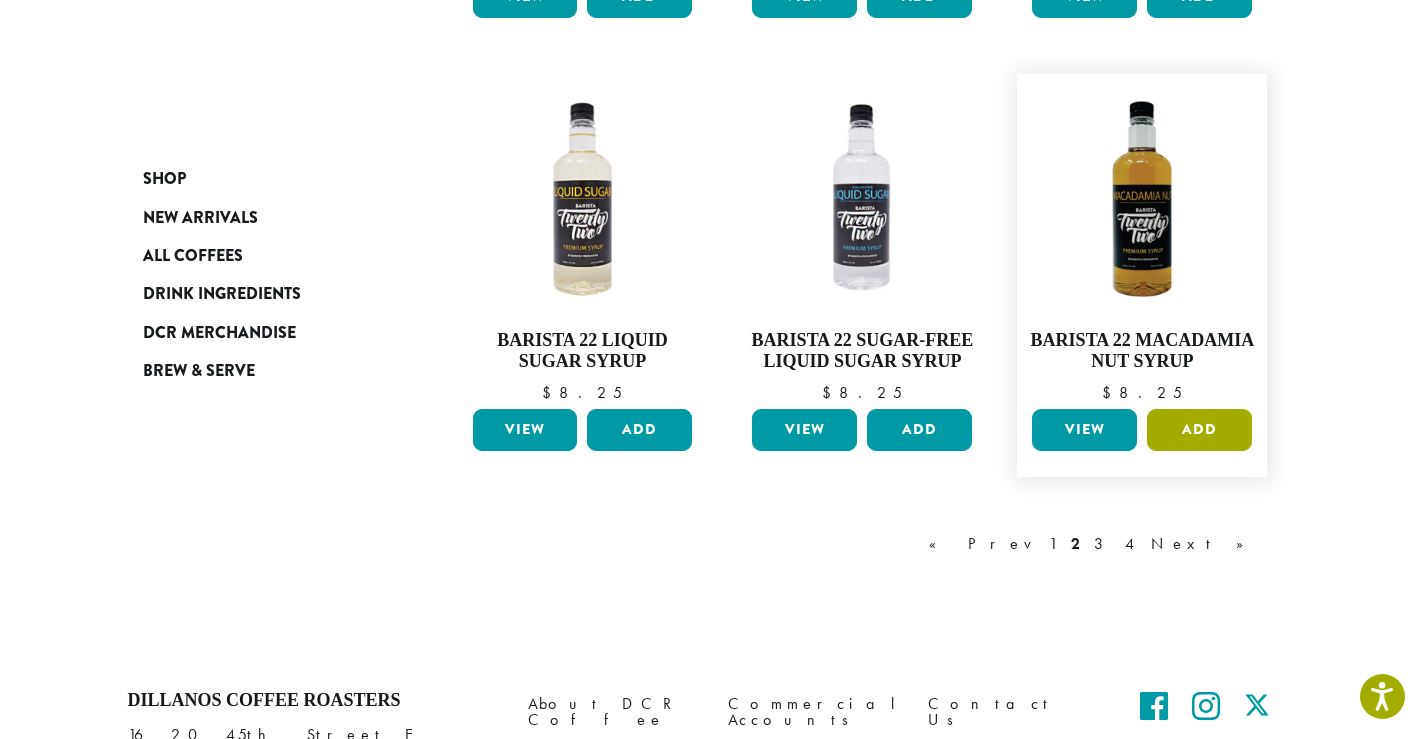 scroll, scrollTop: 1672, scrollLeft: 0, axis: vertical 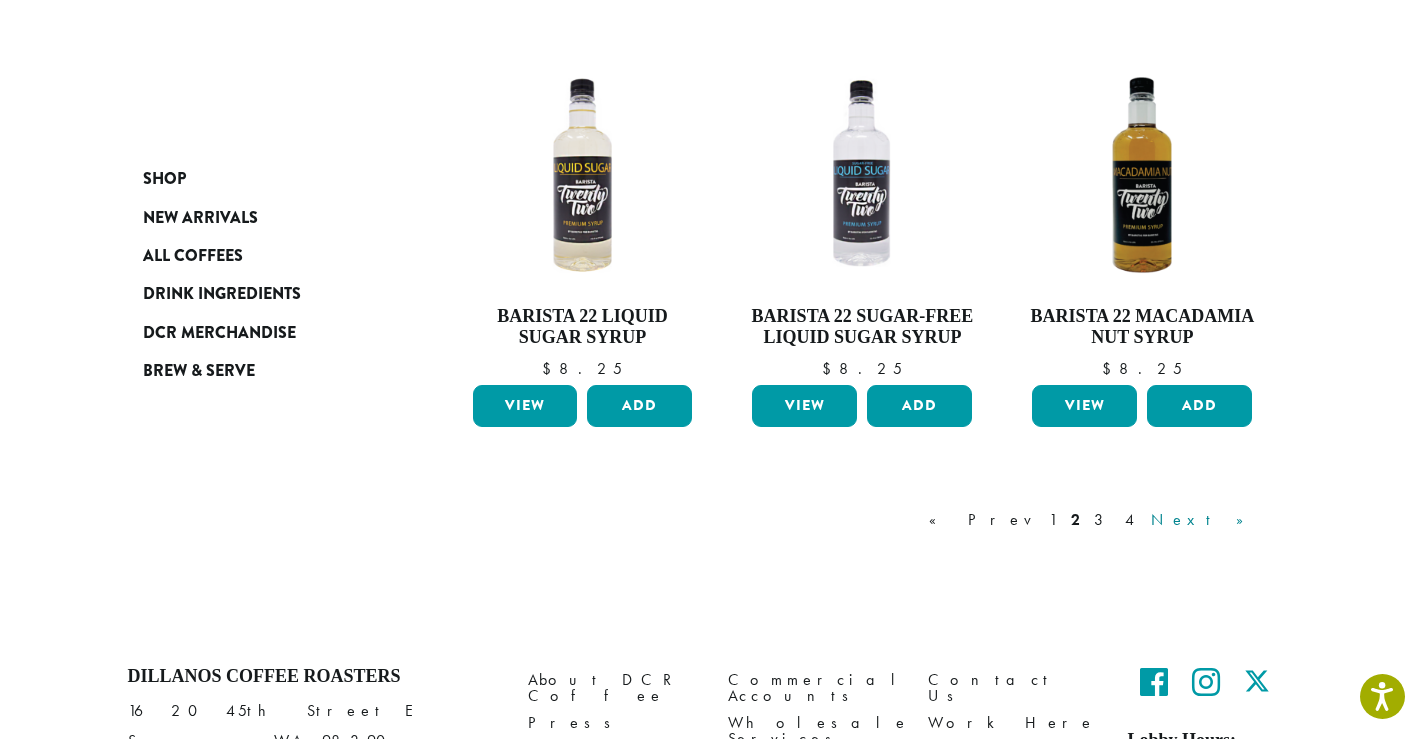 click on "Next »" at bounding box center [1204, 520] 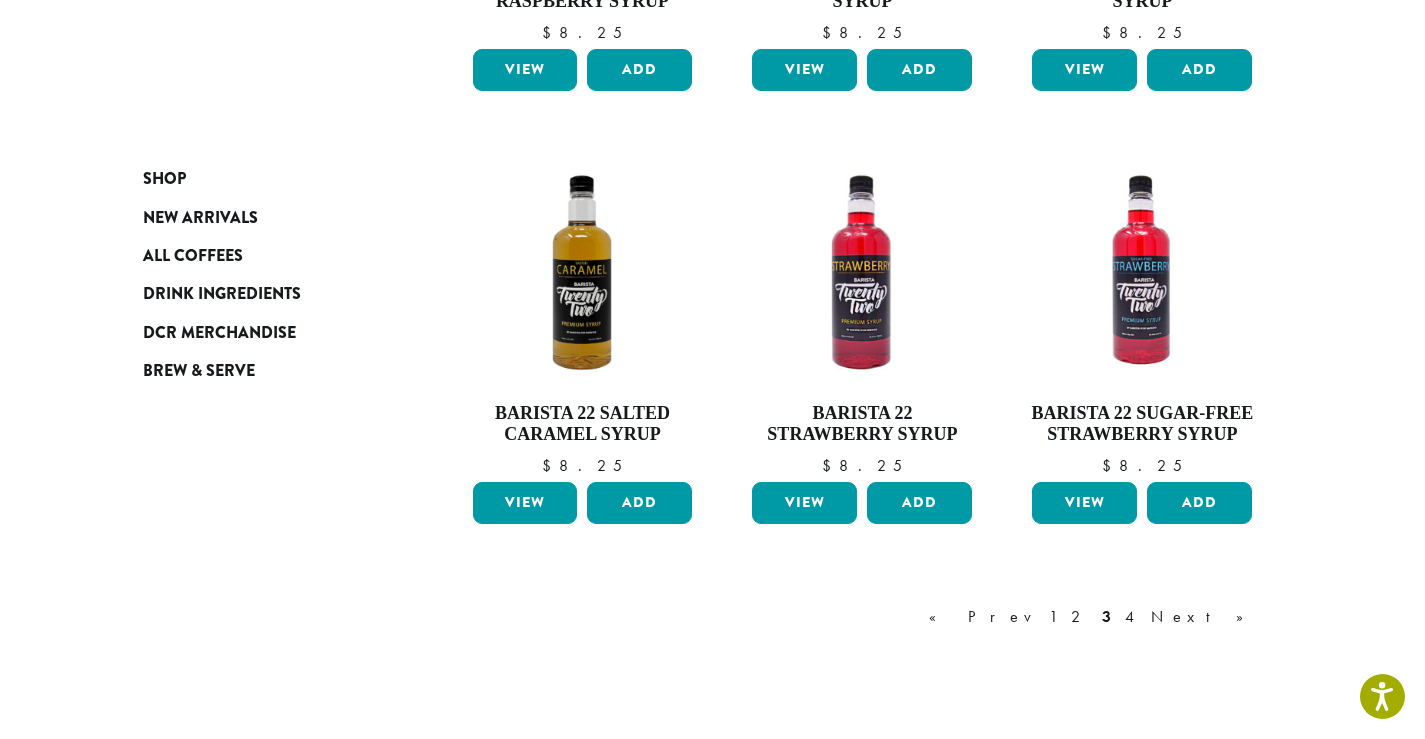 scroll, scrollTop: 1646, scrollLeft: 0, axis: vertical 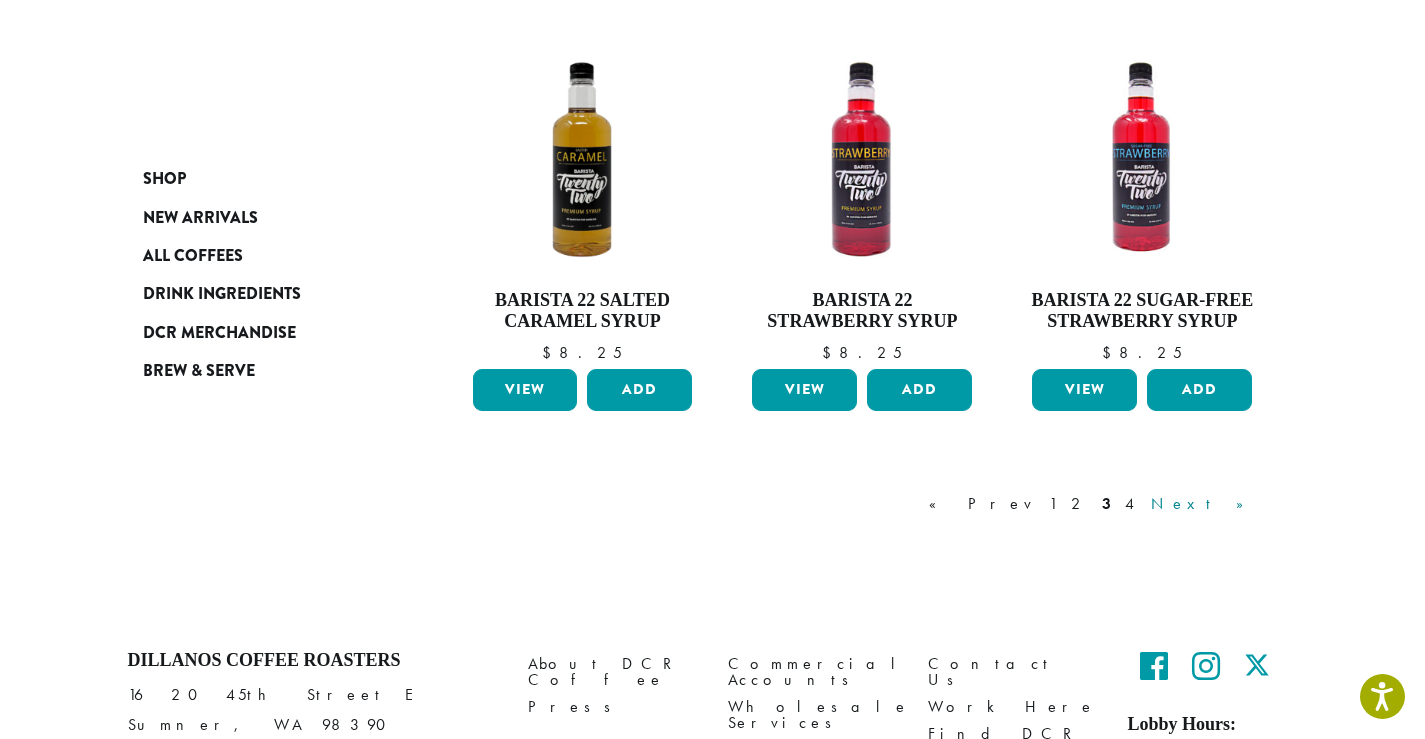 click on "Next »" at bounding box center [1204, 504] 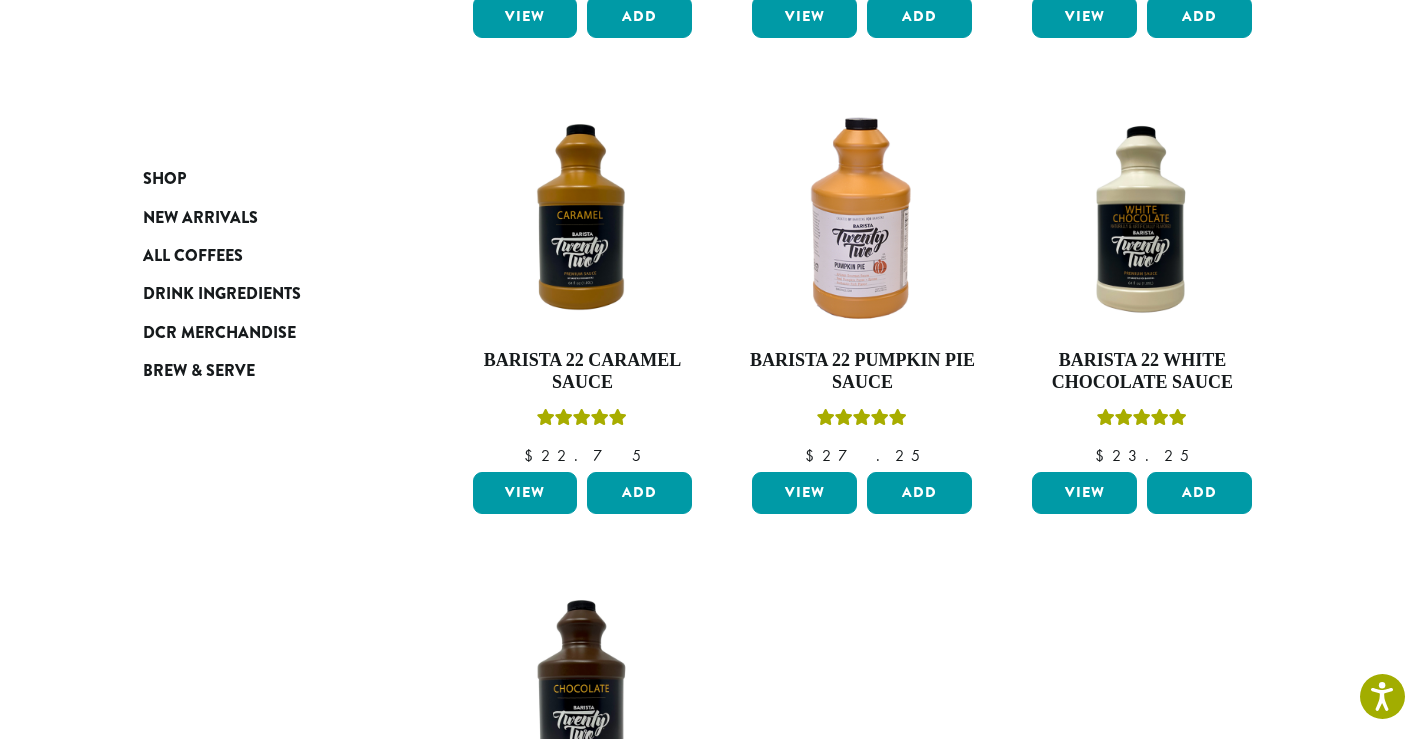 scroll, scrollTop: 710, scrollLeft: 0, axis: vertical 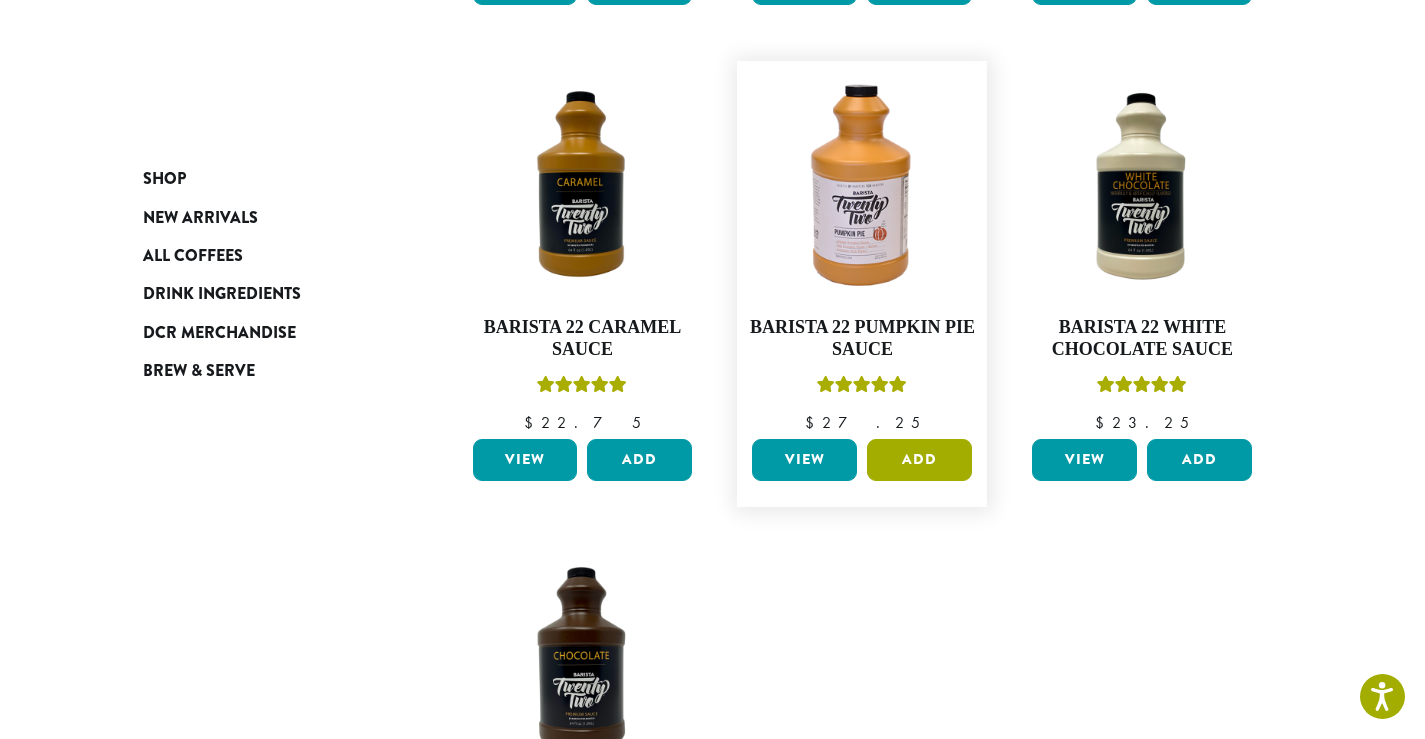 click on "Add" at bounding box center [919, 460] 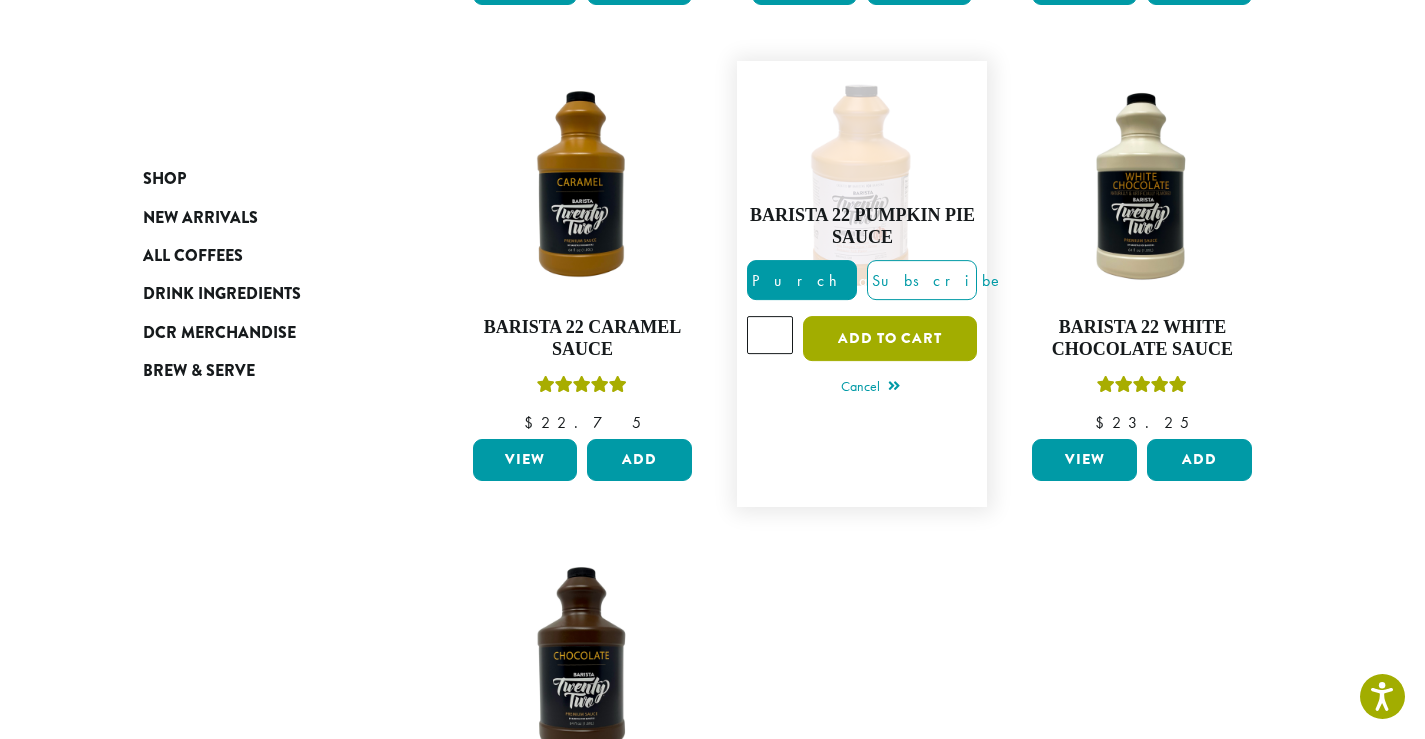 click on "Add to cart" at bounding box center [890, 338] 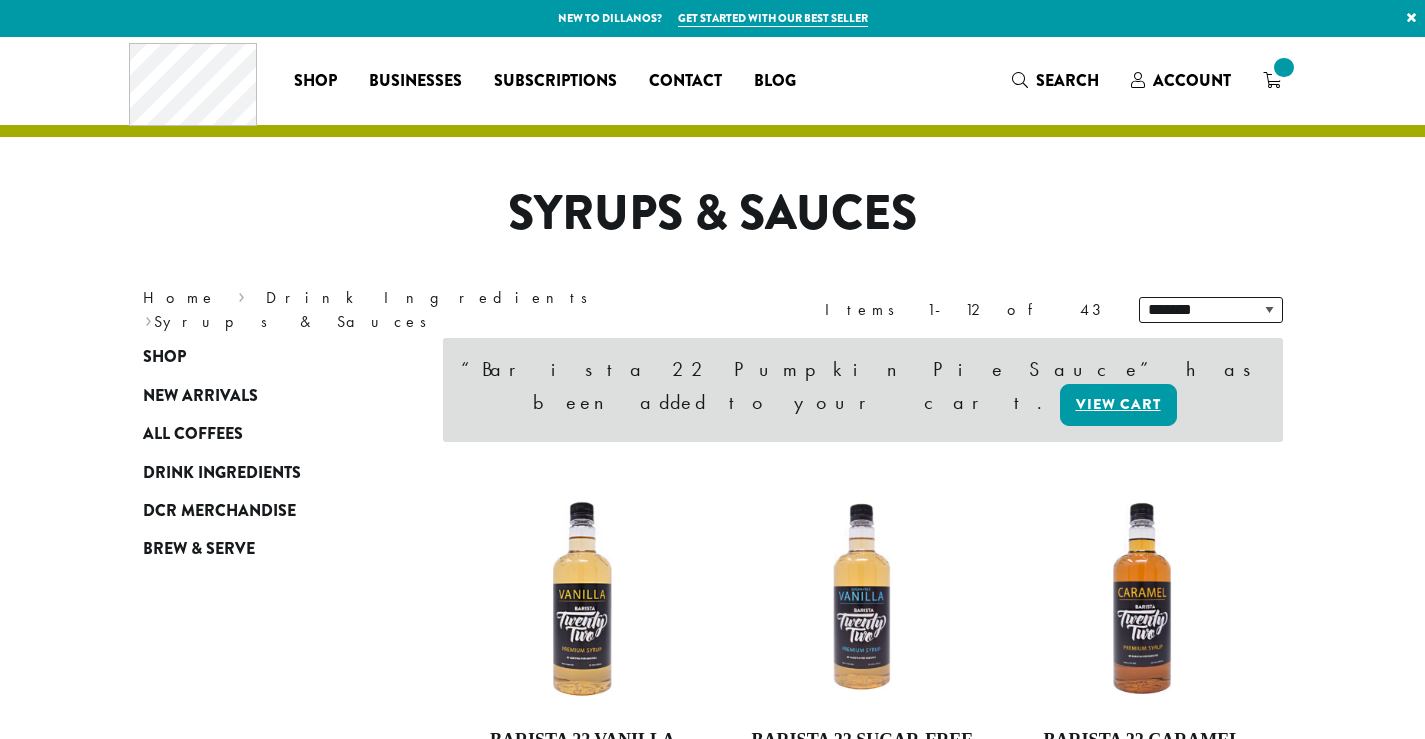 scroll, scrollTop: 0, scrollLeft: 0, axis: both 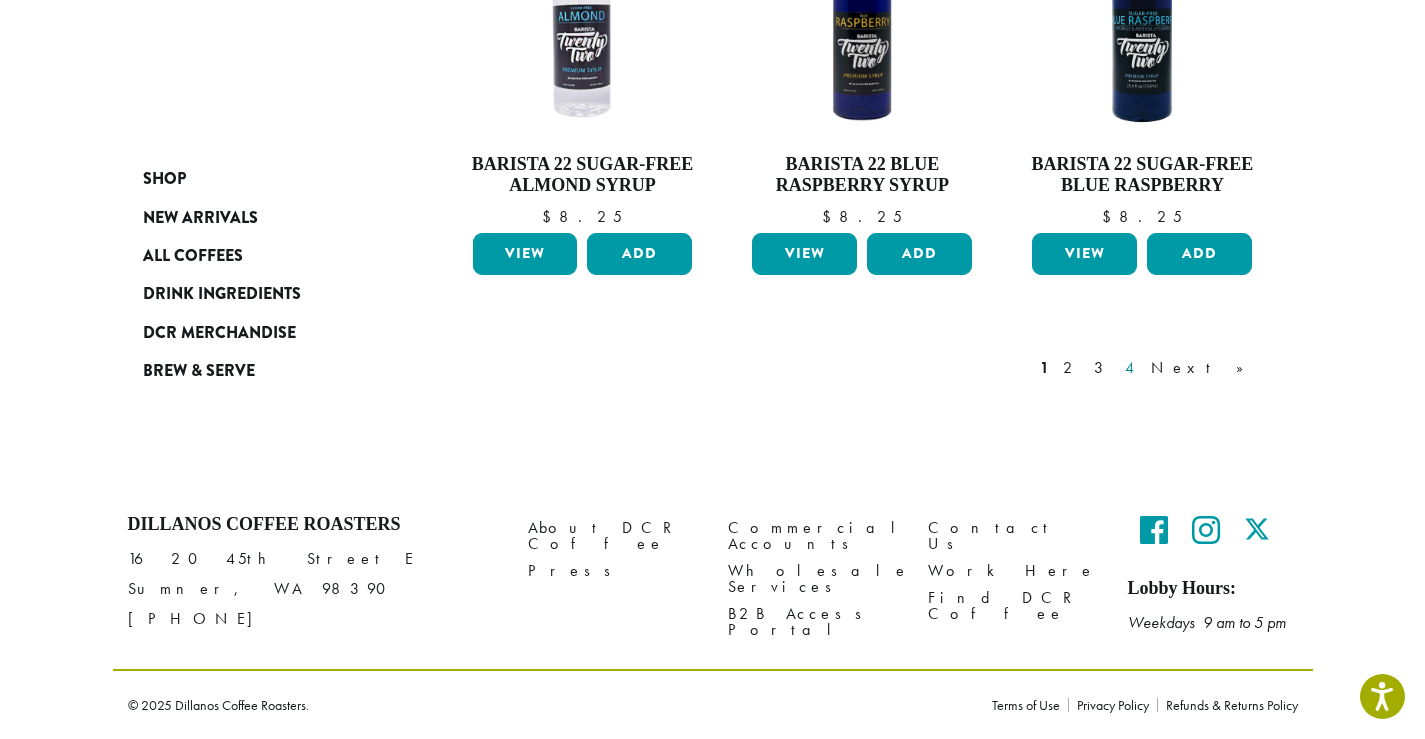 click on "4" at bounding box center [1131, 368] 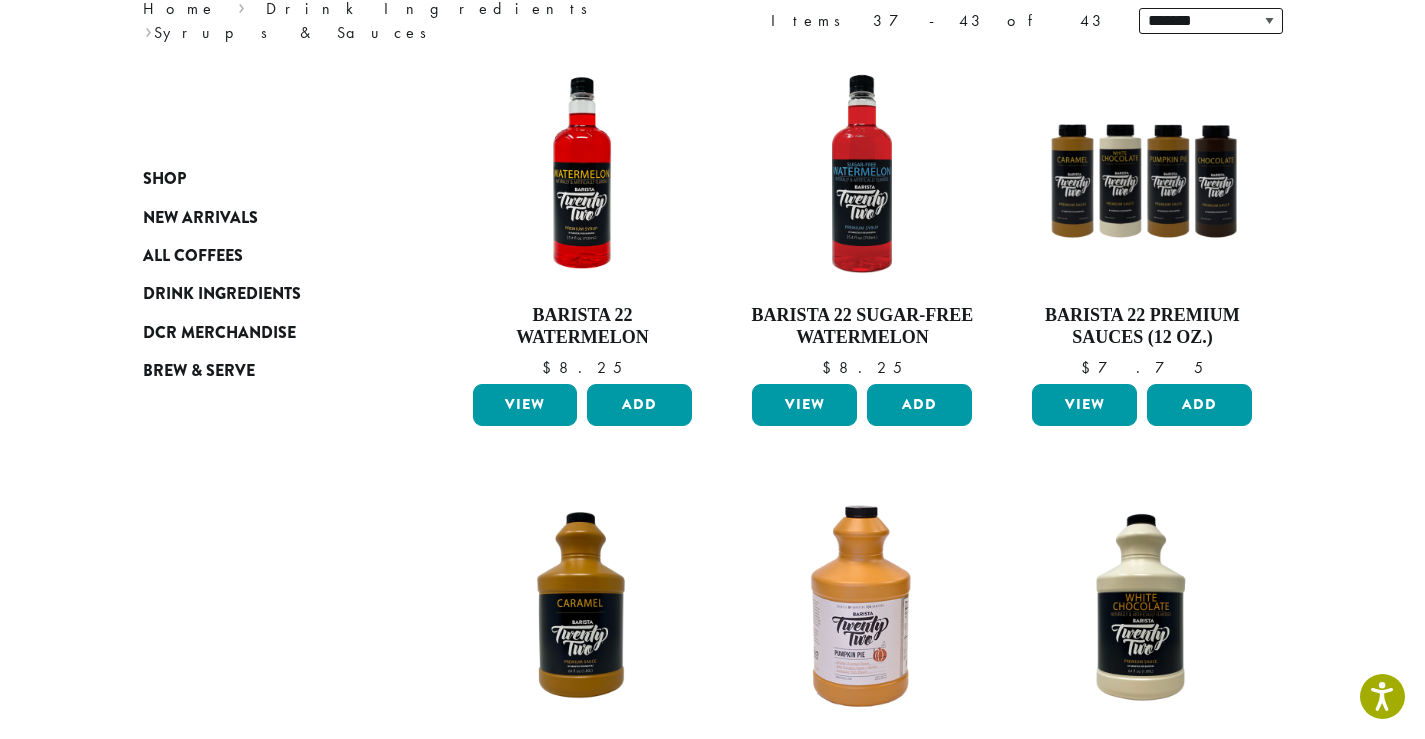 scroll, scrollTop: 285, scrollLeft: 0, axis: vertical 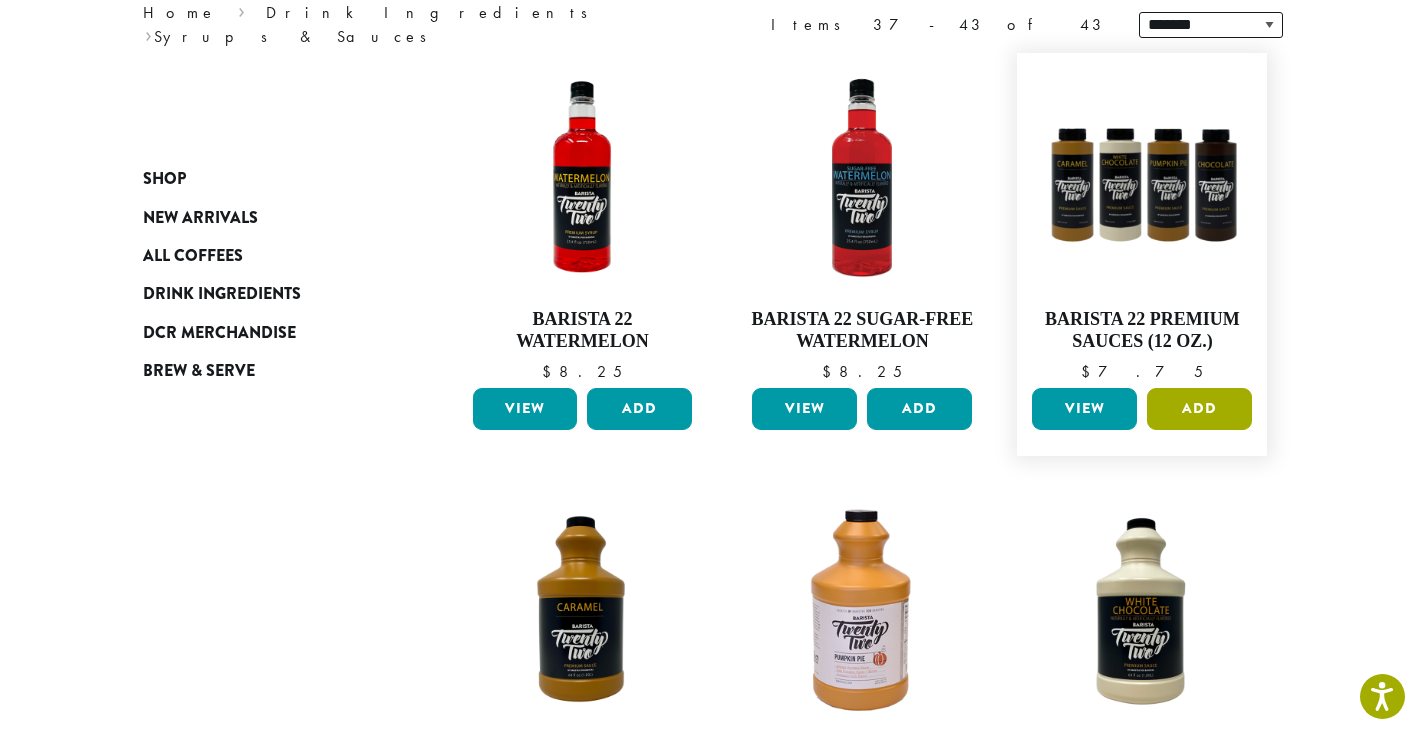 click on "Add" at bounding box center (1199, 409) 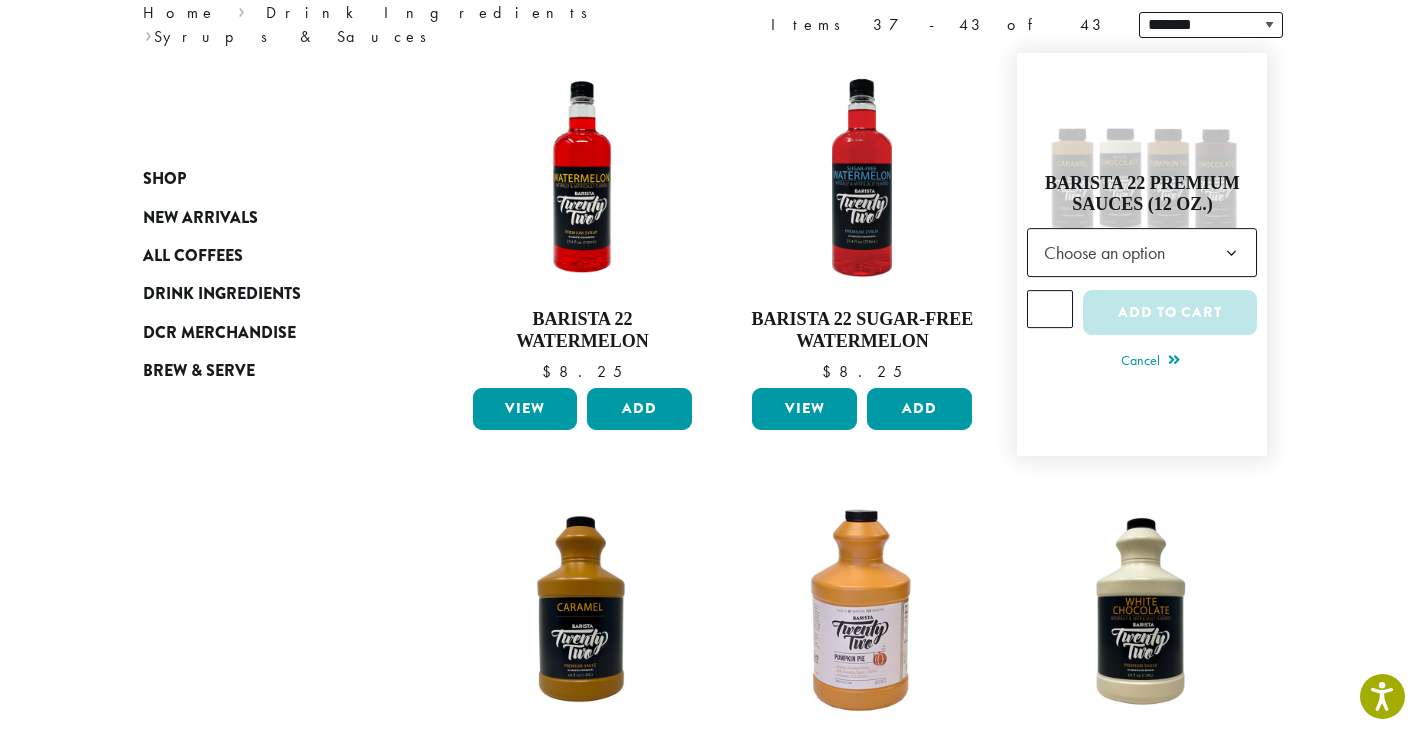 click on "Choose an option" 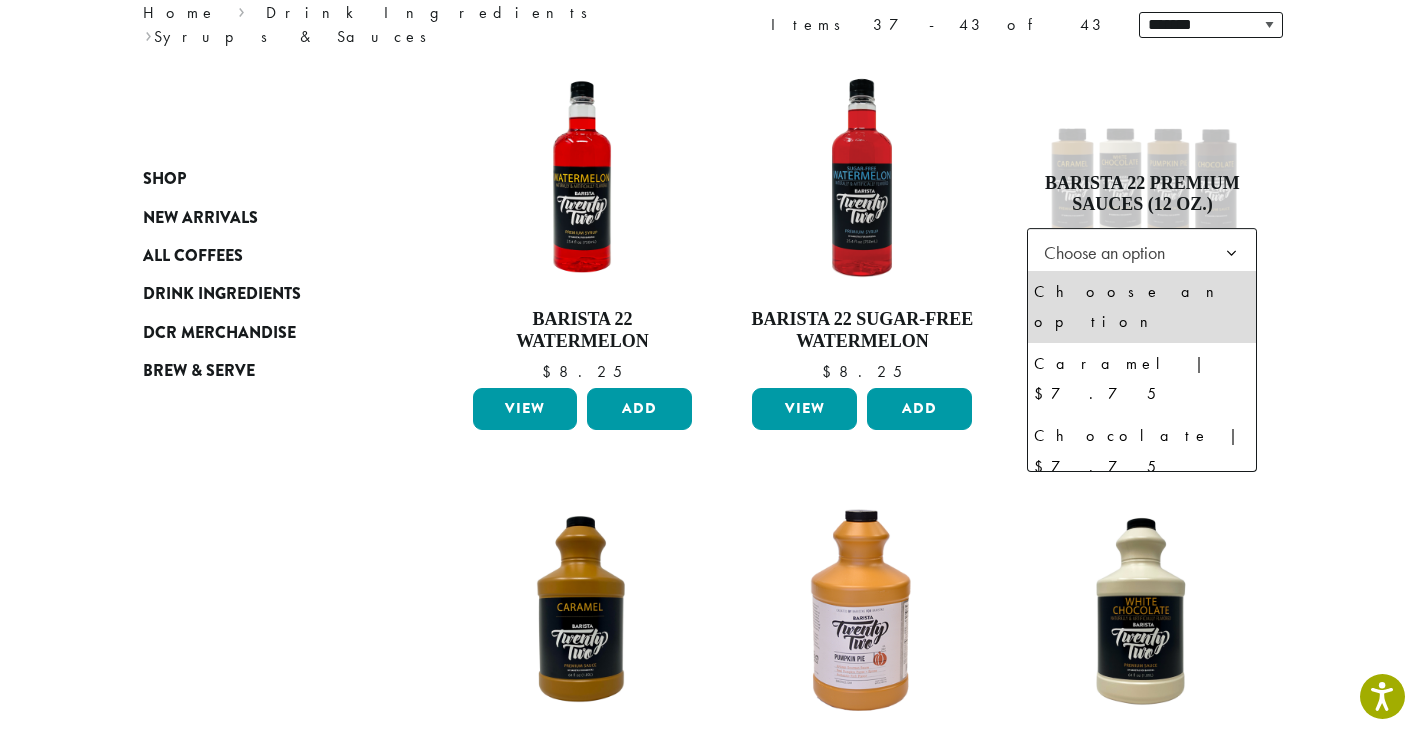 select on "**********" 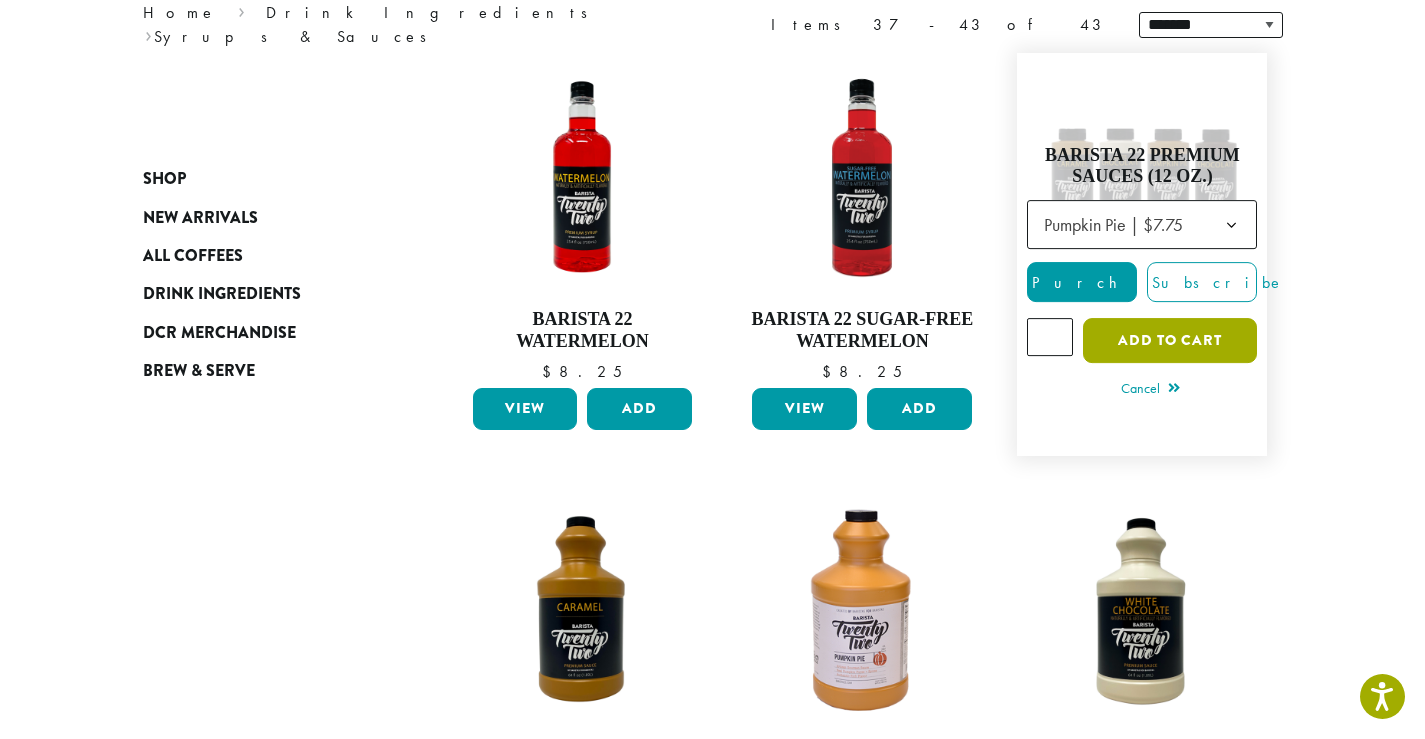 click on "Add to cart" 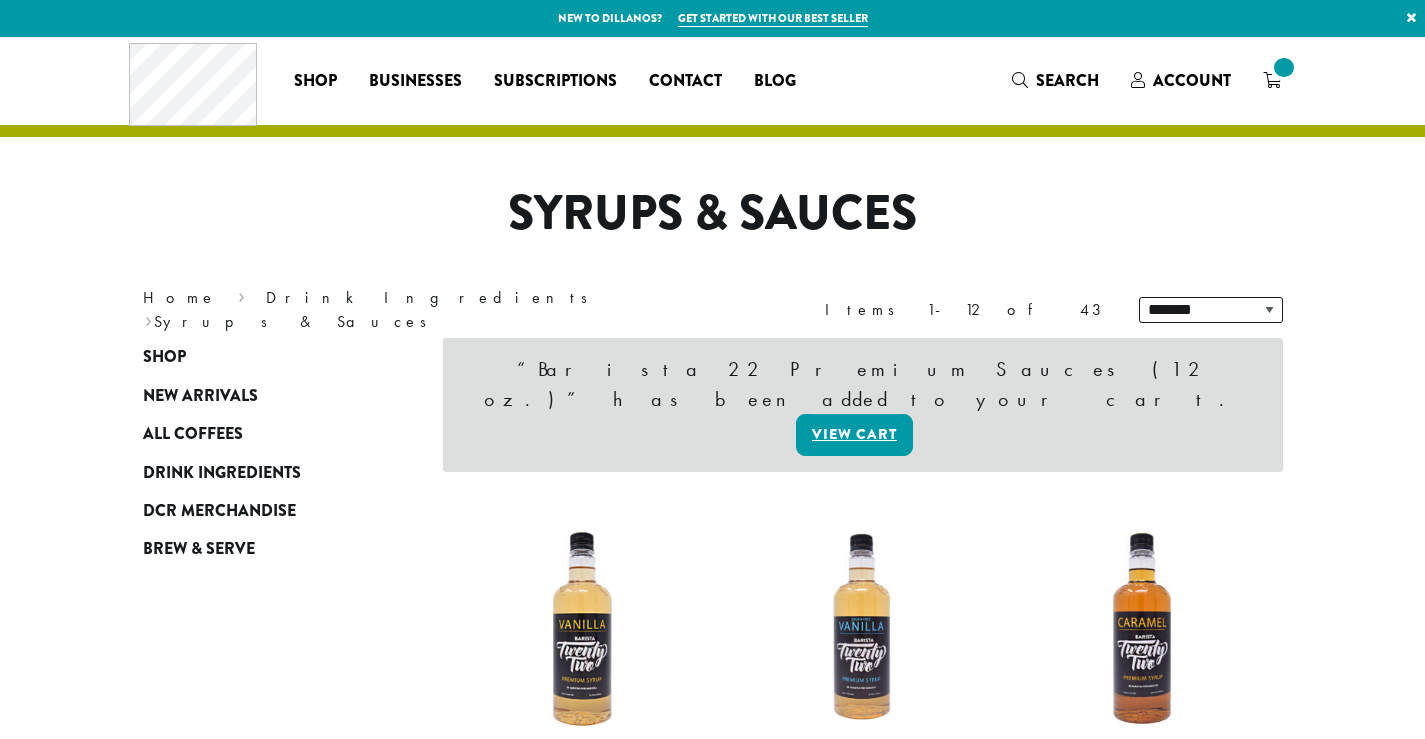 scroll, scrollTop: 0, scrollLeft: 0, axis: both 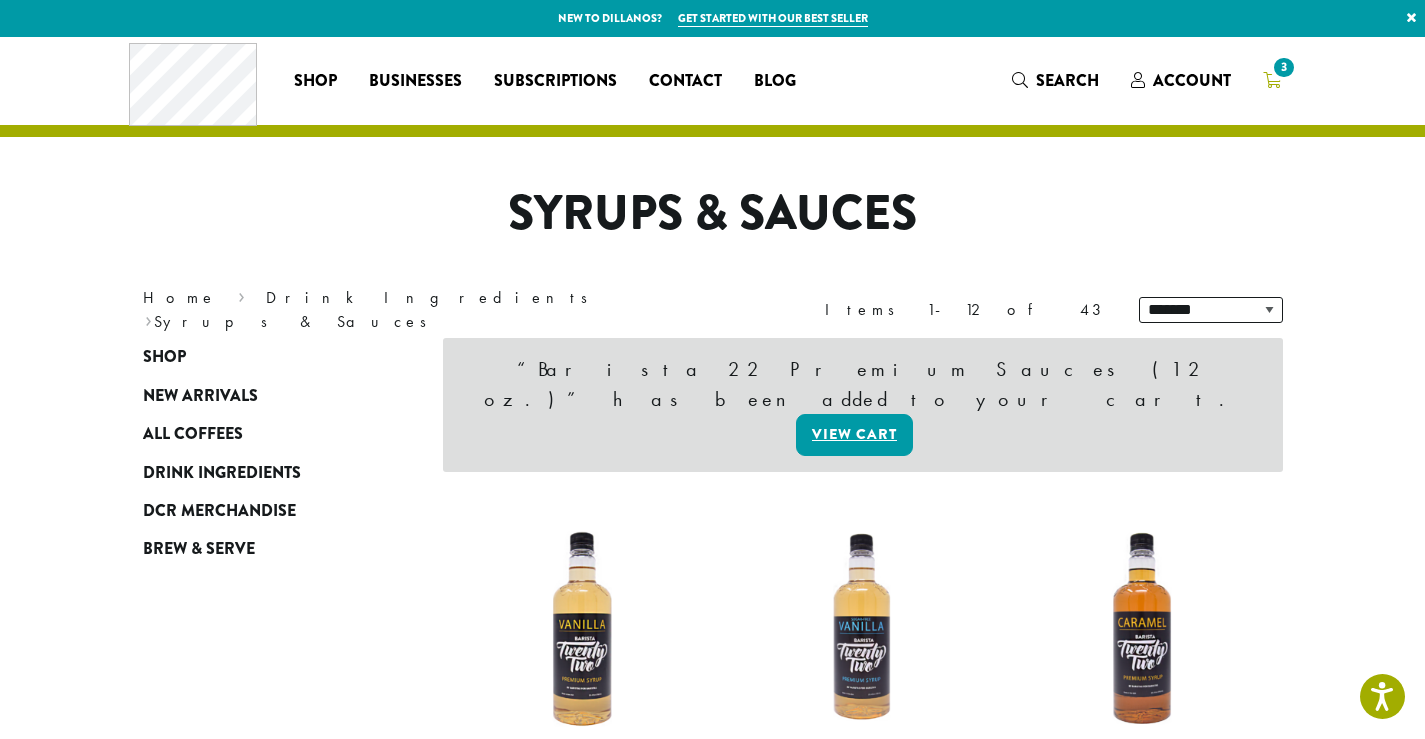 click on "3" at bounding box center [1272, 80] 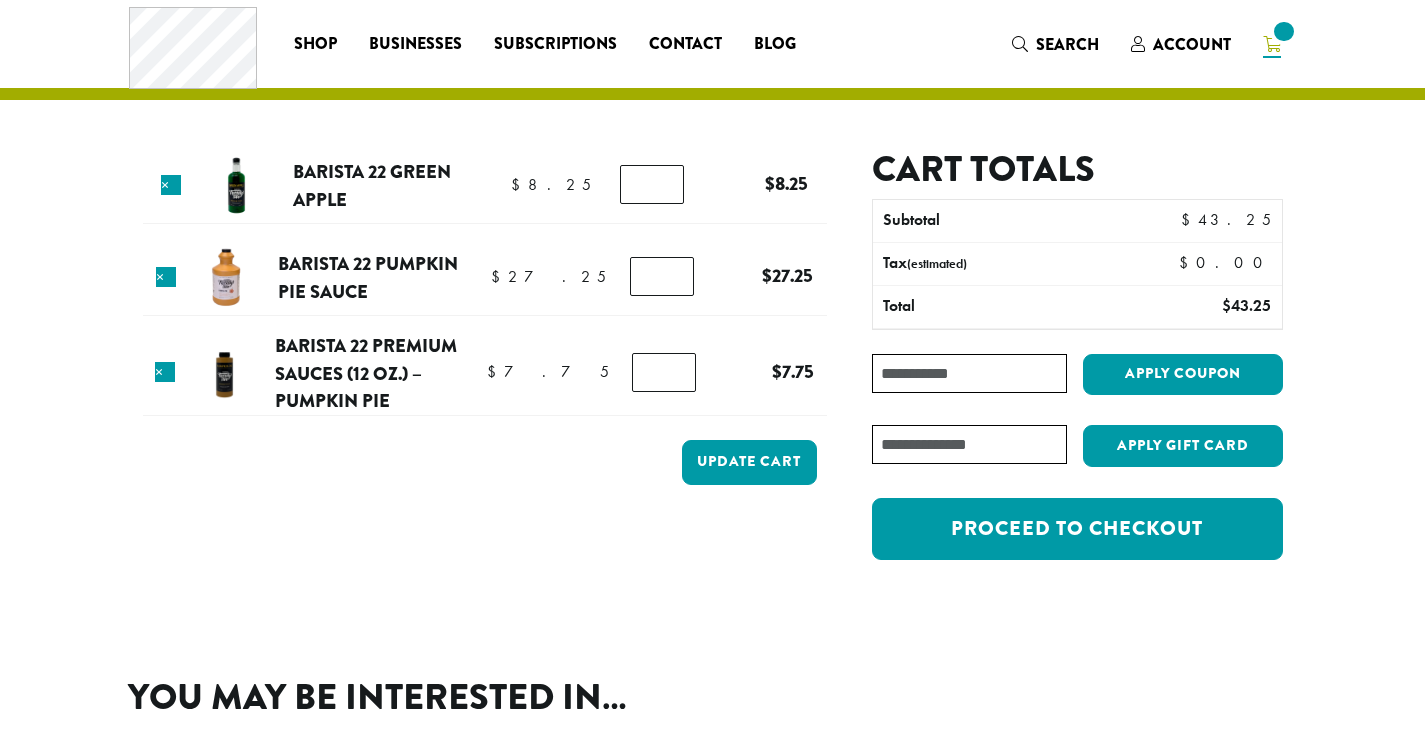 scroll, scrollTop: 0, scrollLeft: 0, axis: both 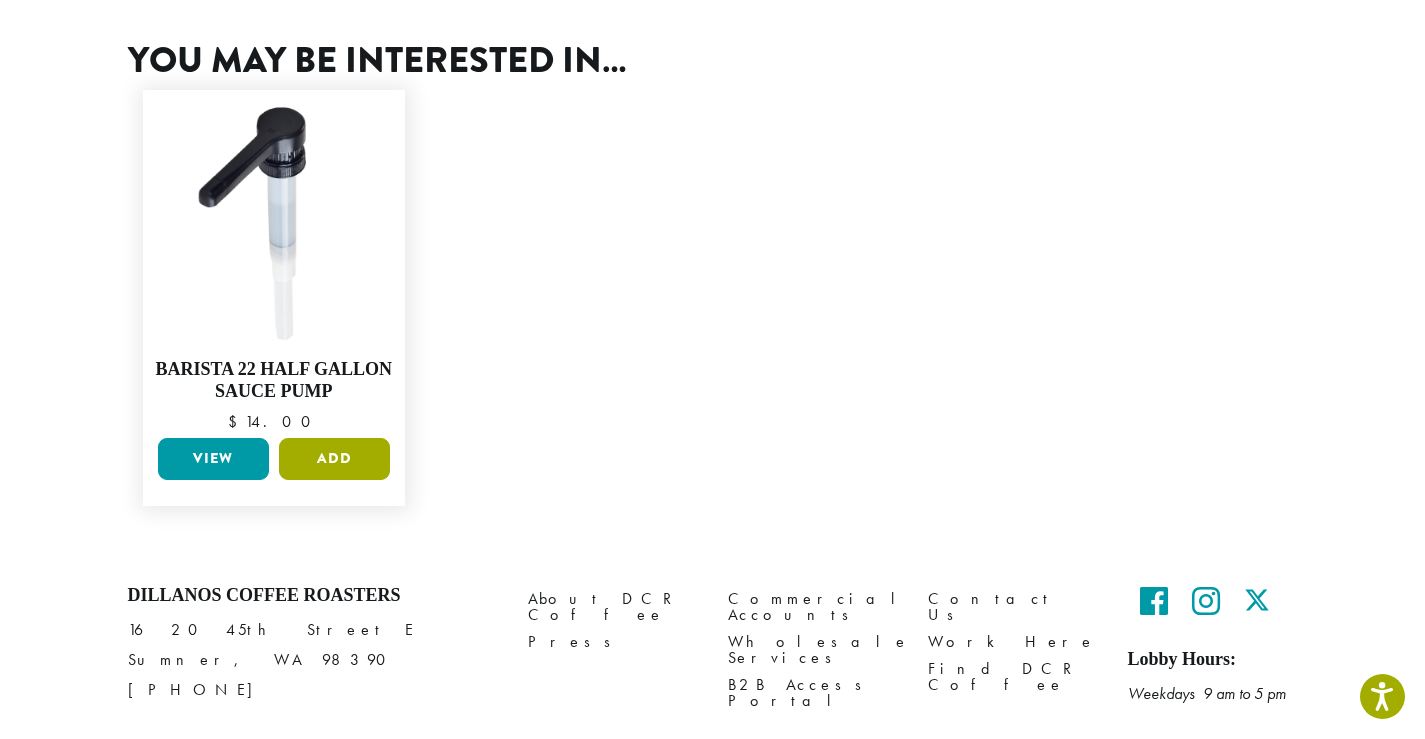 click on "Add" at bounding box center [334, 459] 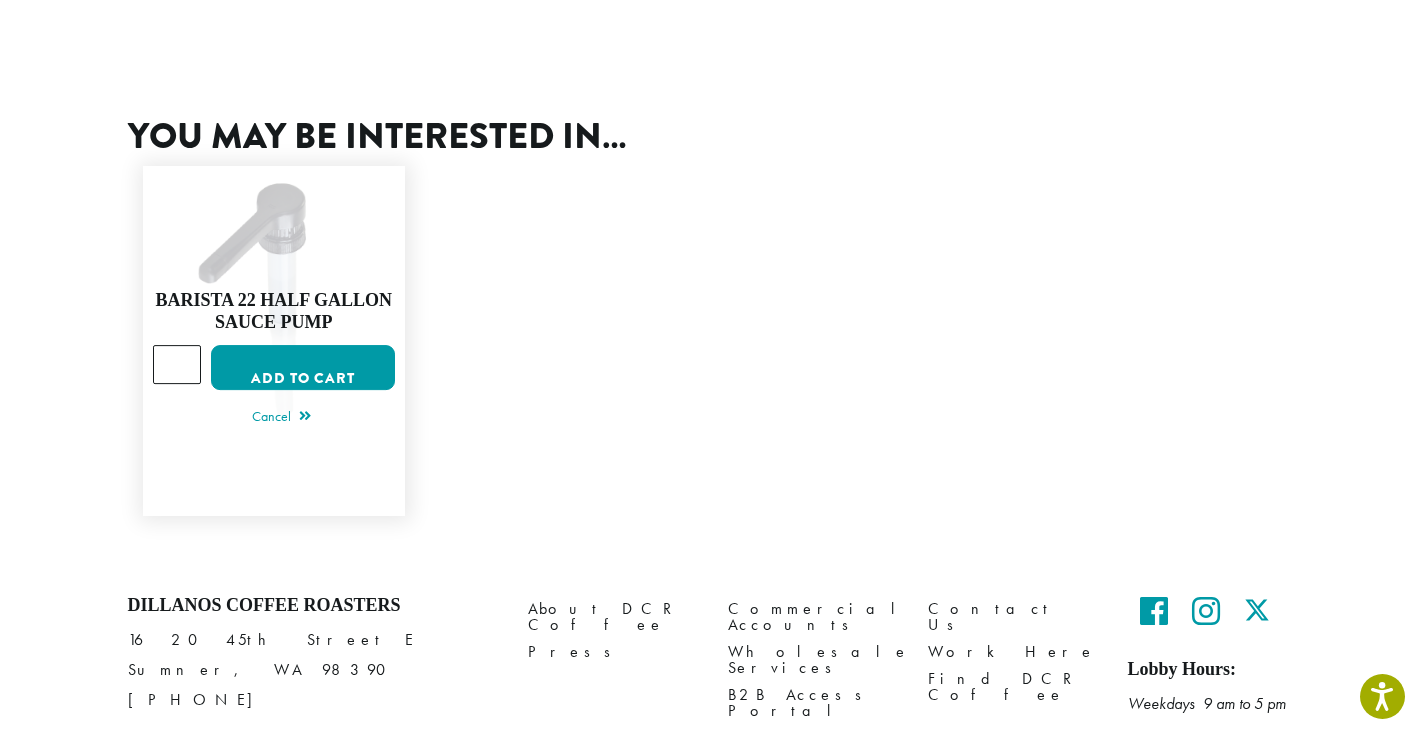 scroll, scrollTop: 600, scrollLeft: 0, axis: vertical 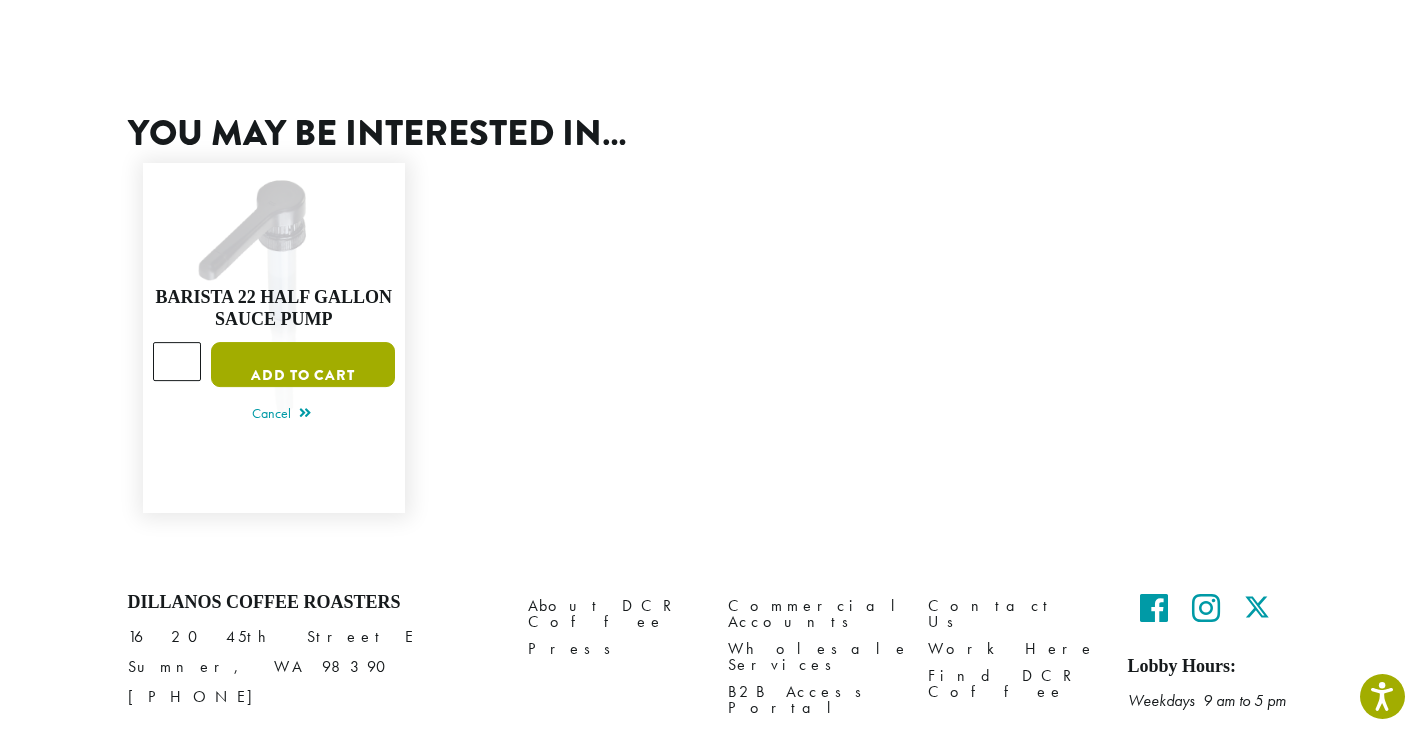 click on "Add to cart" at bounding box center [303, 365] 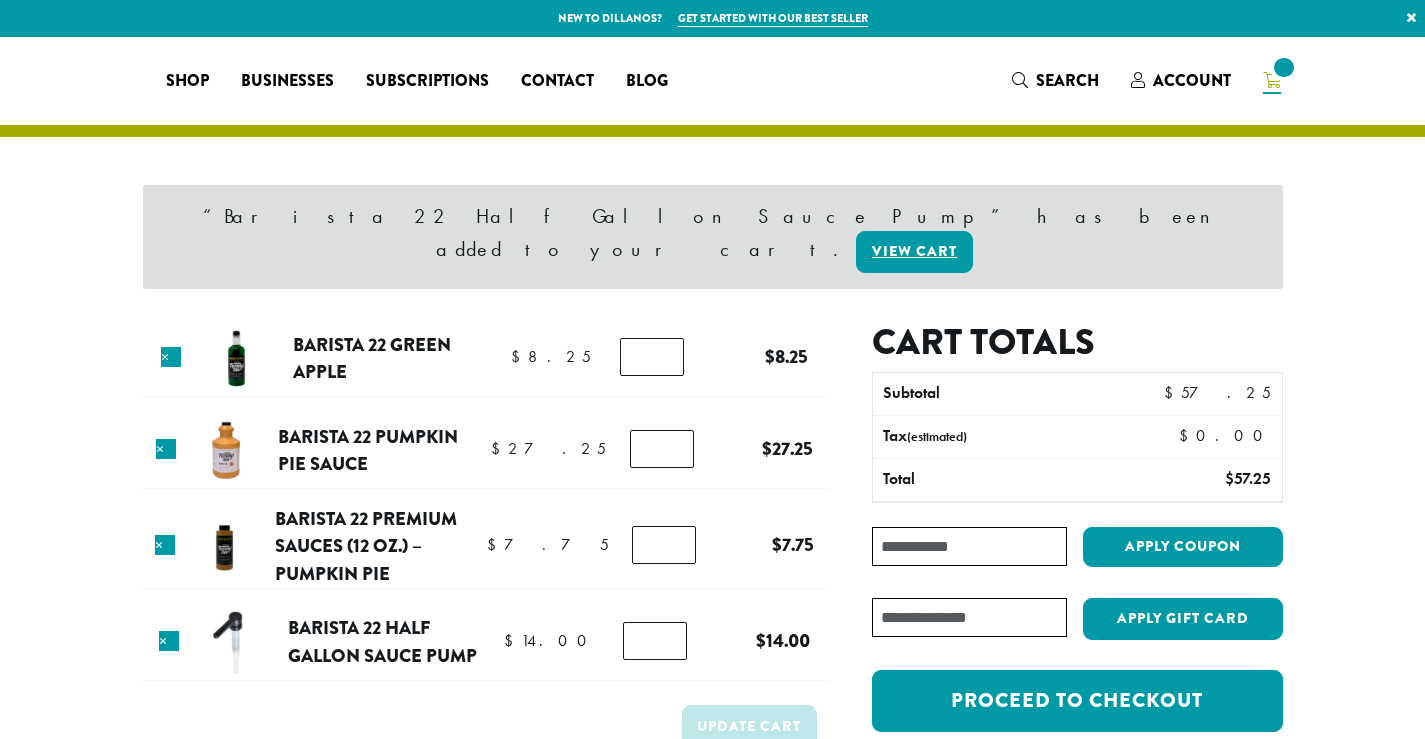 scroll, scrollTop: 0, scrollLeft: 0, axis: both 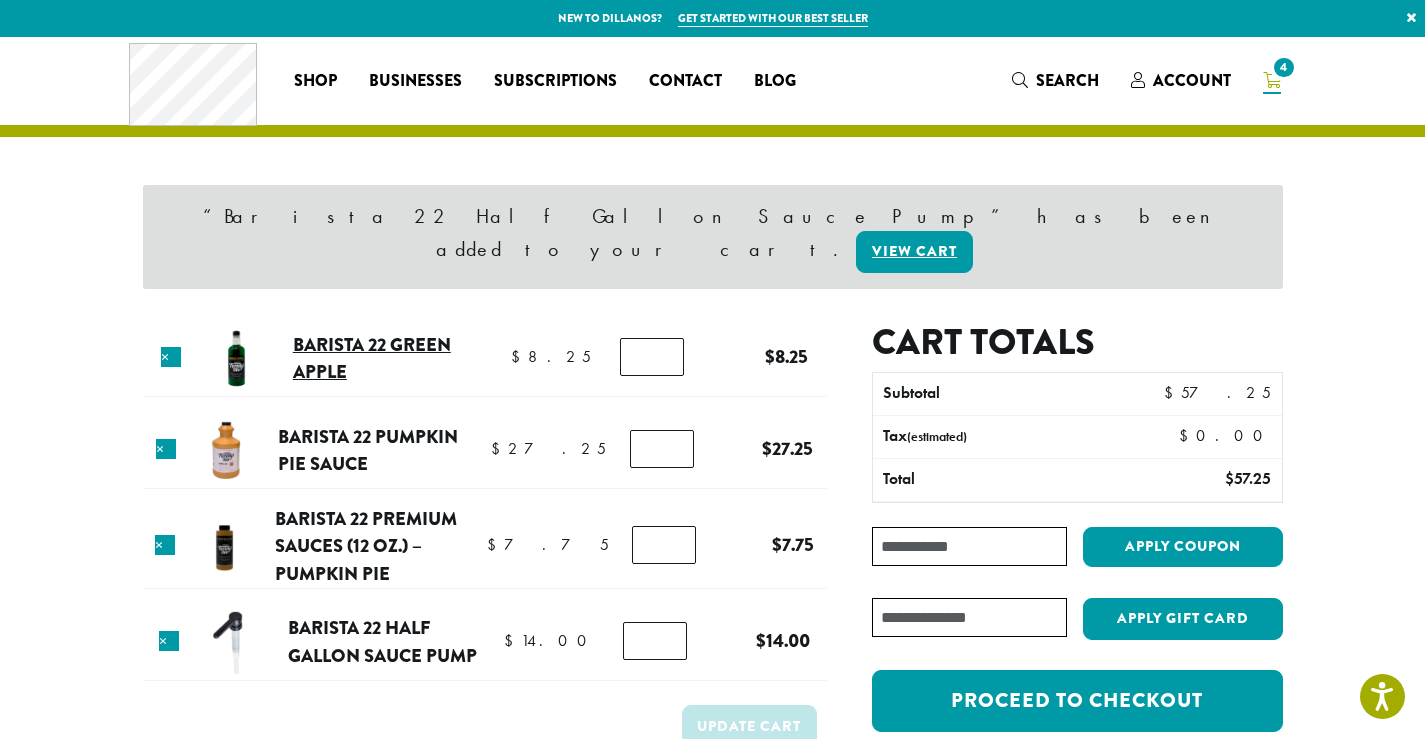 click on "Barista 22 Green Apple" at bounding box center [372, 358] 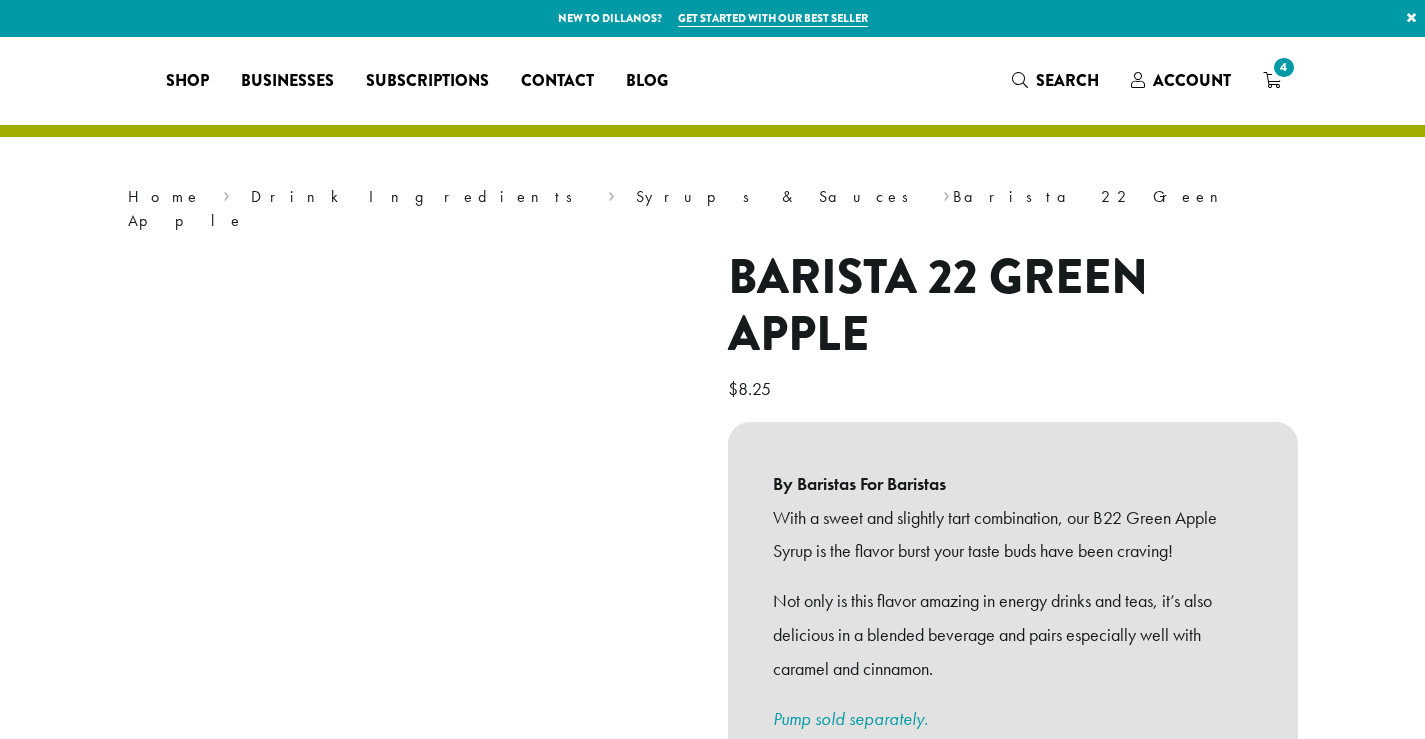 scroll, scrollTop: 0, scrollLeft: 0, axis: both 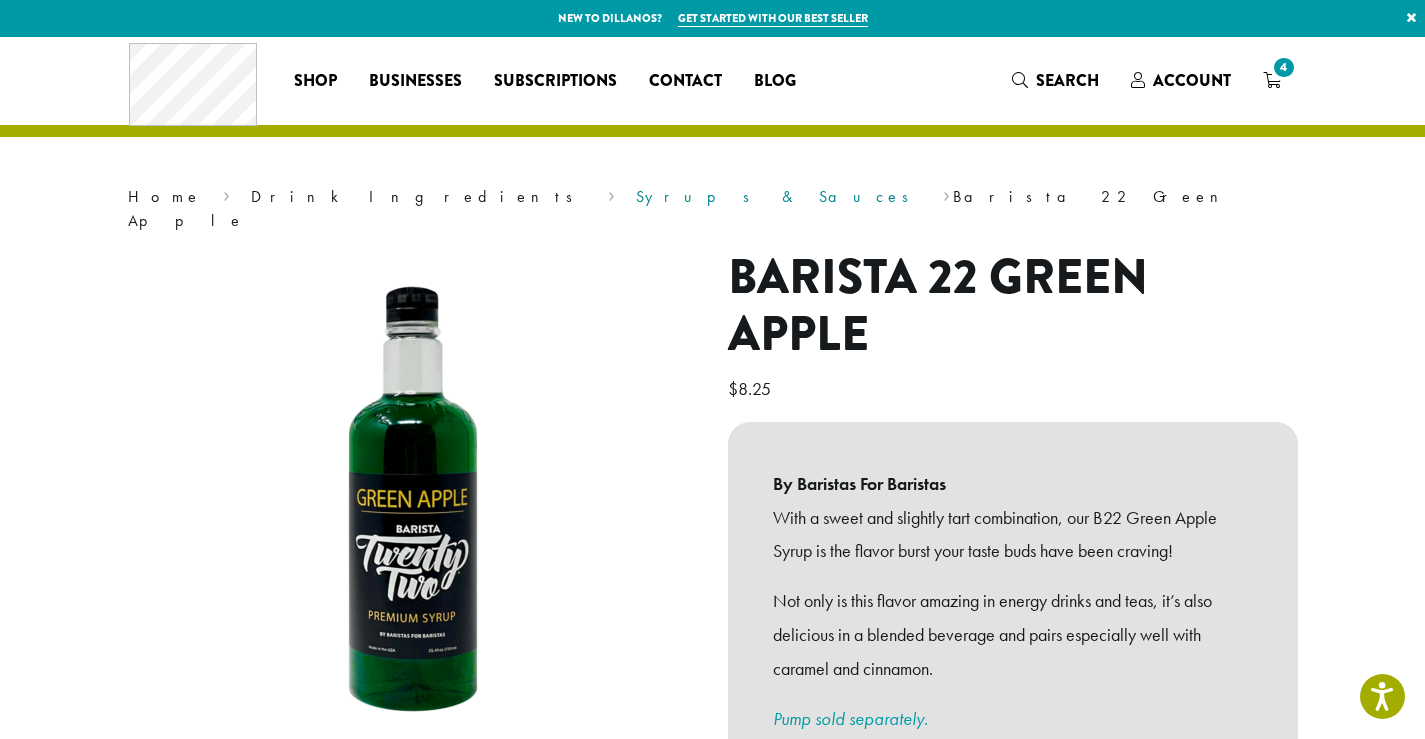 click on "Syrups & Sauces" at bounding box center (779, 196) 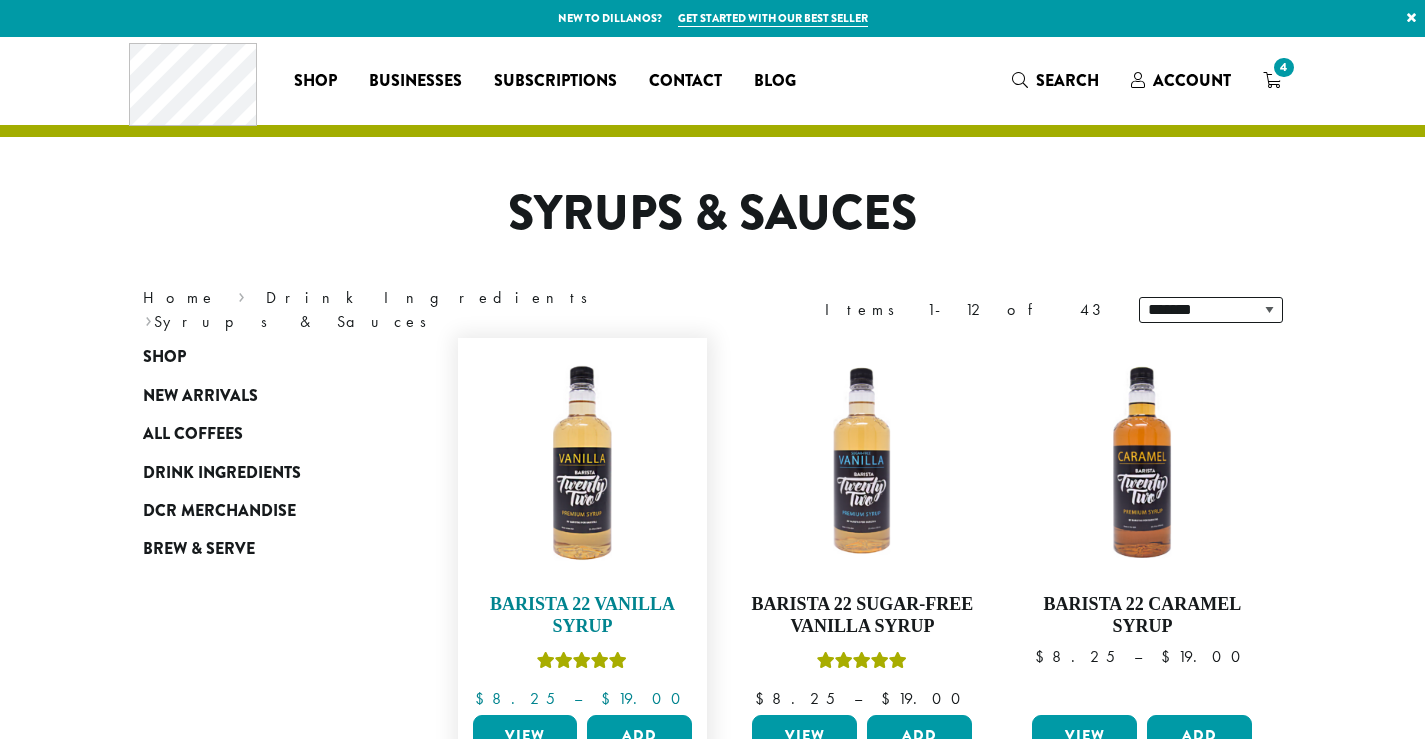 scroll, scrollTop: 0, scrollLeft: 0, axis: both 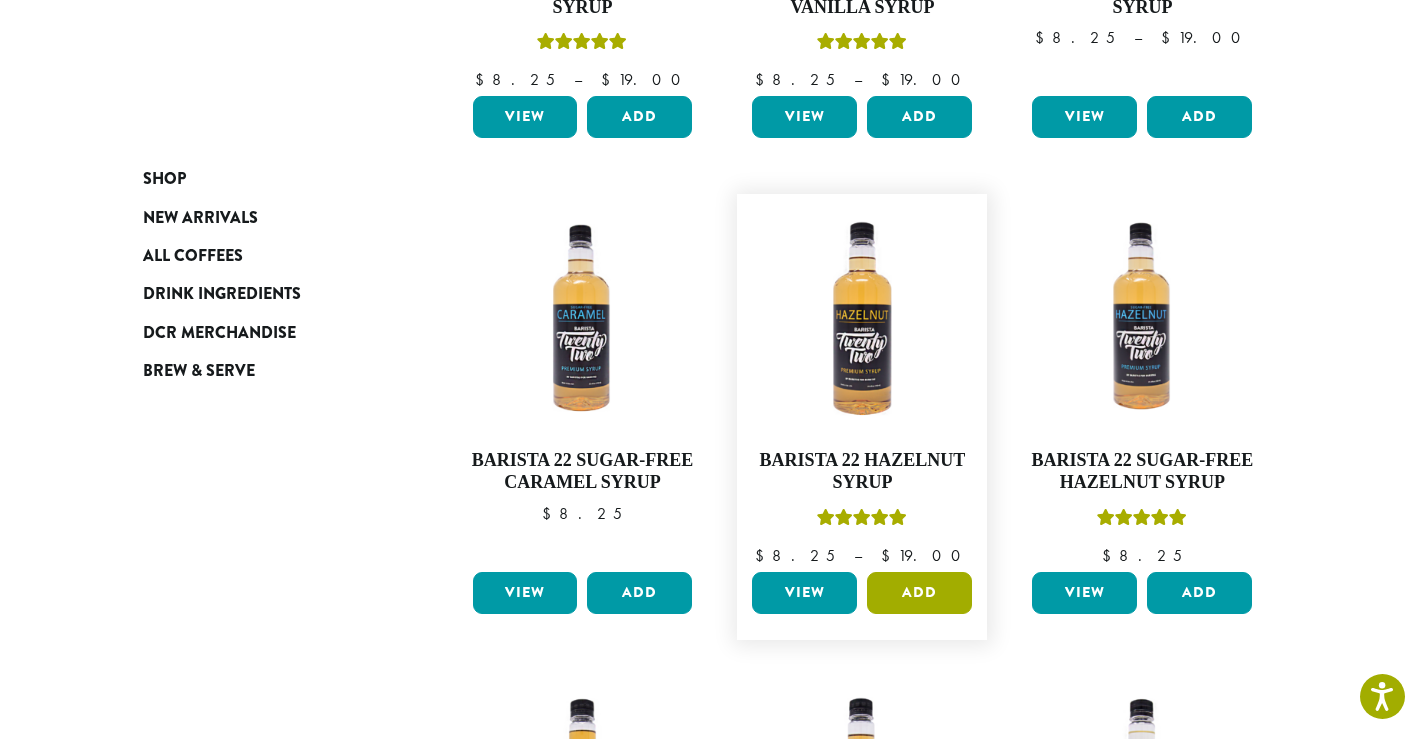 click on "Add" at bounding box center [919, 593] 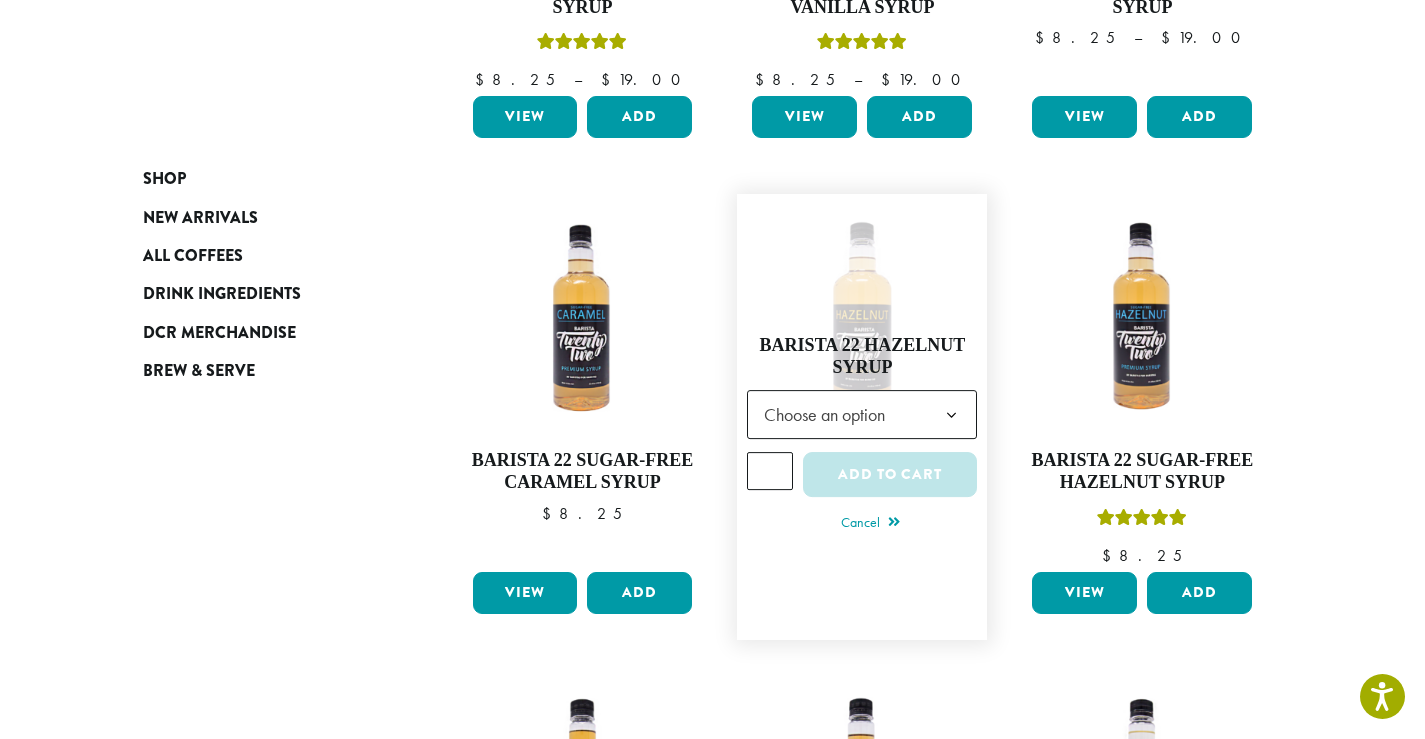 click on "Choose an option" 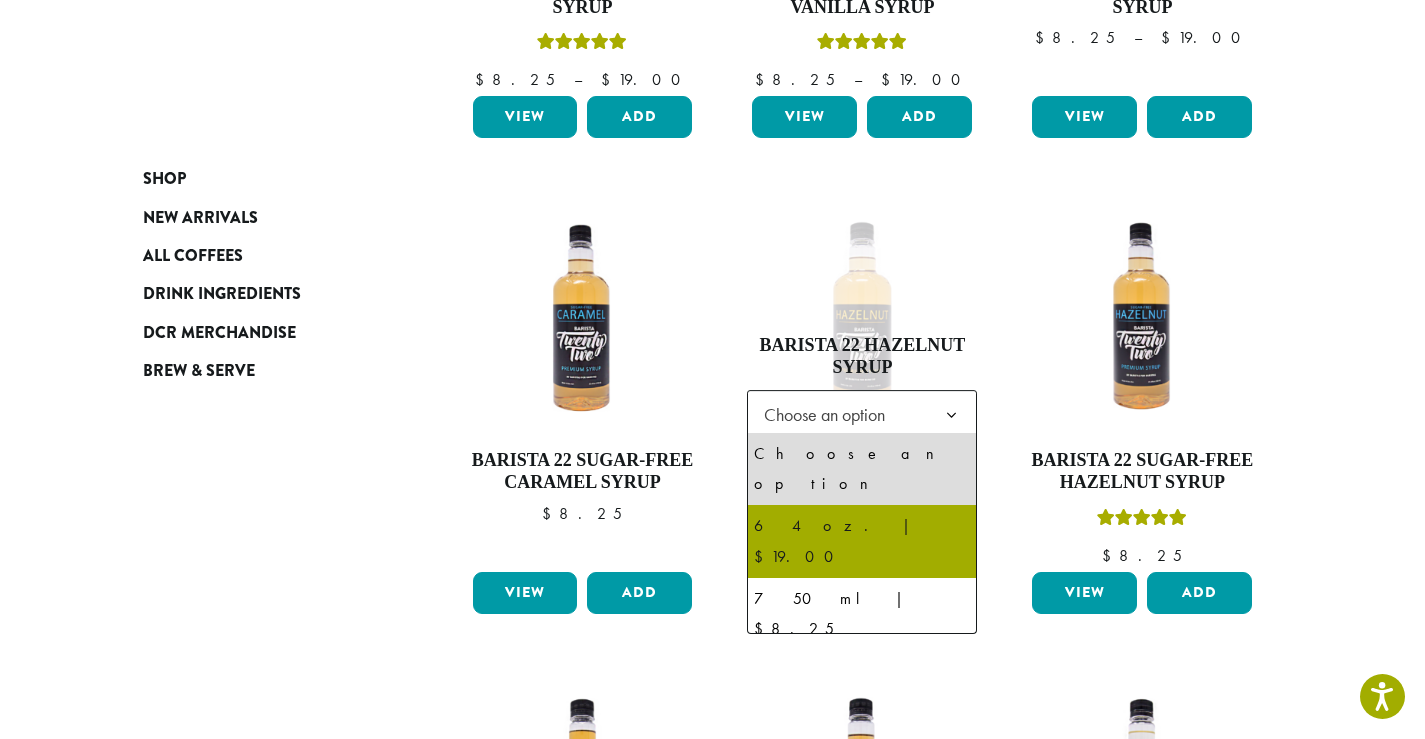 select on "*****" 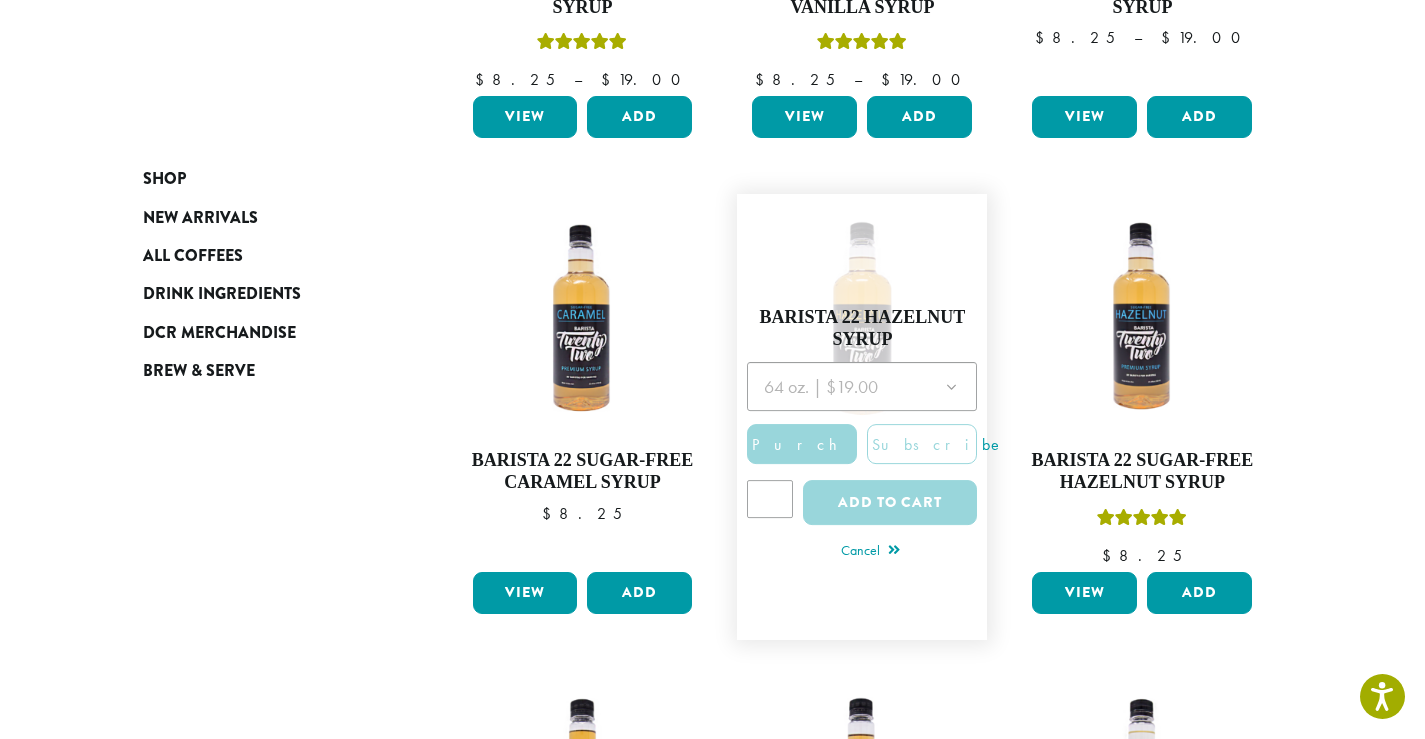 click 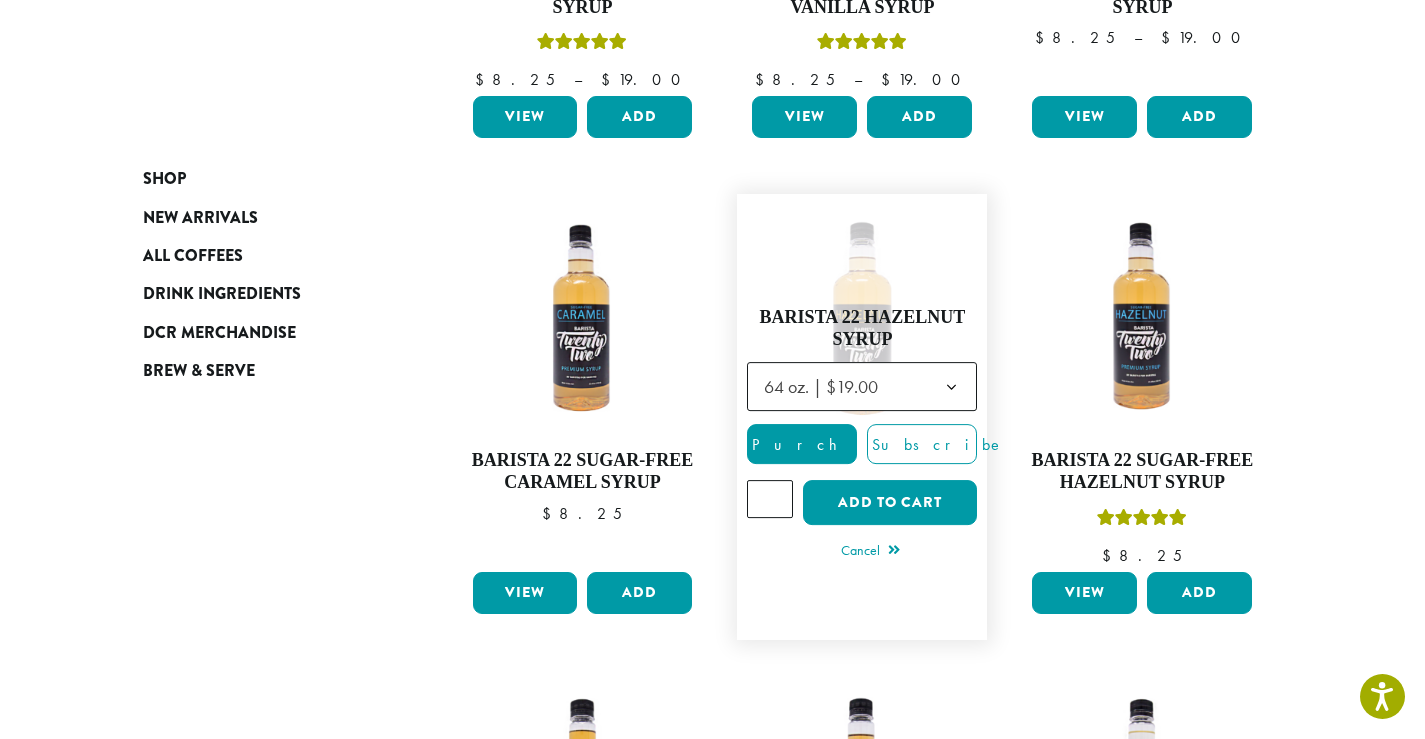 click on "64 oz. | $19.00" 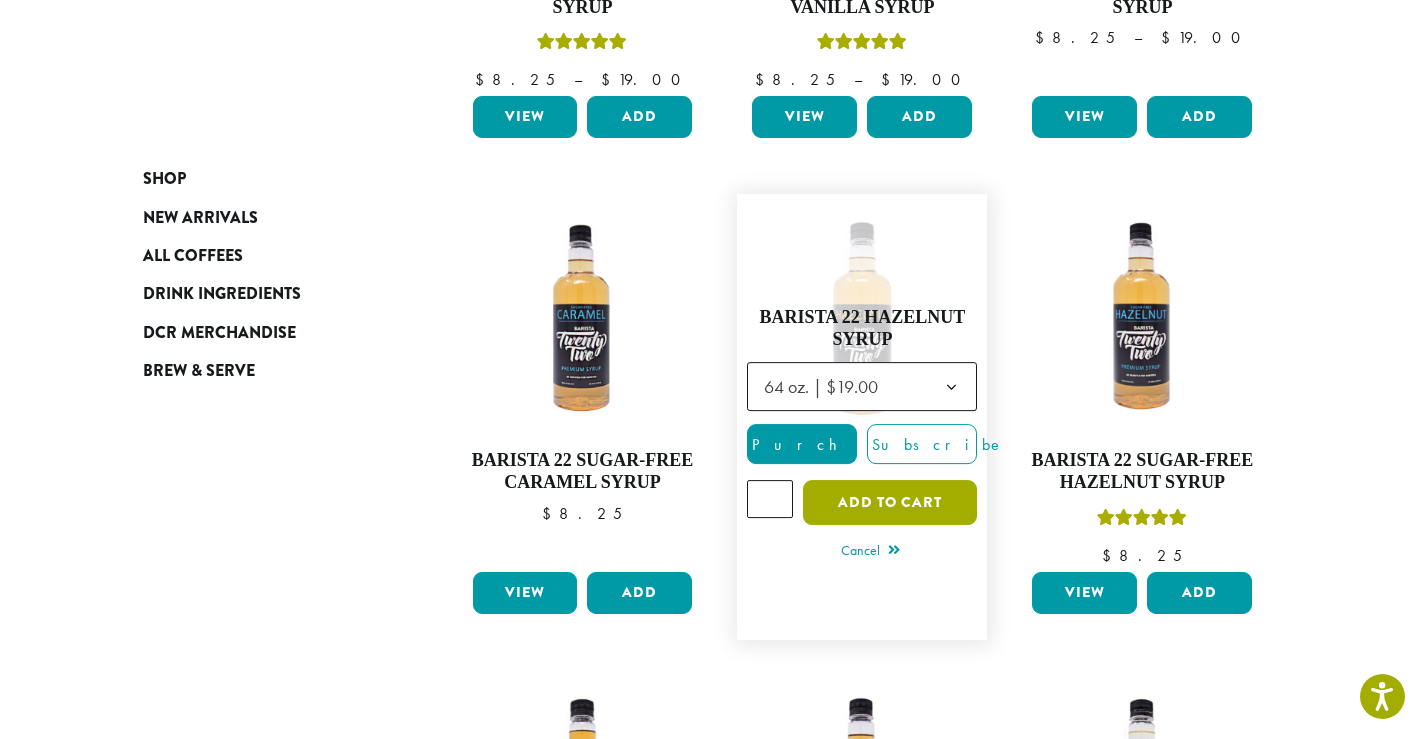 click on "Add to cart" 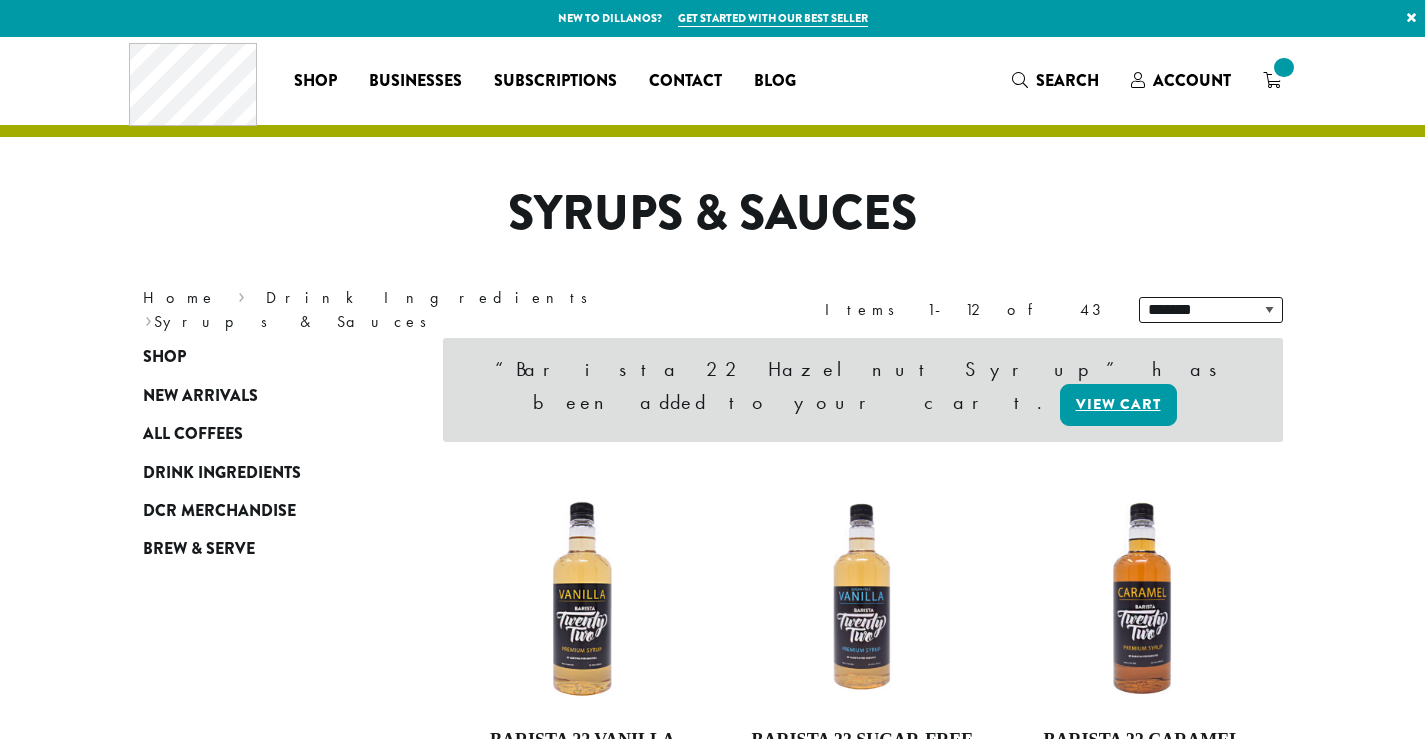 scroll, scrollTop: 0, scrollLeft: 0, axis: both 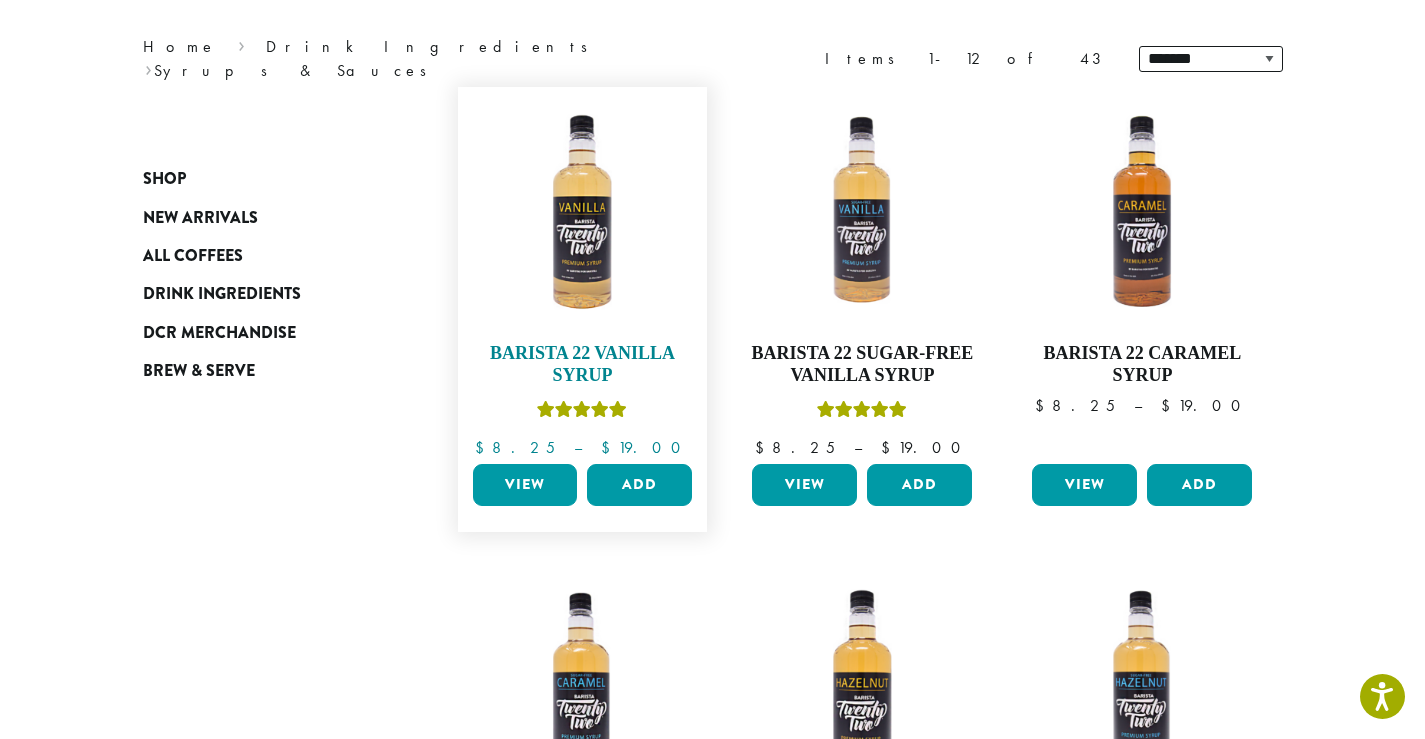 click at bounding box center [582, 212] 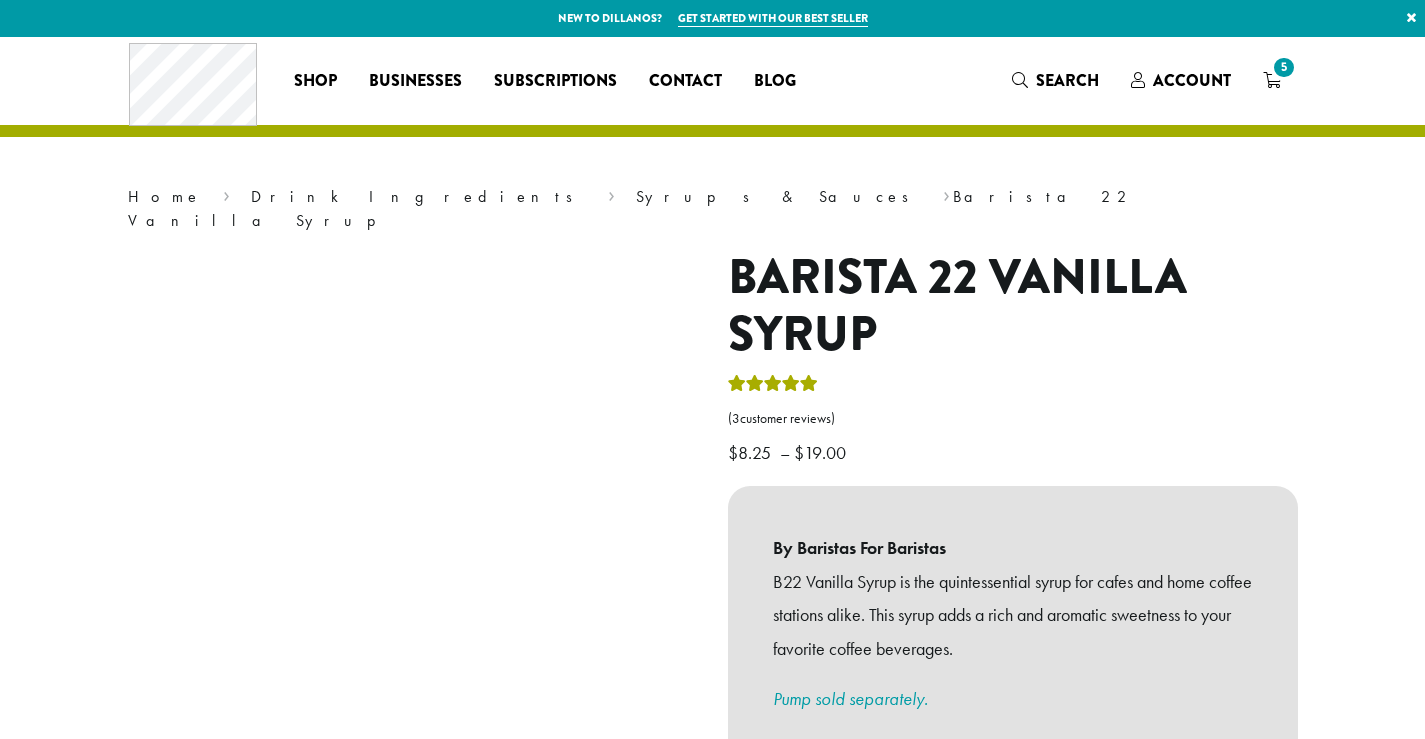 scroll, scrollTop: 0, scrollLeft: 0, axis: both 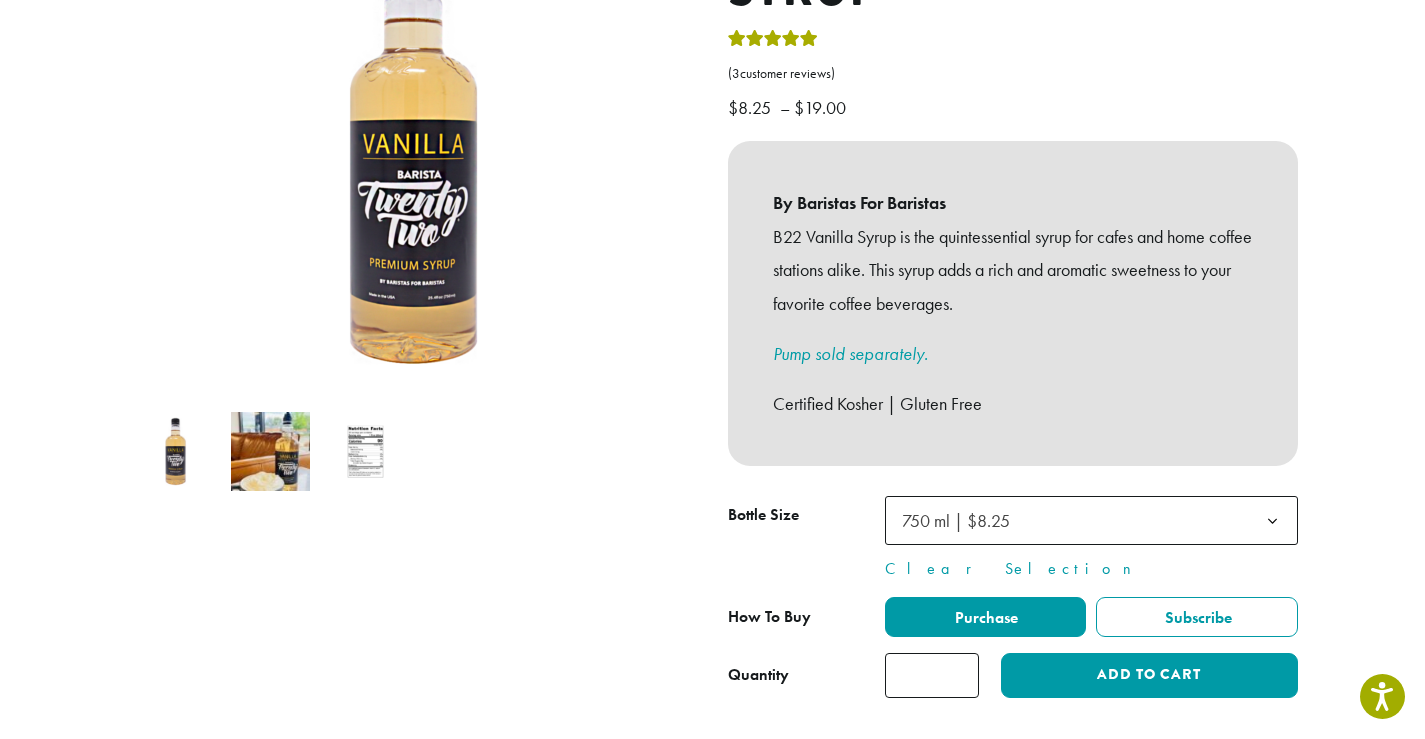 click at bounding box center (365, 451) 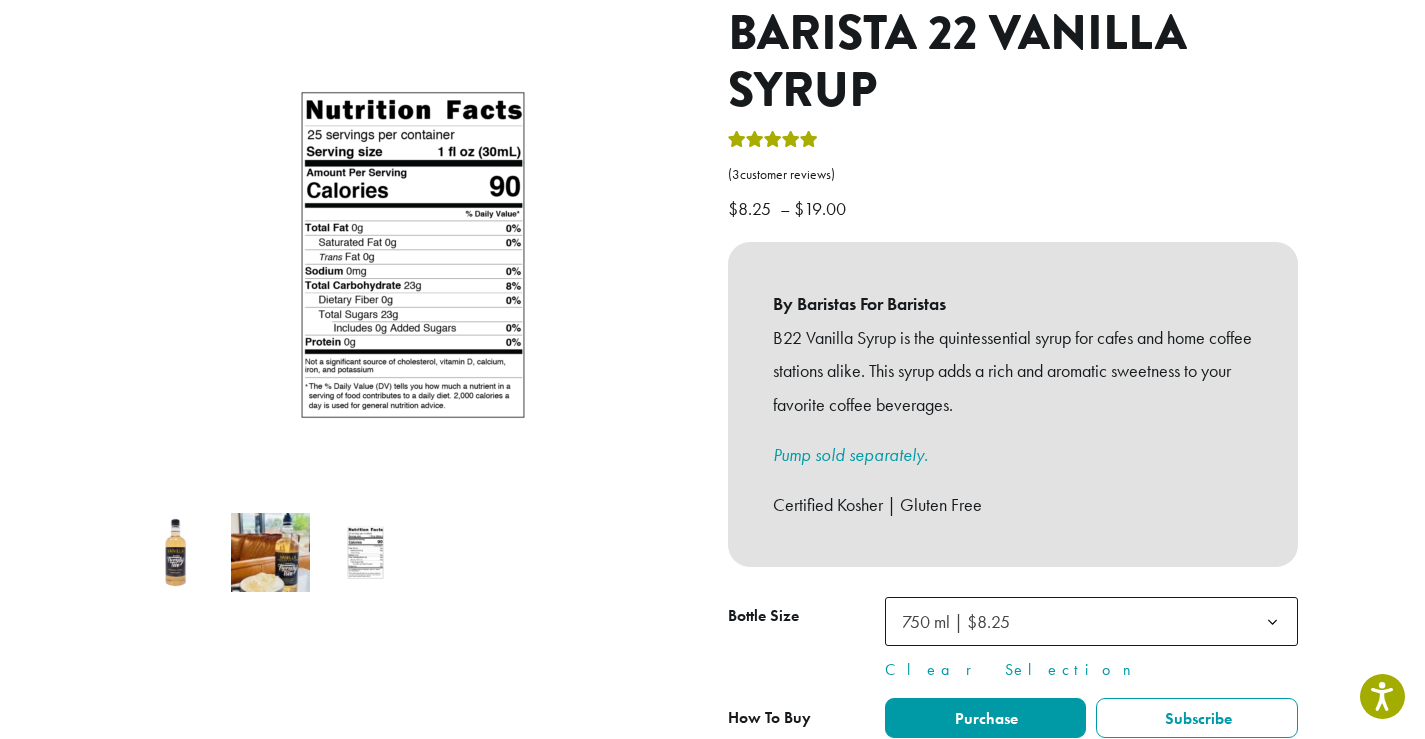 scroll, scrollTop: 215, scrollLeft: 0, axis: vertical 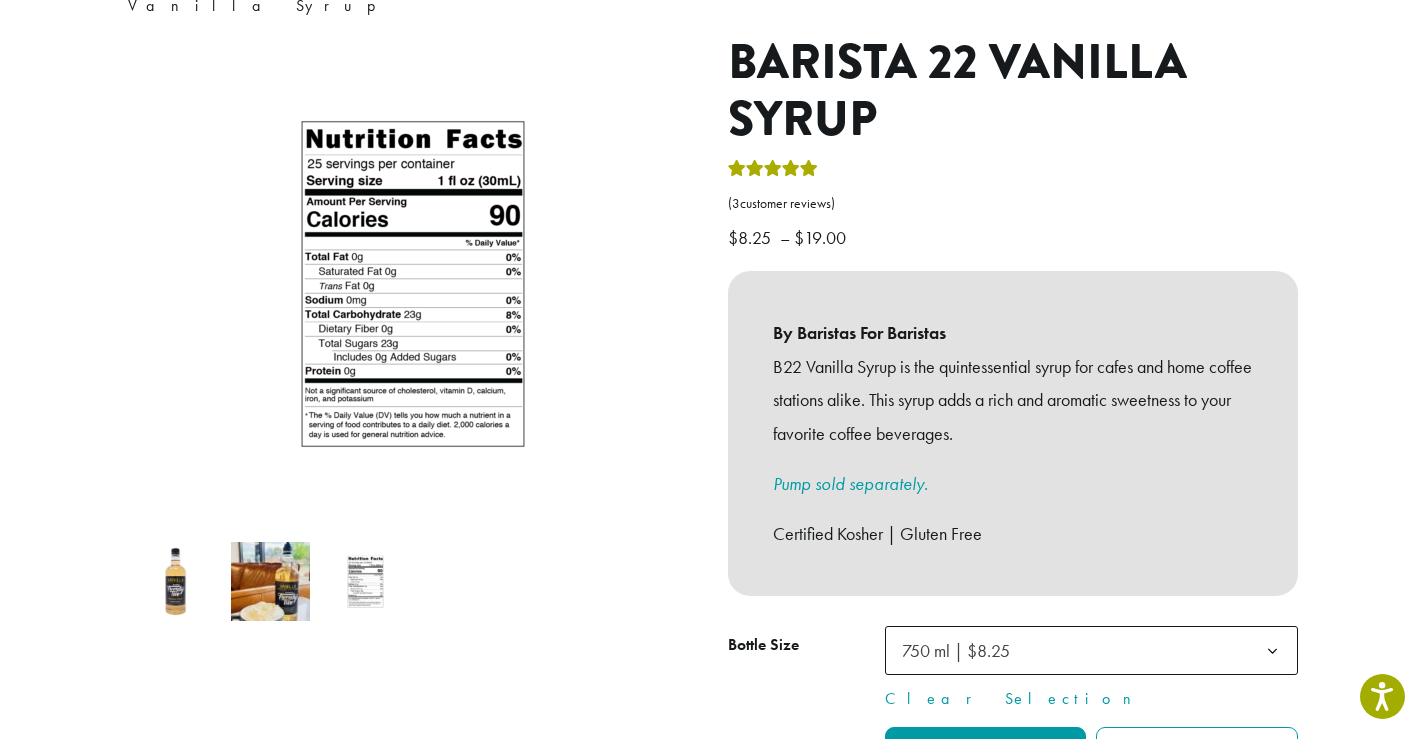 click at bounding box center [175, 581] 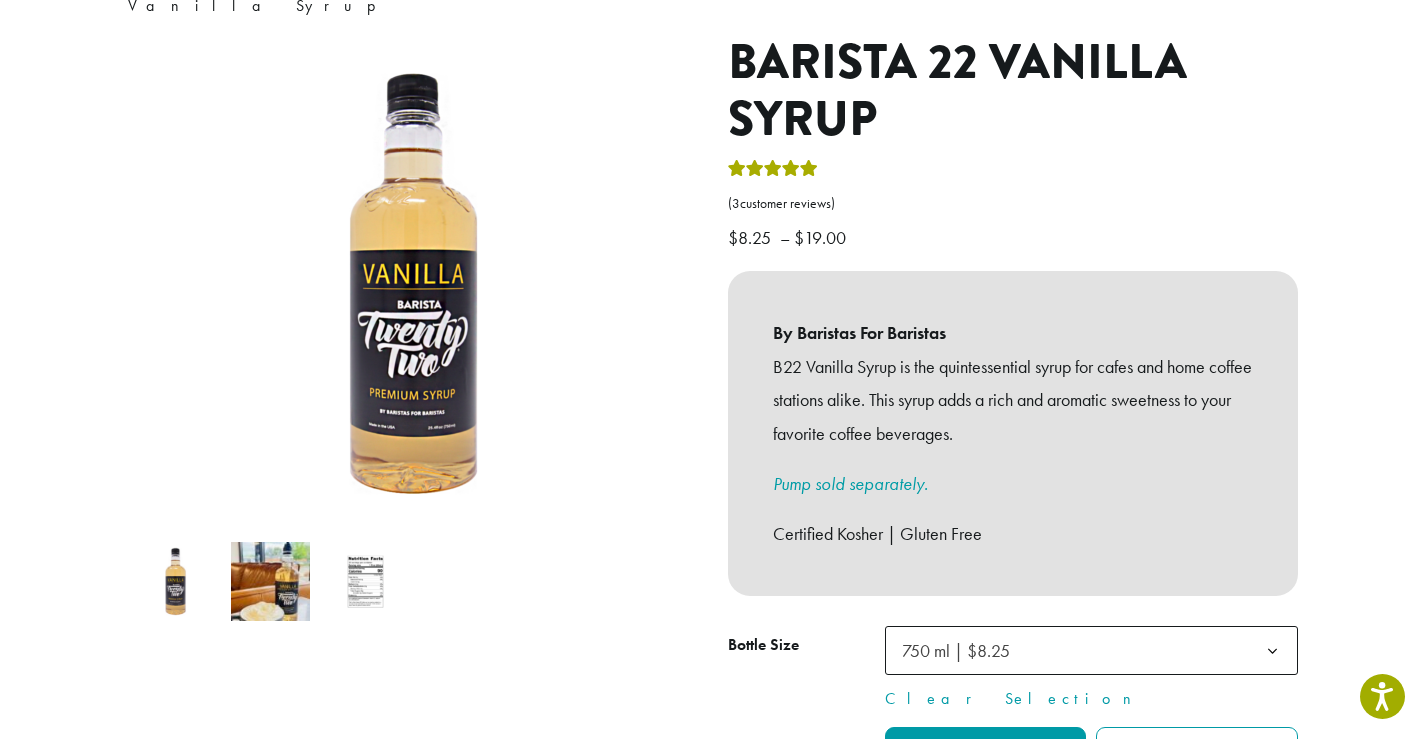 click at bounding box center (270, 581) 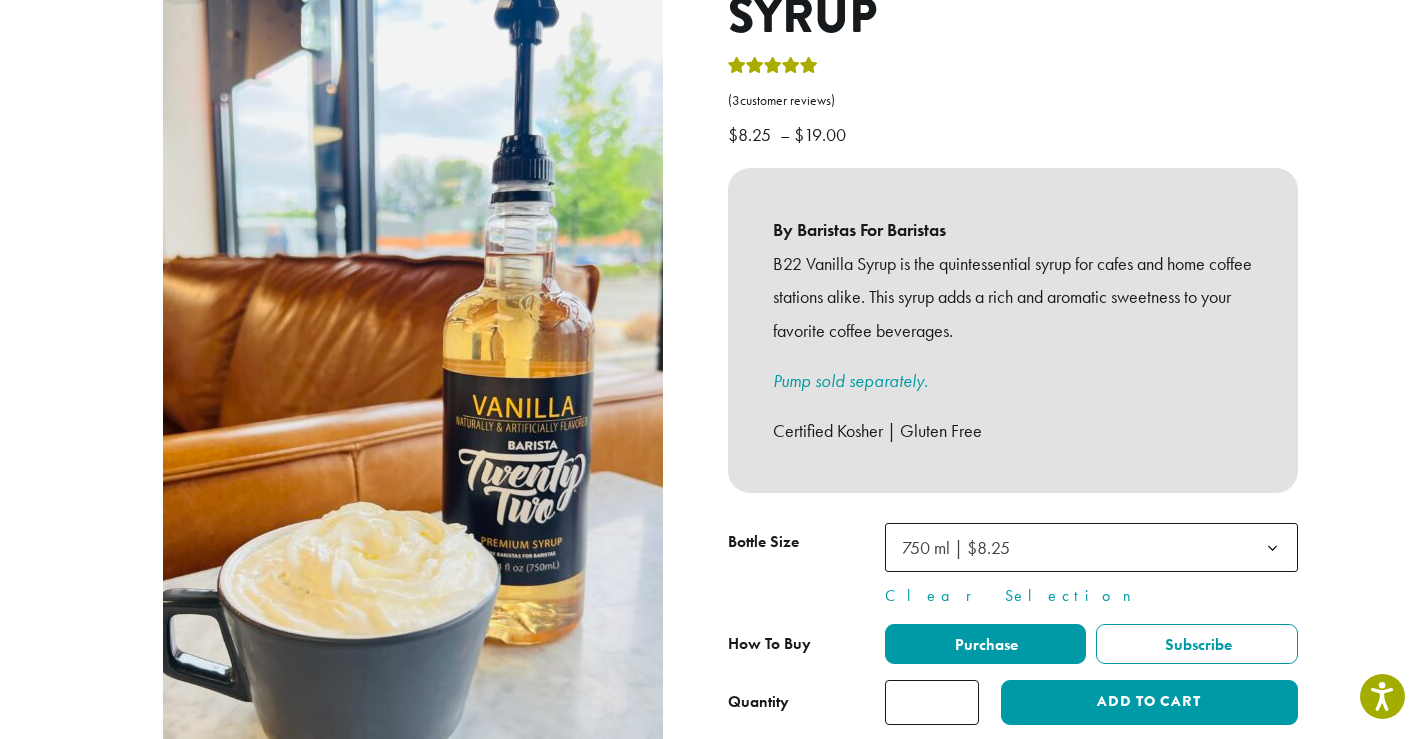 scroll, scrollTop: 572, scrollLeft: 0, axis: vertical 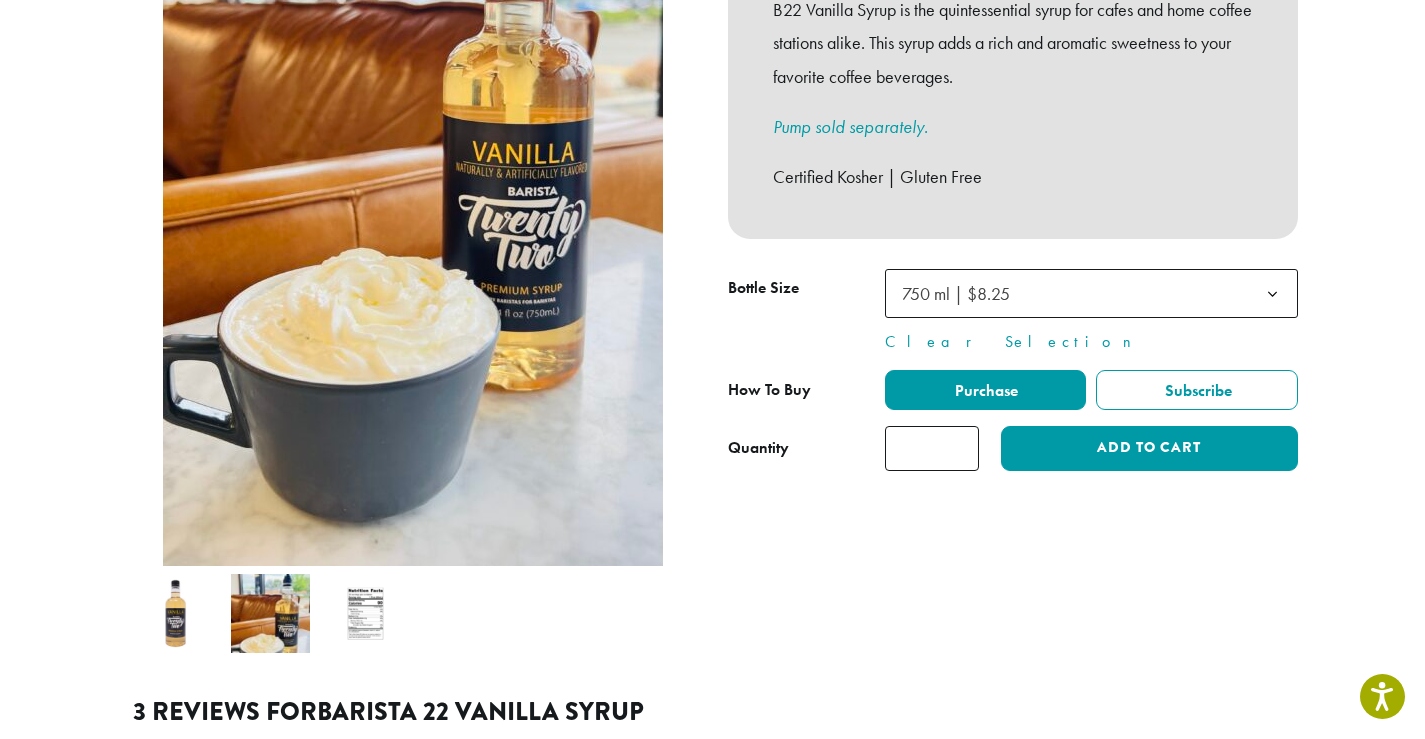 click at bounding box center (365, 613) 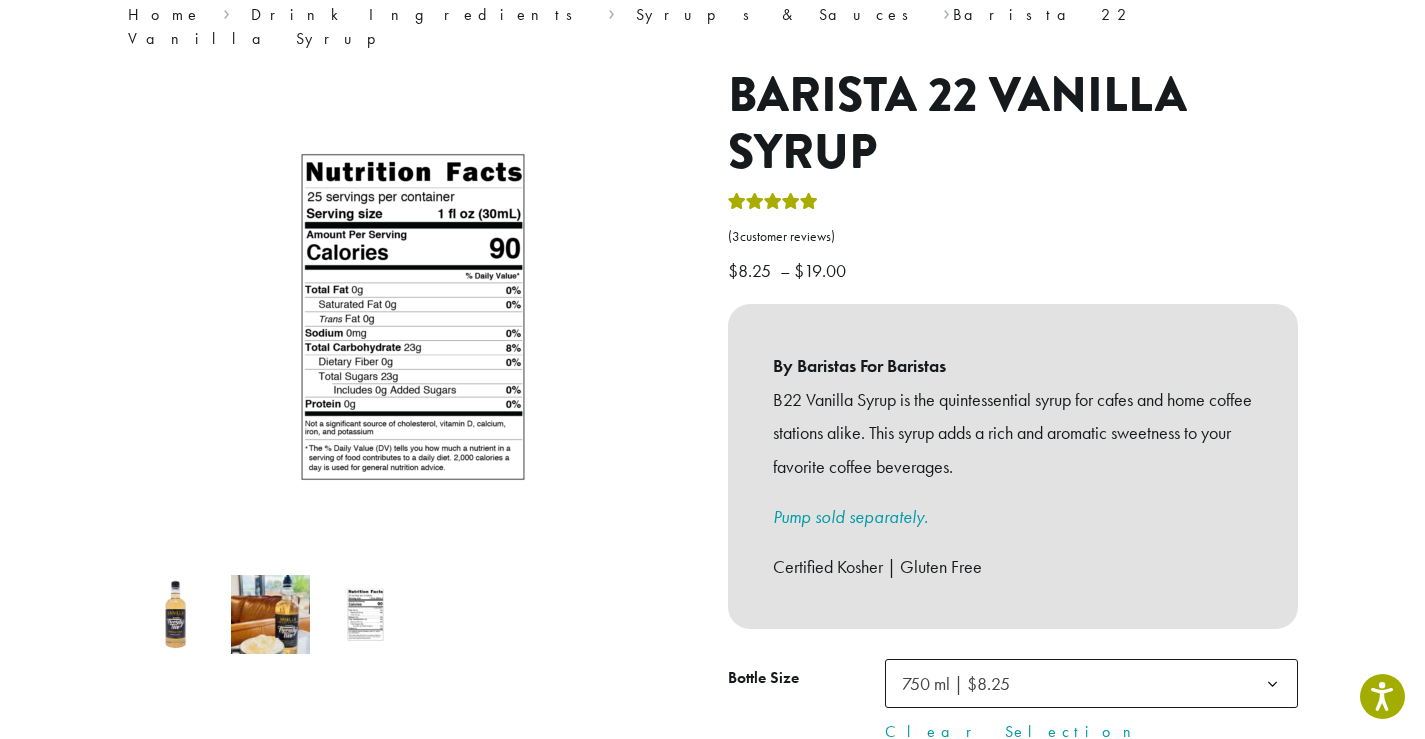 scroll, scrollTop: 0, scrollLeft: 0, axis: both 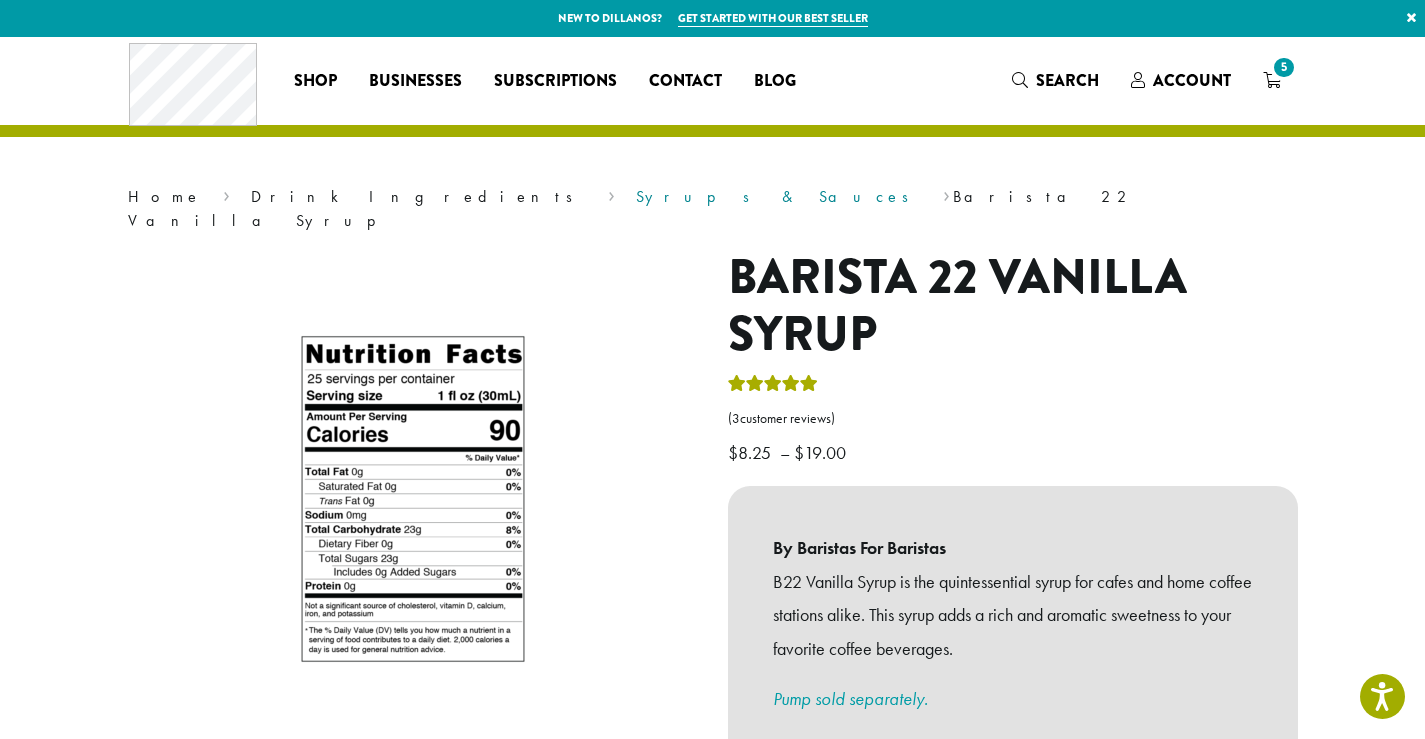 click on "Syrups & Sauces" at bounding box center [779, 196] 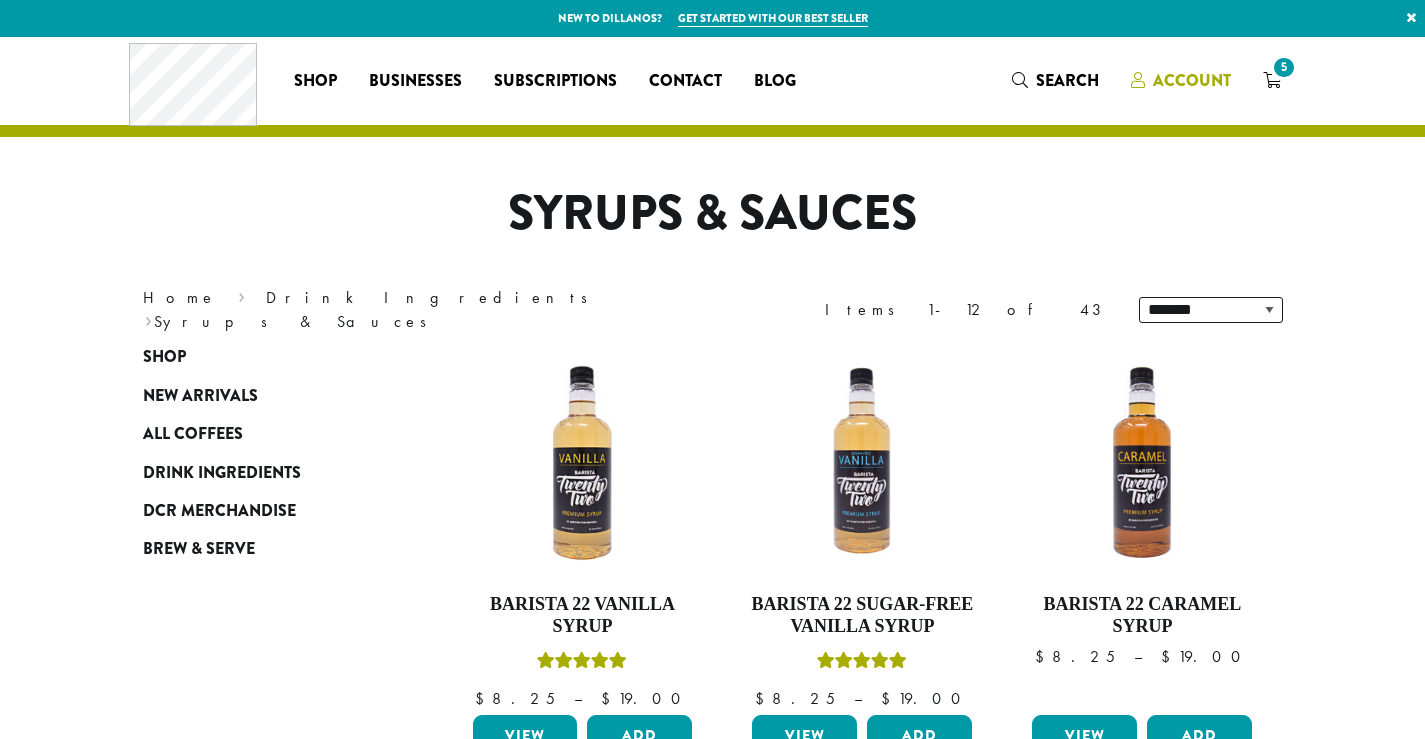 scroll, scrollTop: 0, scrollLeft: 0, axis: both 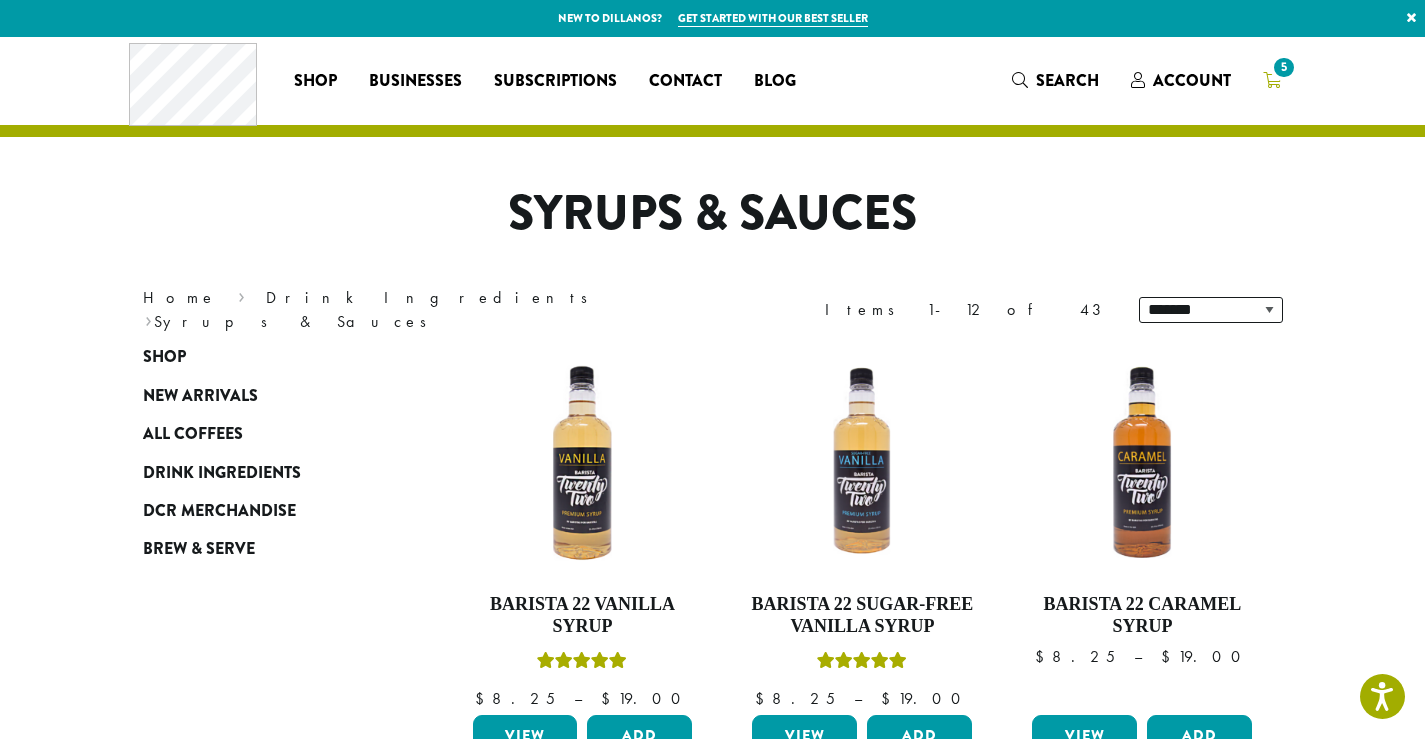 click on "5" at bounding box center [1272, 80] 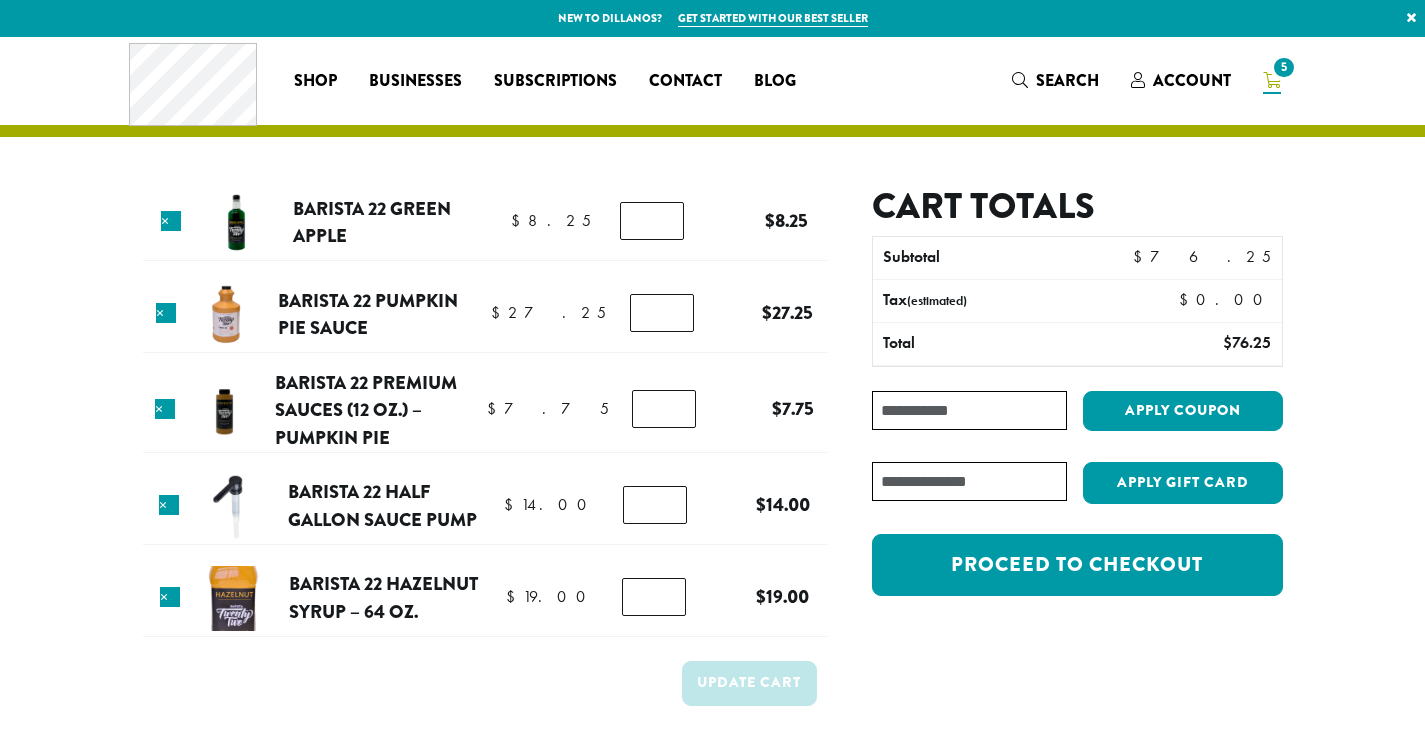 scroll, scrollTop: 0, scrollLeft: 0, axis: both 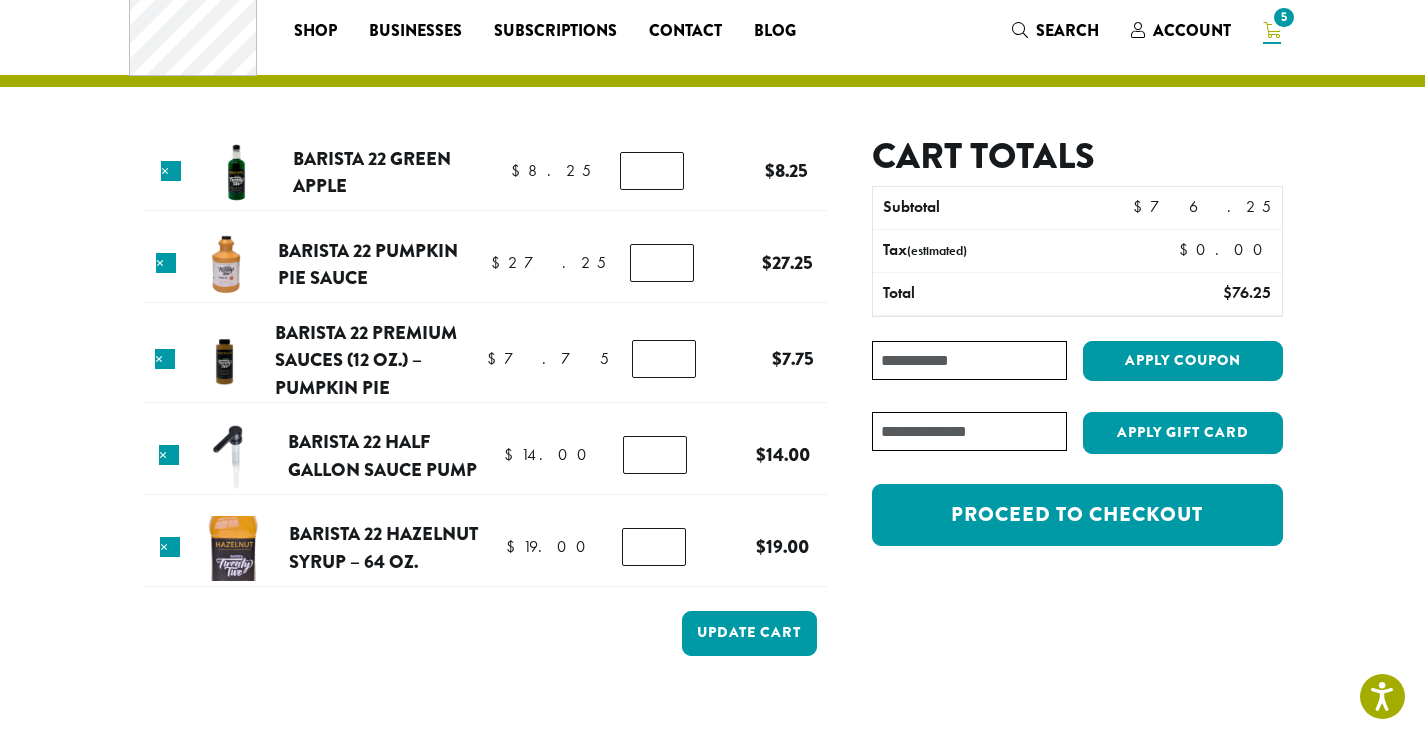 type on "*" 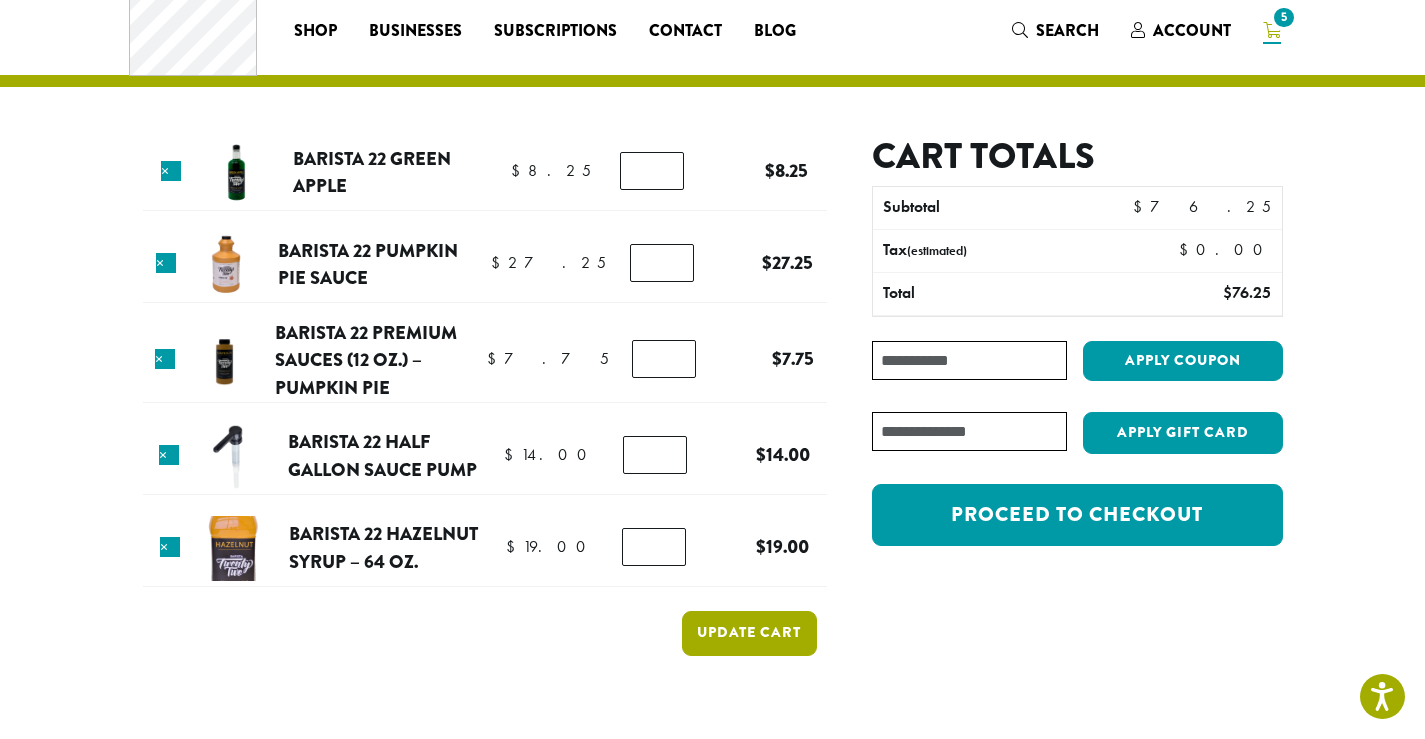 click on "Update cart" at bounding box center [749, 633] 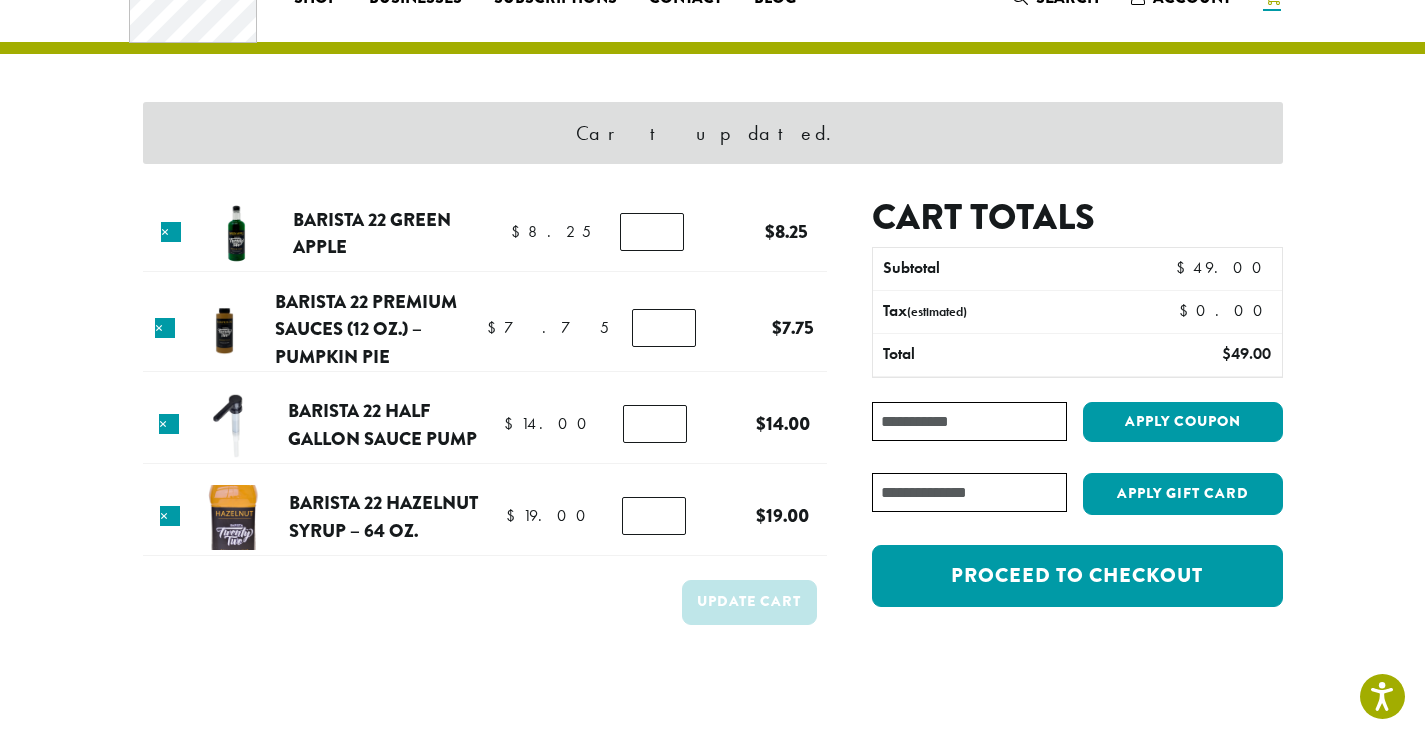 scroll, scrollTop: 84, scrollLeft: 0, axis: vertical 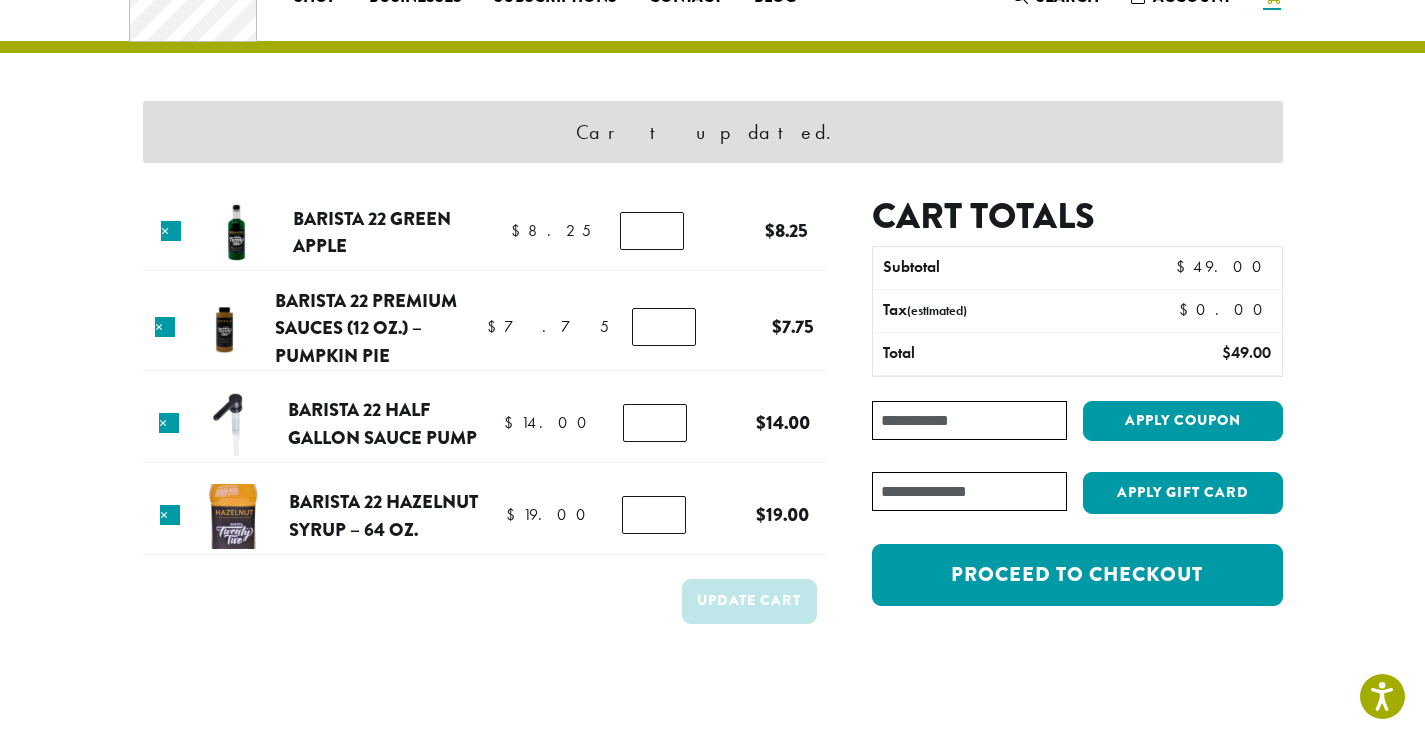 type on "*" 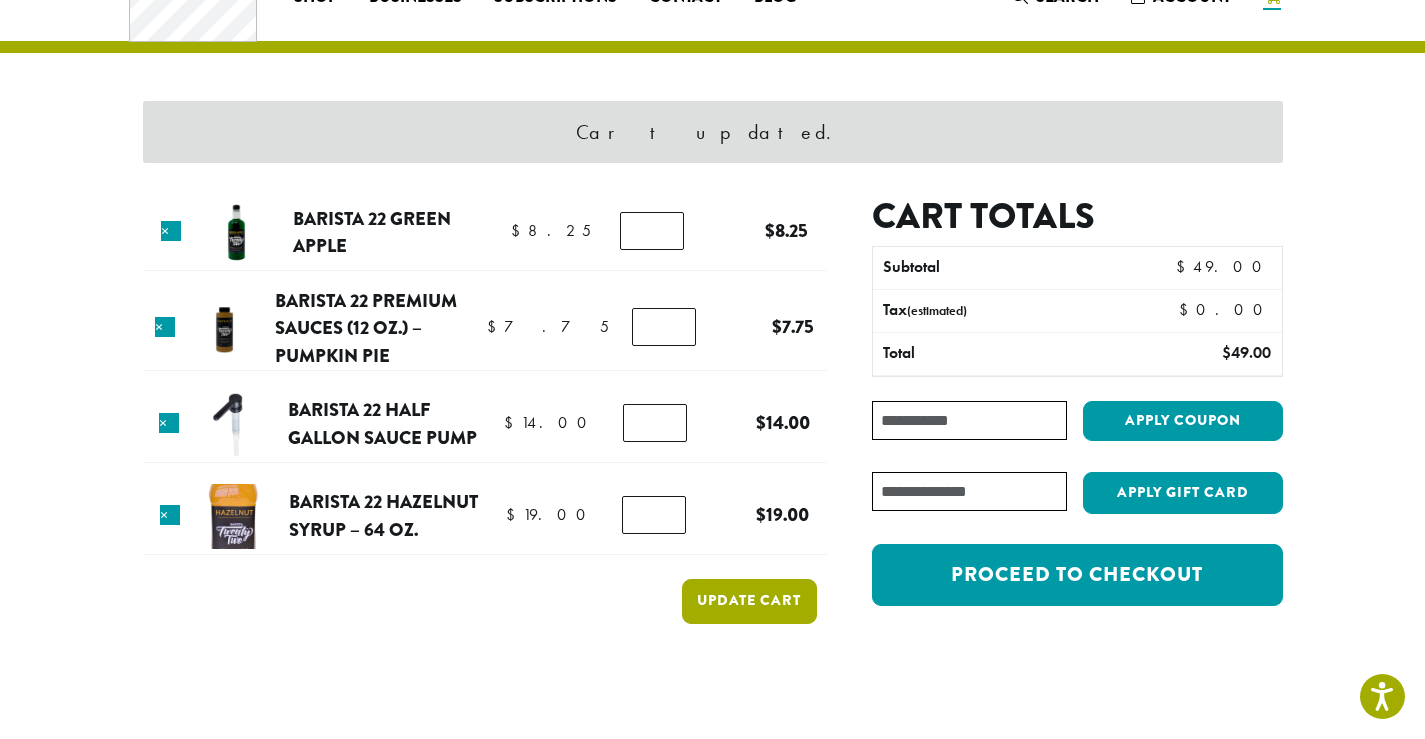 click on "Update cart" at bounding box center [749, 601] 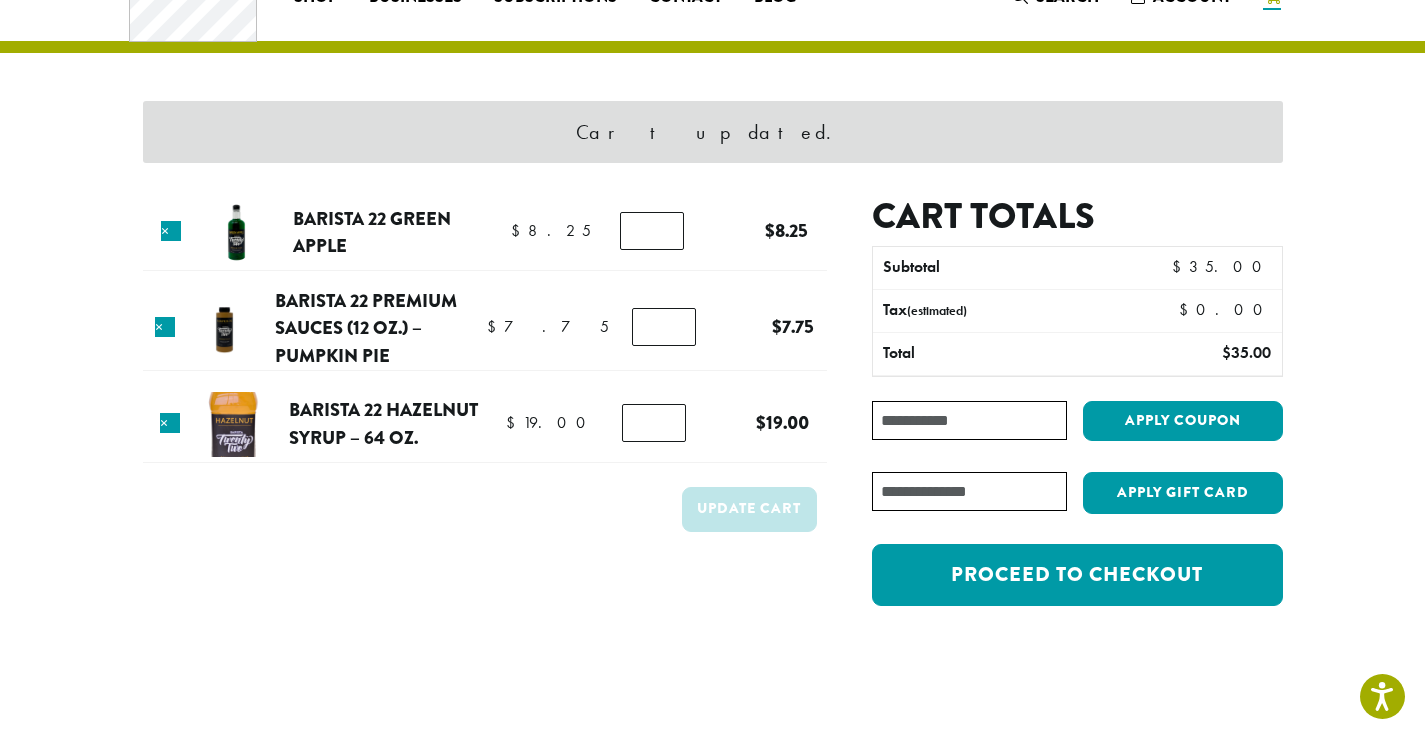 scroll, scrollTop: 0, scrollLeft: 0, axis: both 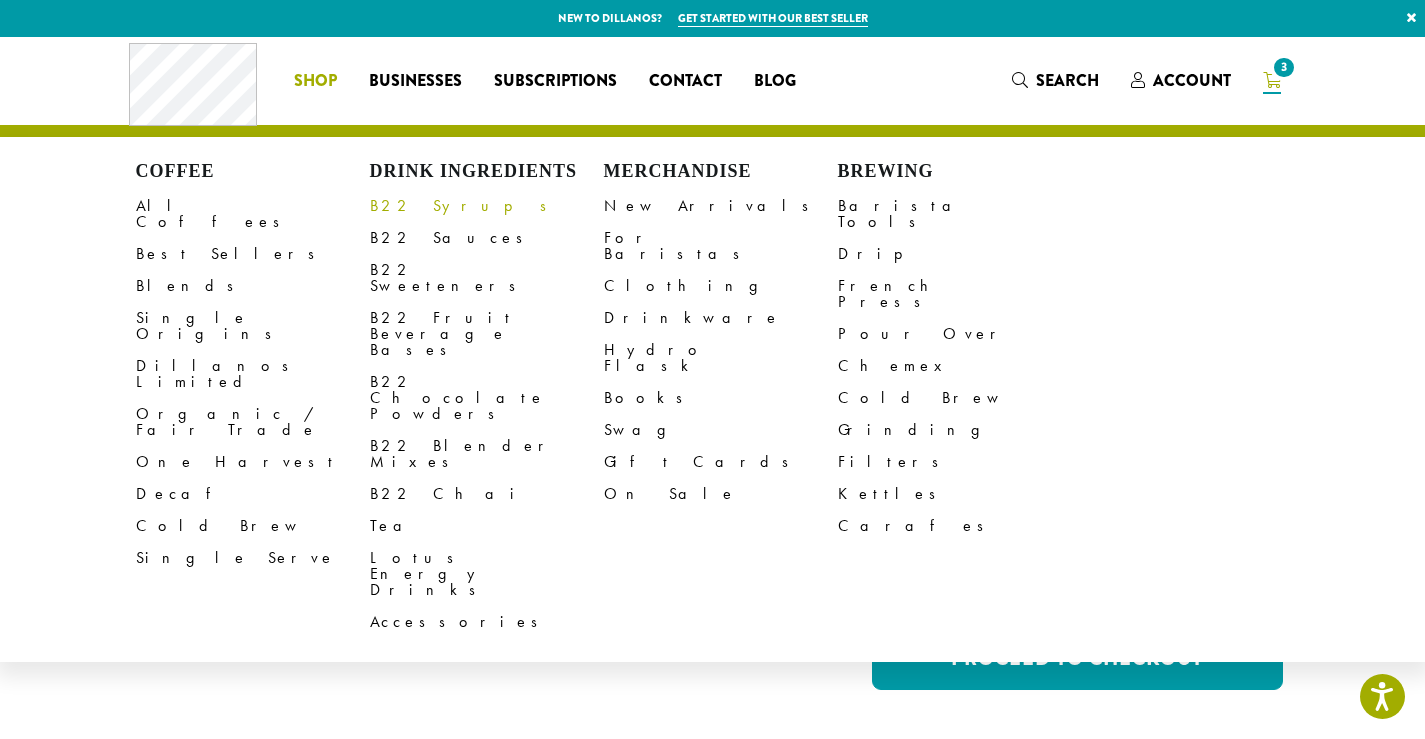 click on "B22 Syrups" at bounding box center [487, 206] 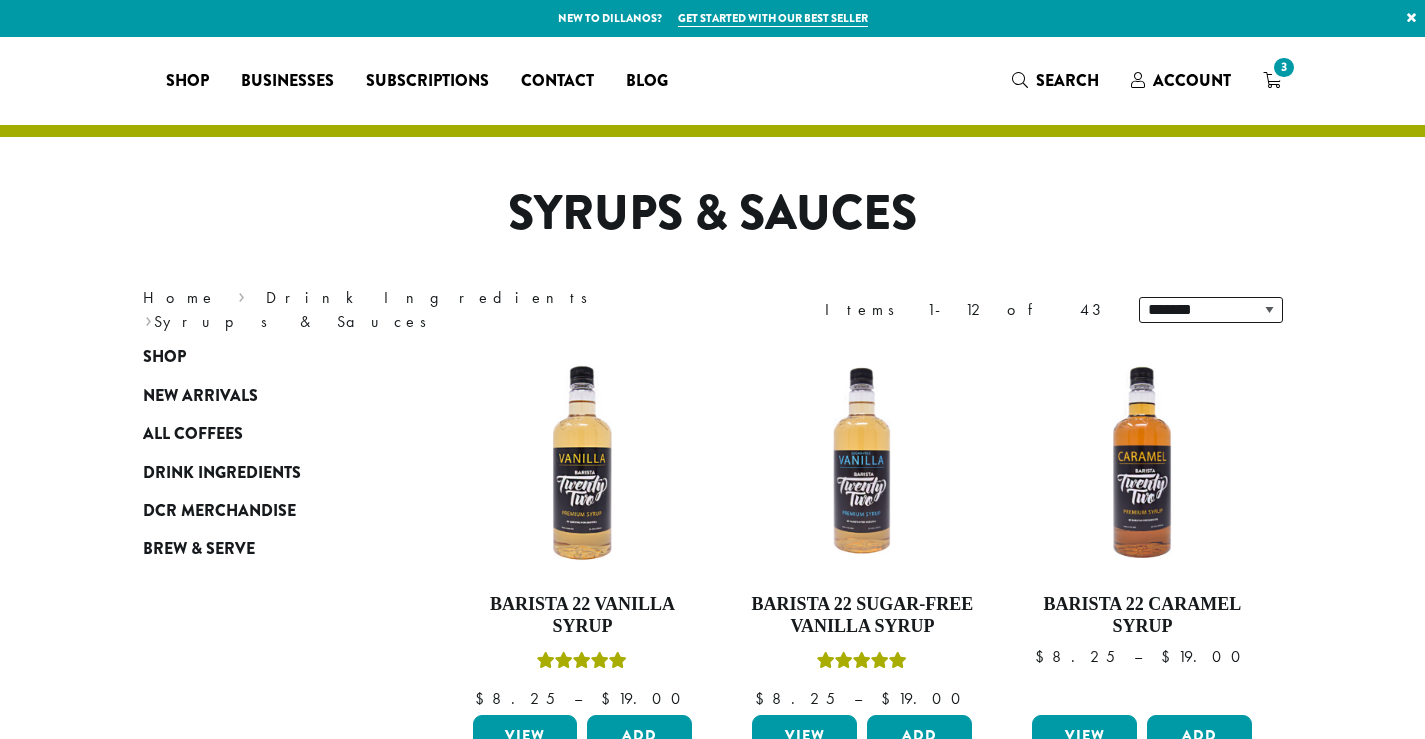 scroll, scrollTop: 0, scrollLeft: 0, axis: both 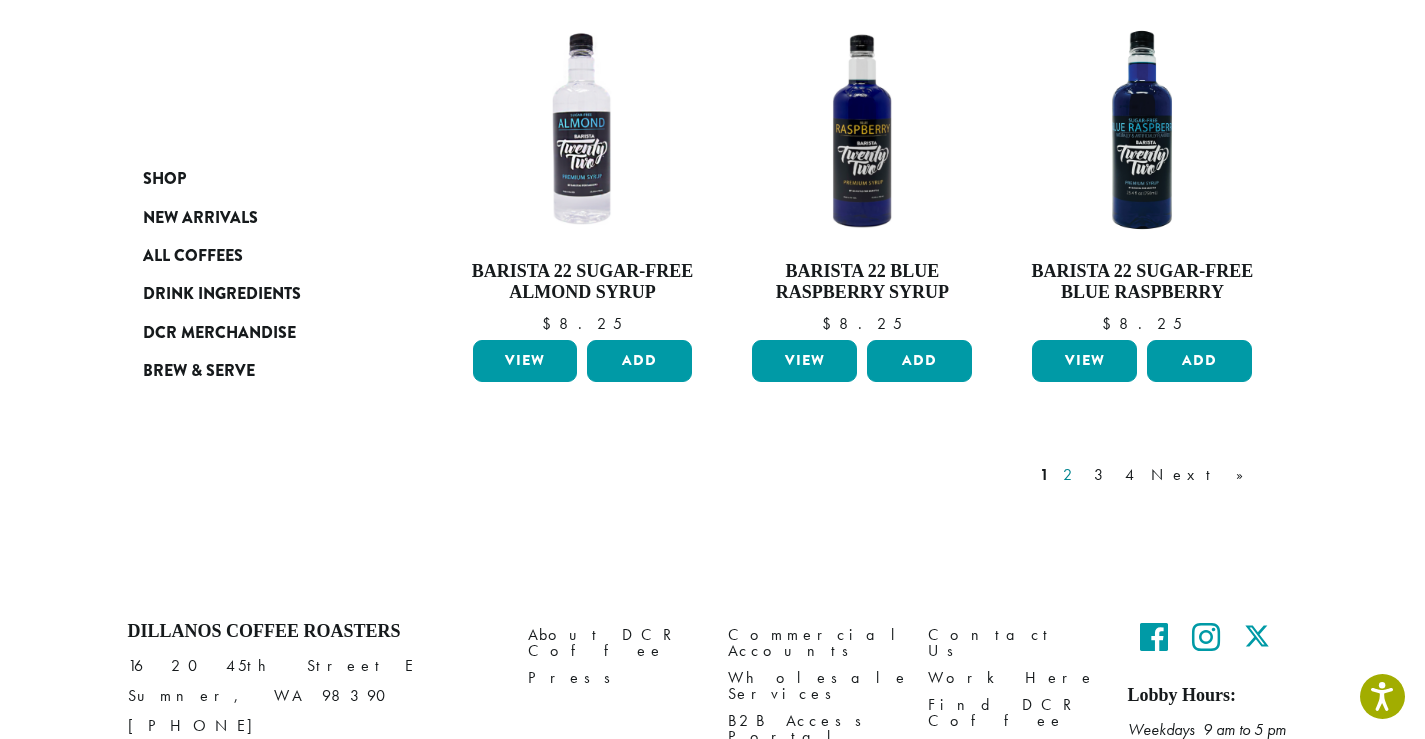 click on "2" at bounding box center [1071, 475] 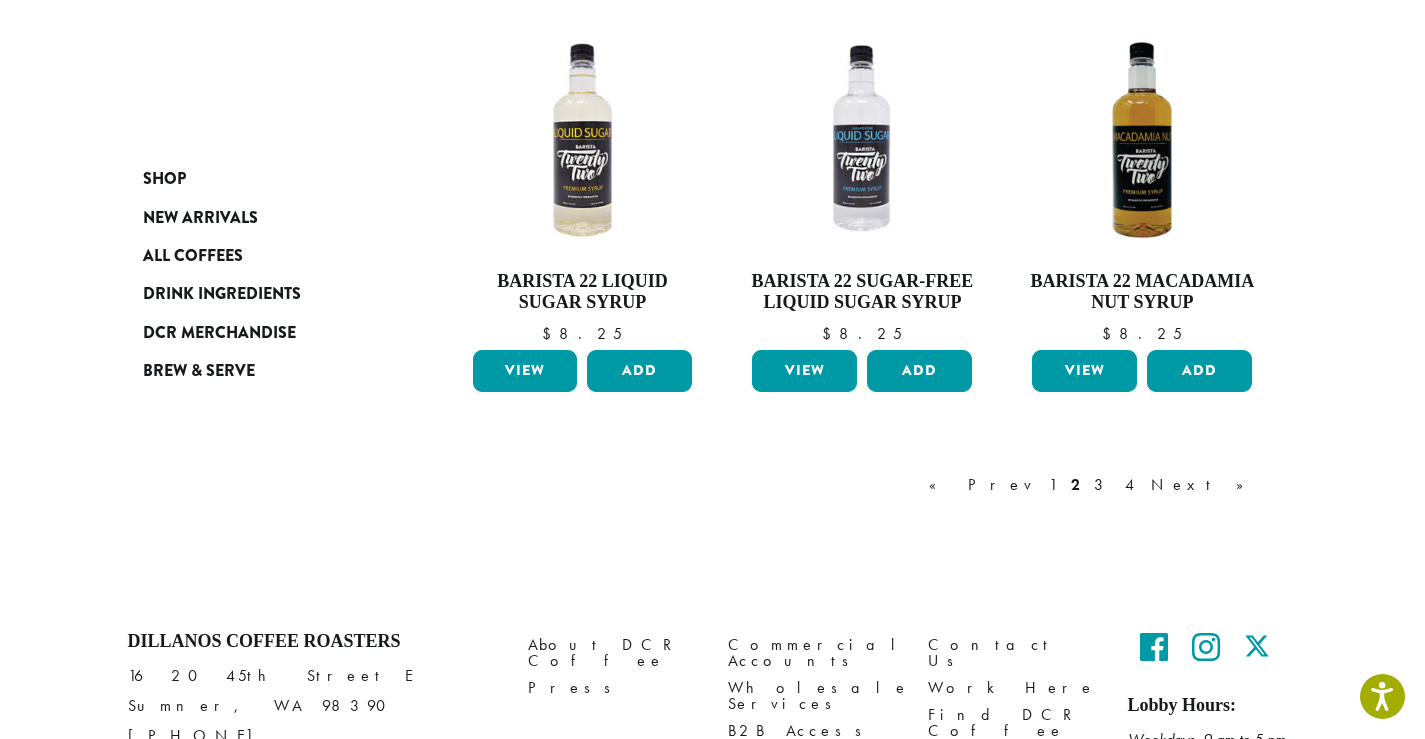 scroll, scrollTop: 1710, scrollLeft: 0, axis: vertical 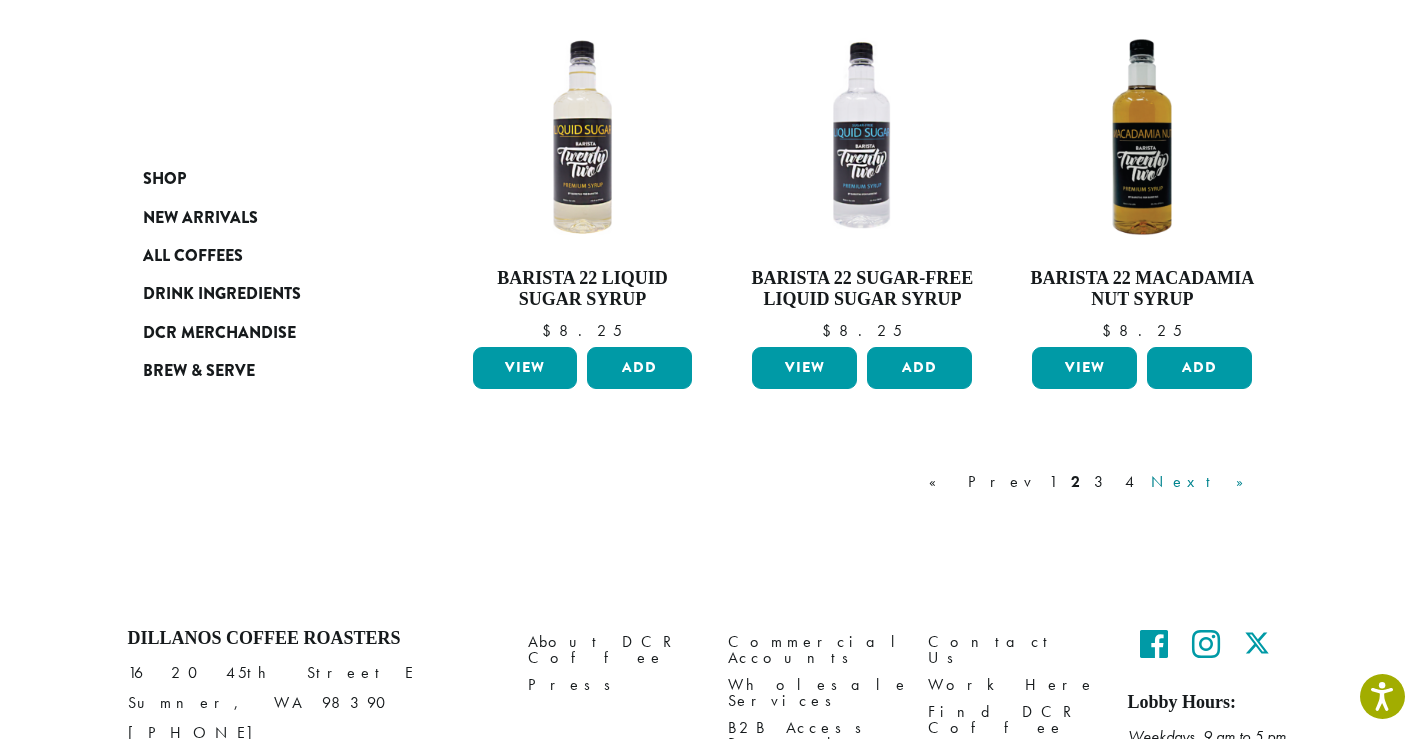 click on "Next »" at bounding box center [1204, 482] 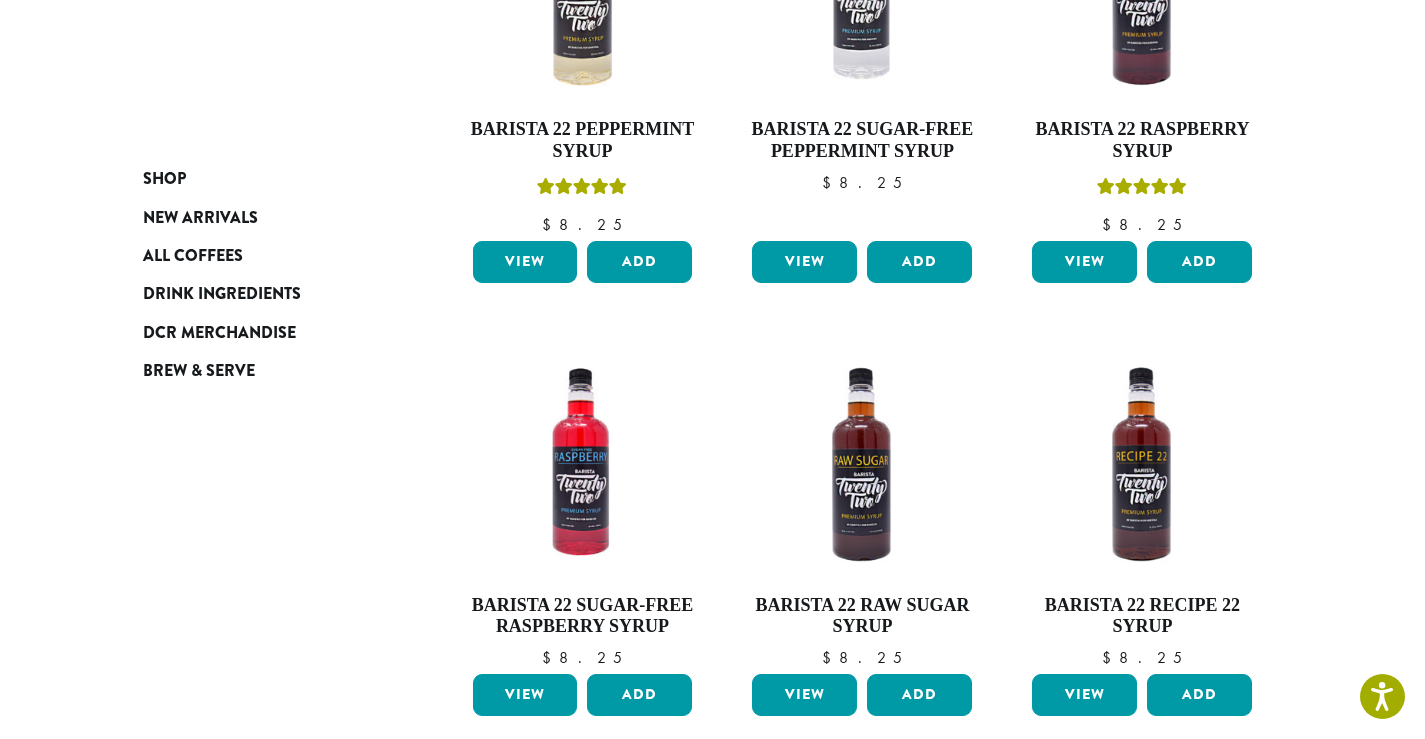 scroll, scrollTop: 752, scrollLeft: 0, axis: vertical 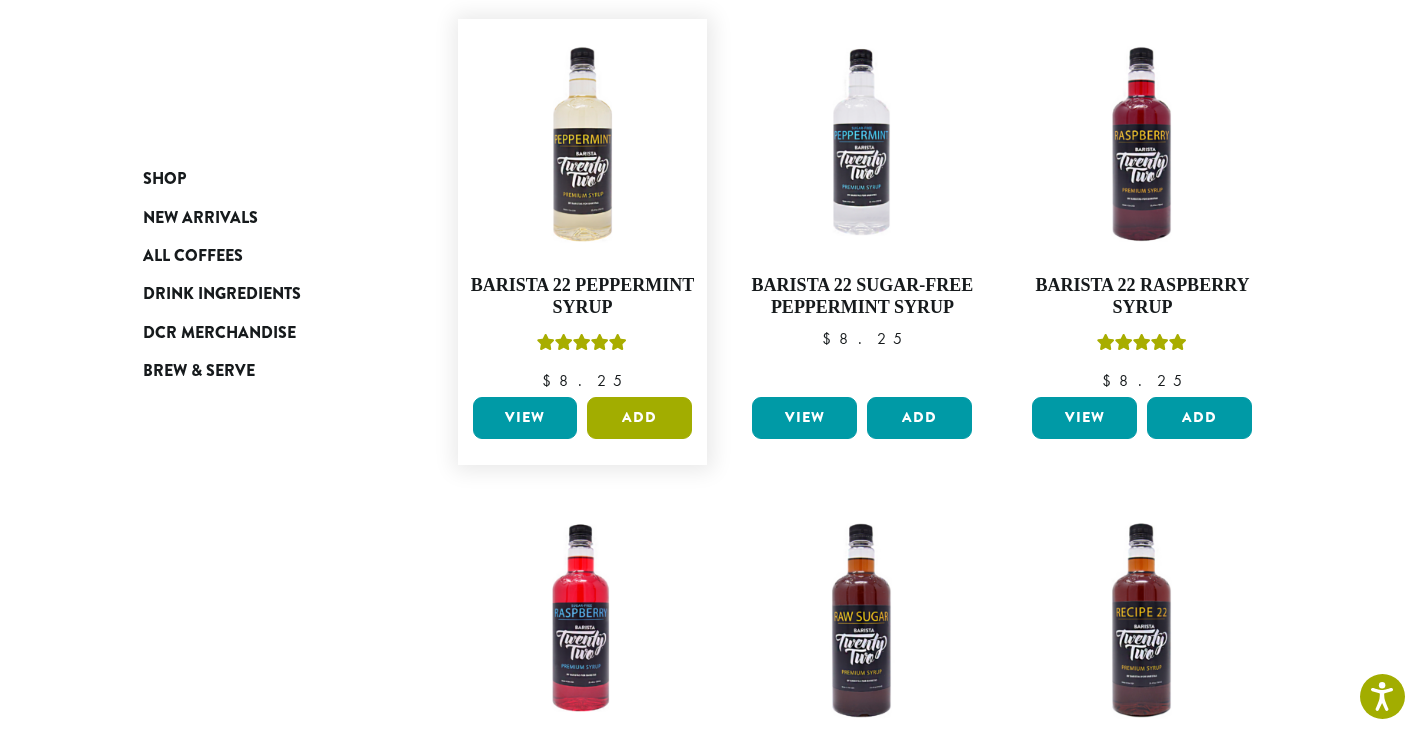 click on "Add" at bounding box center (639, 418) 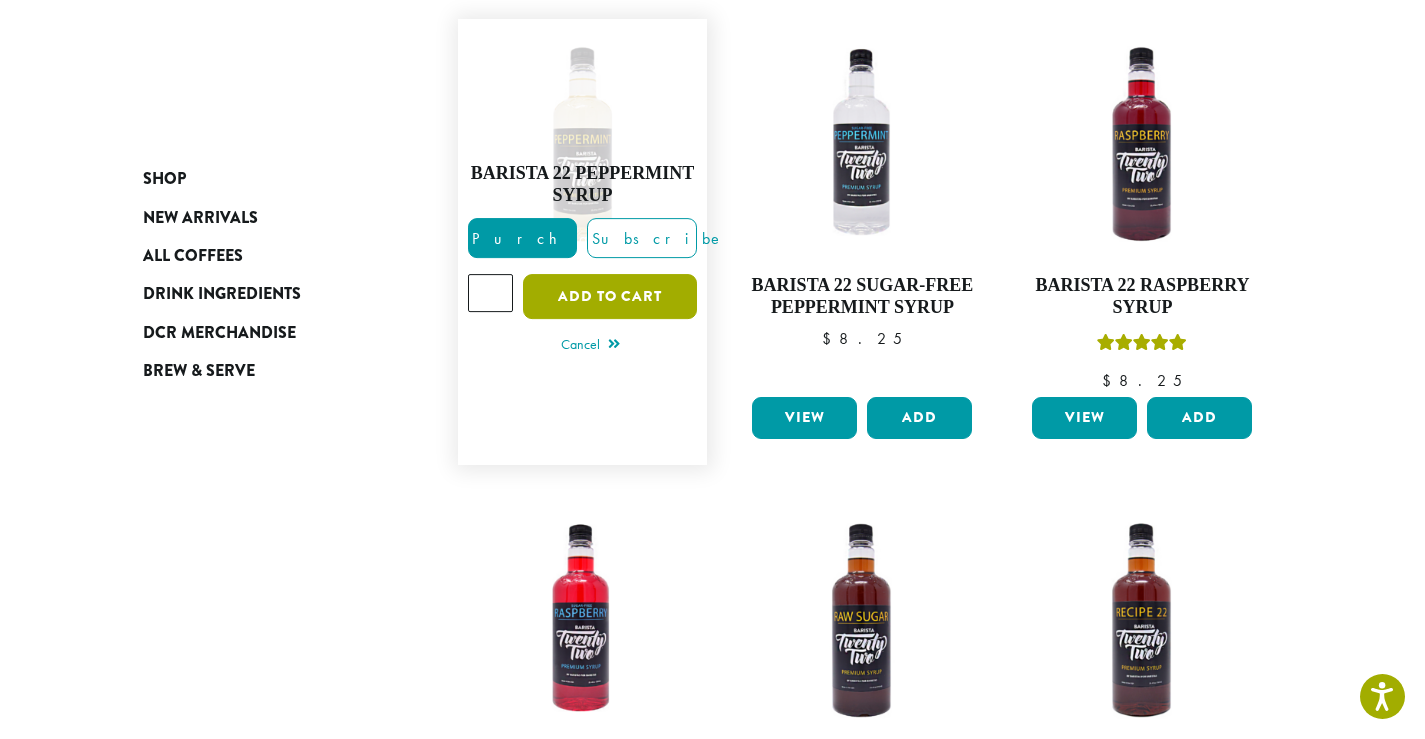 click on "Add to cart" at bounding box center (610, 296) 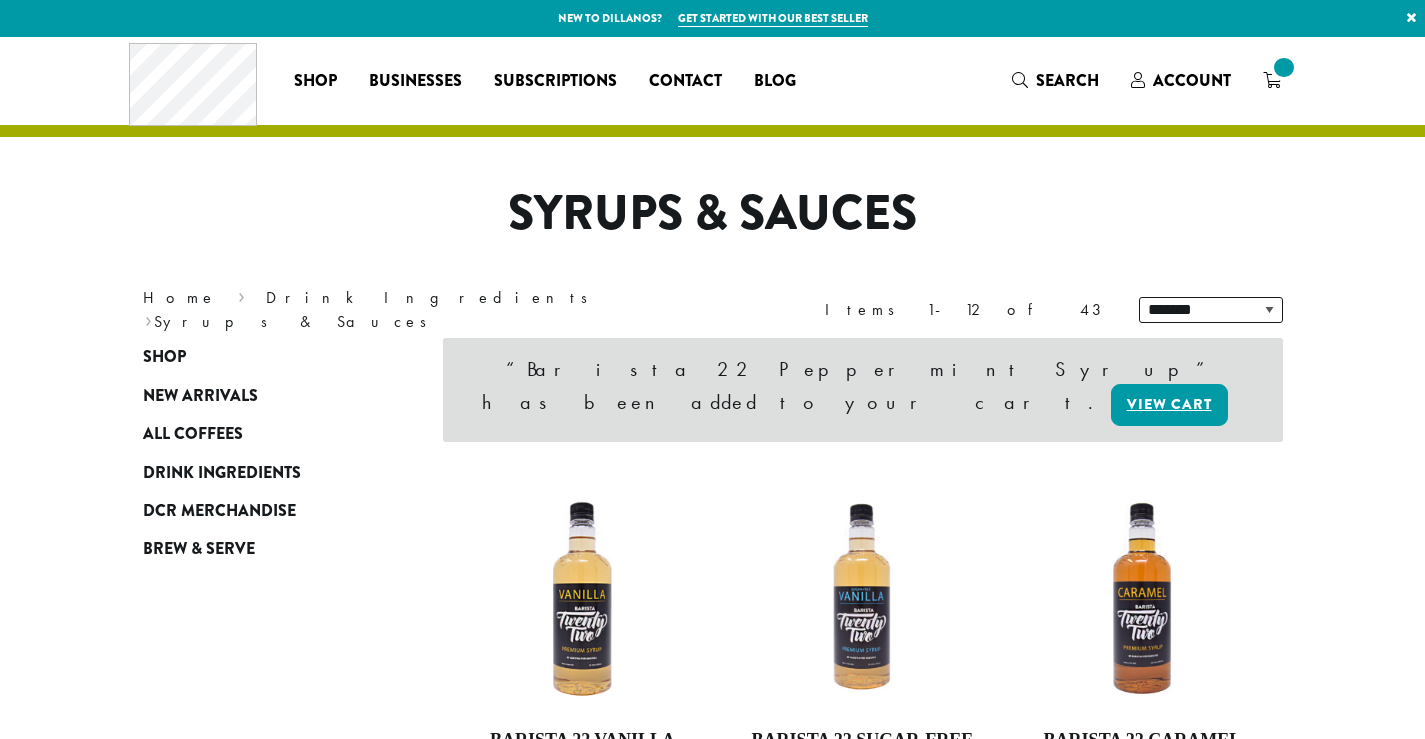 scroll, scrollTop: 0, scrollLeft: 0, axis: both 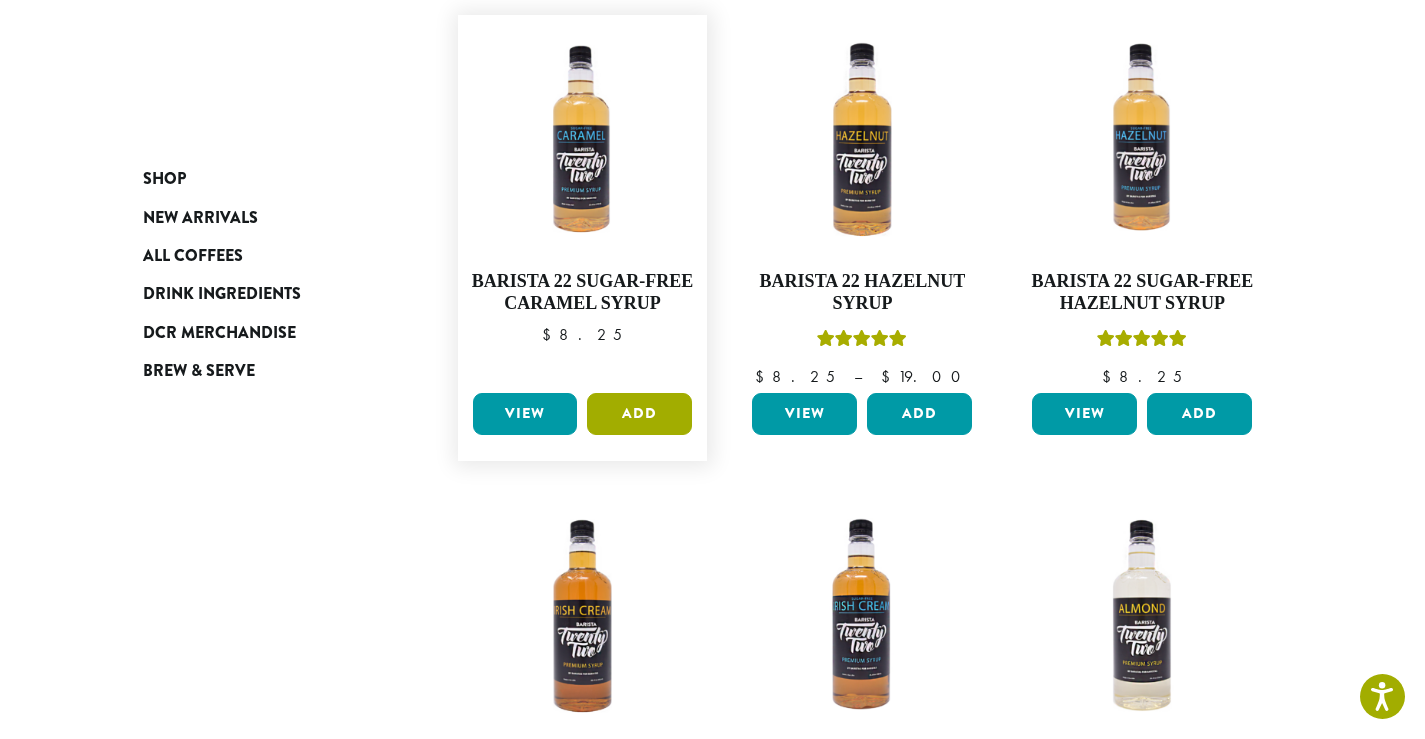 click on "Add" at bounding box center (639, 414) 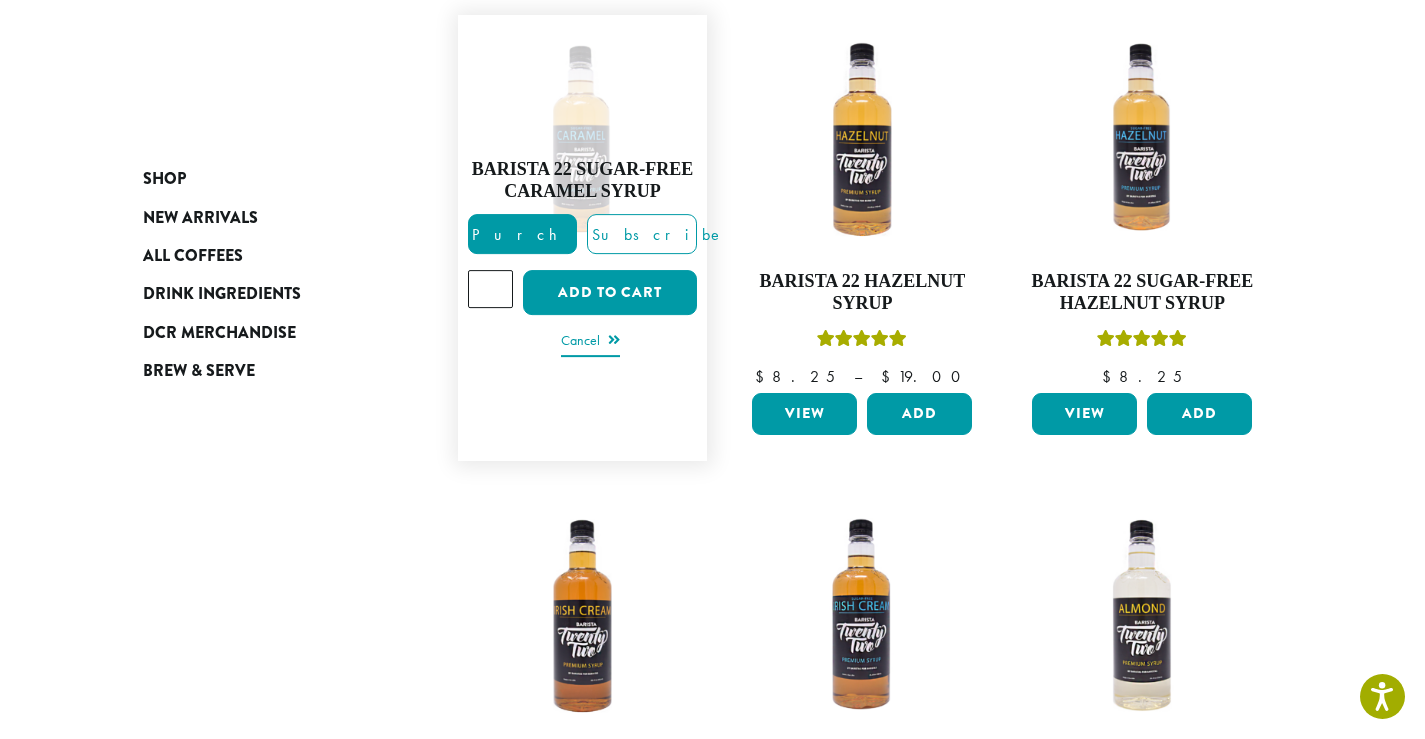 click on "Cancel" at bounding box center [590, 343] 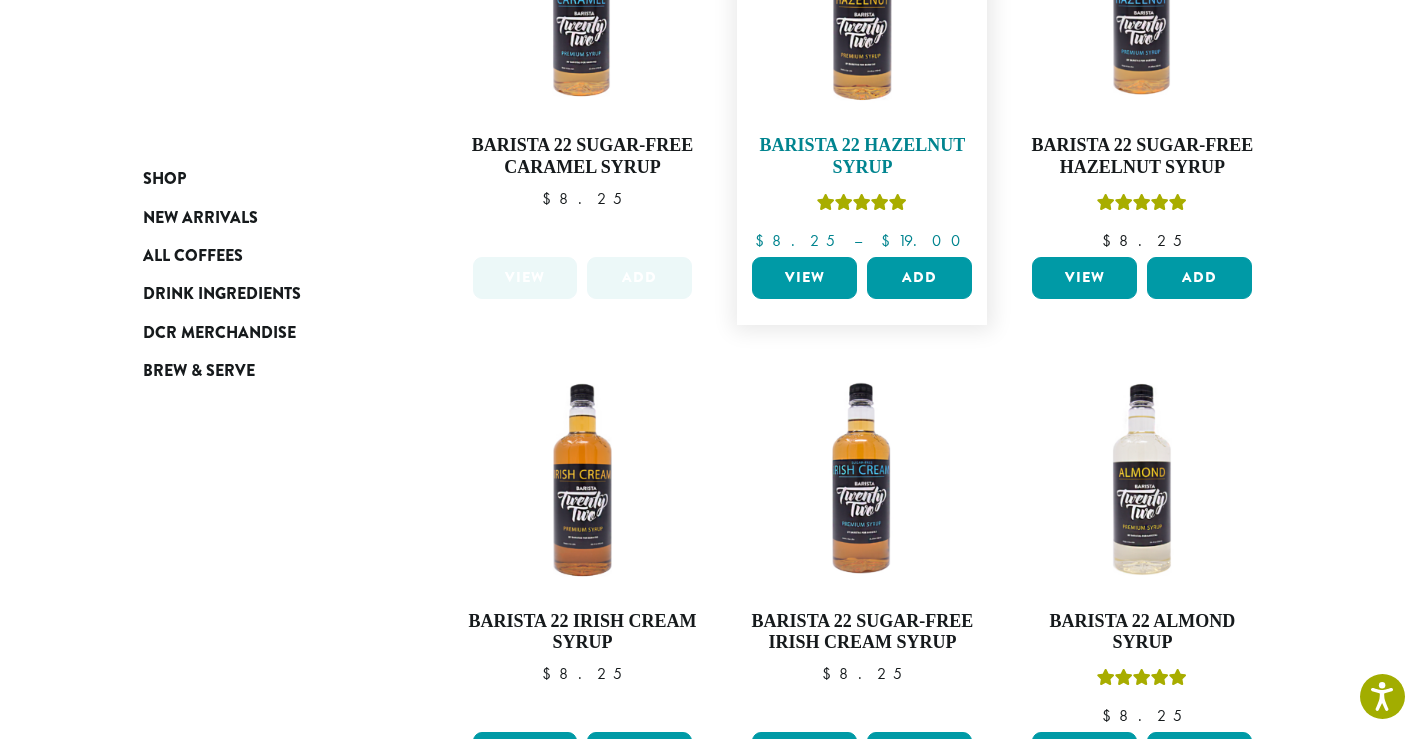 scroll, scrollTop: 828, scrollLeft: 0, axis: vertical 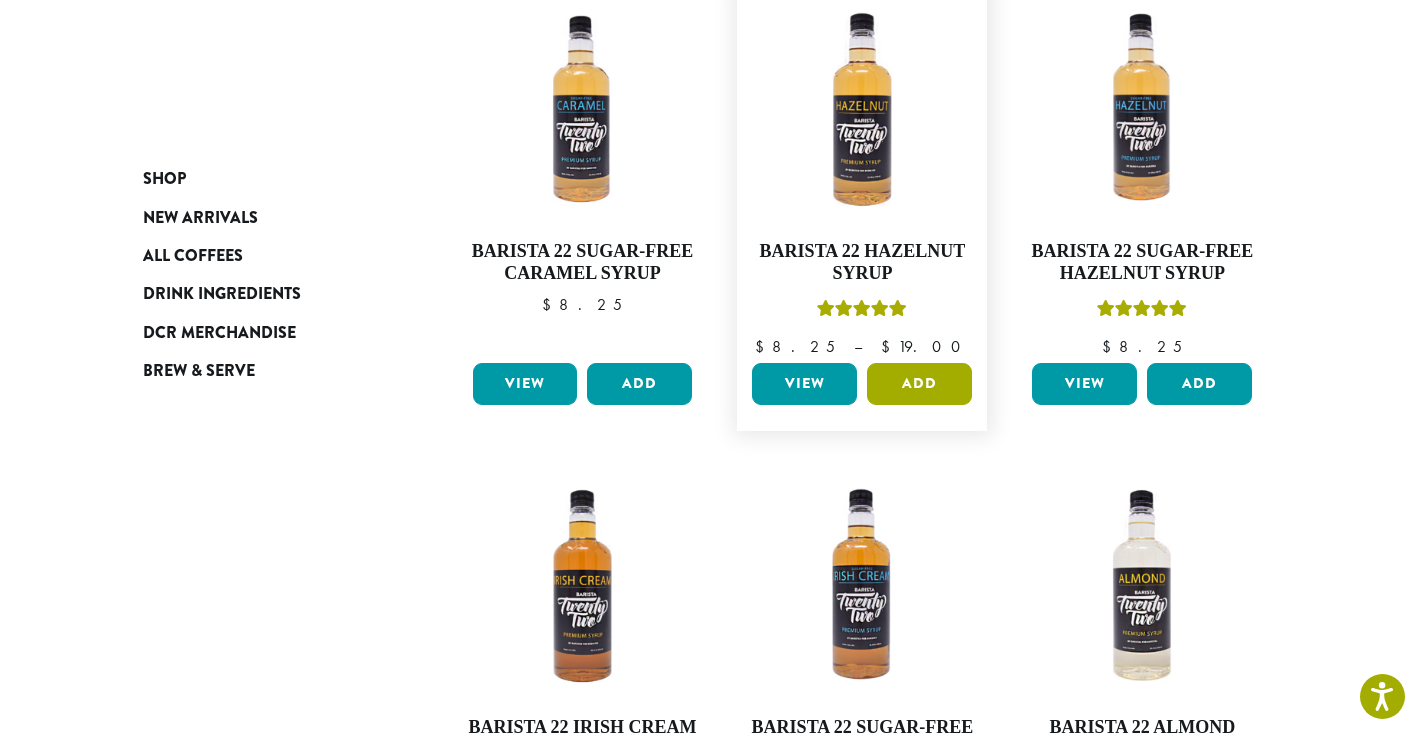 click on "Add" at bounding box center [919, 384] 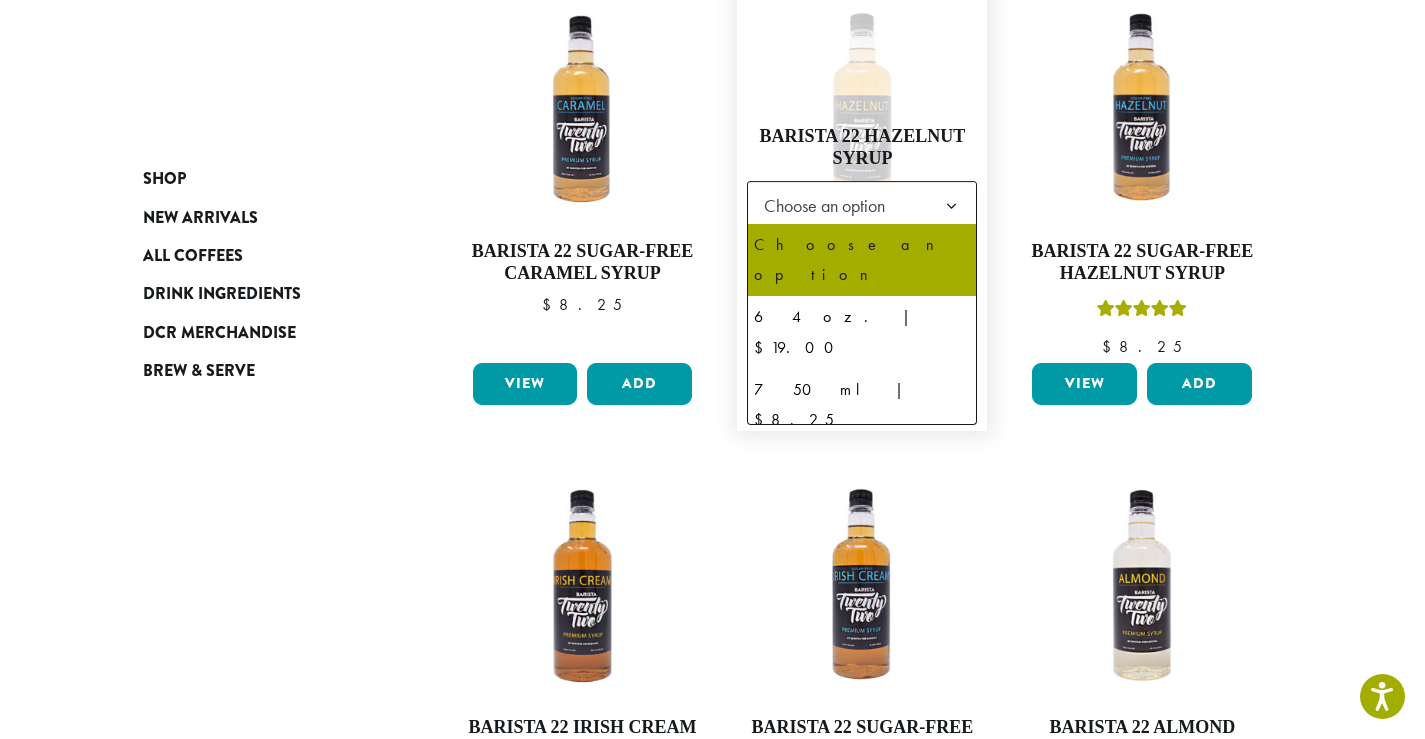 click on "Choose an option" 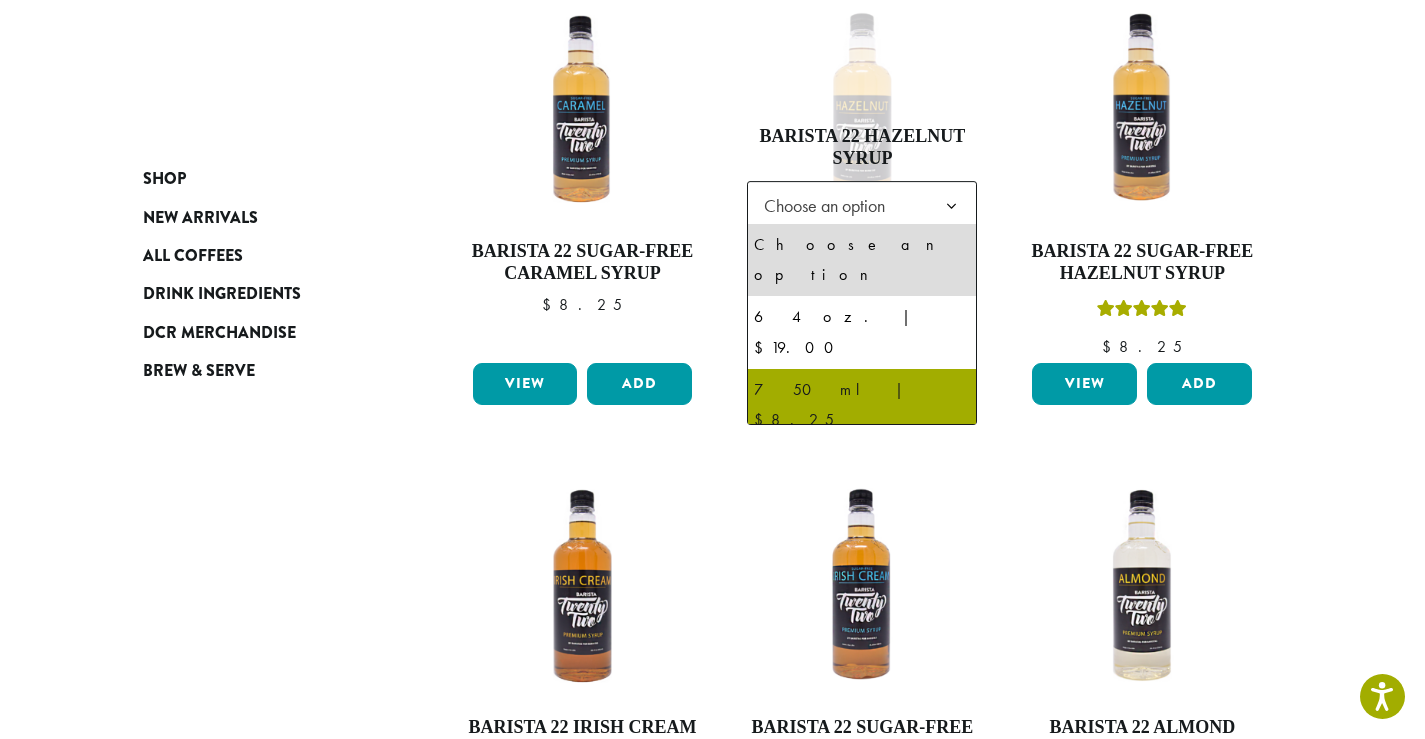 select on "******" 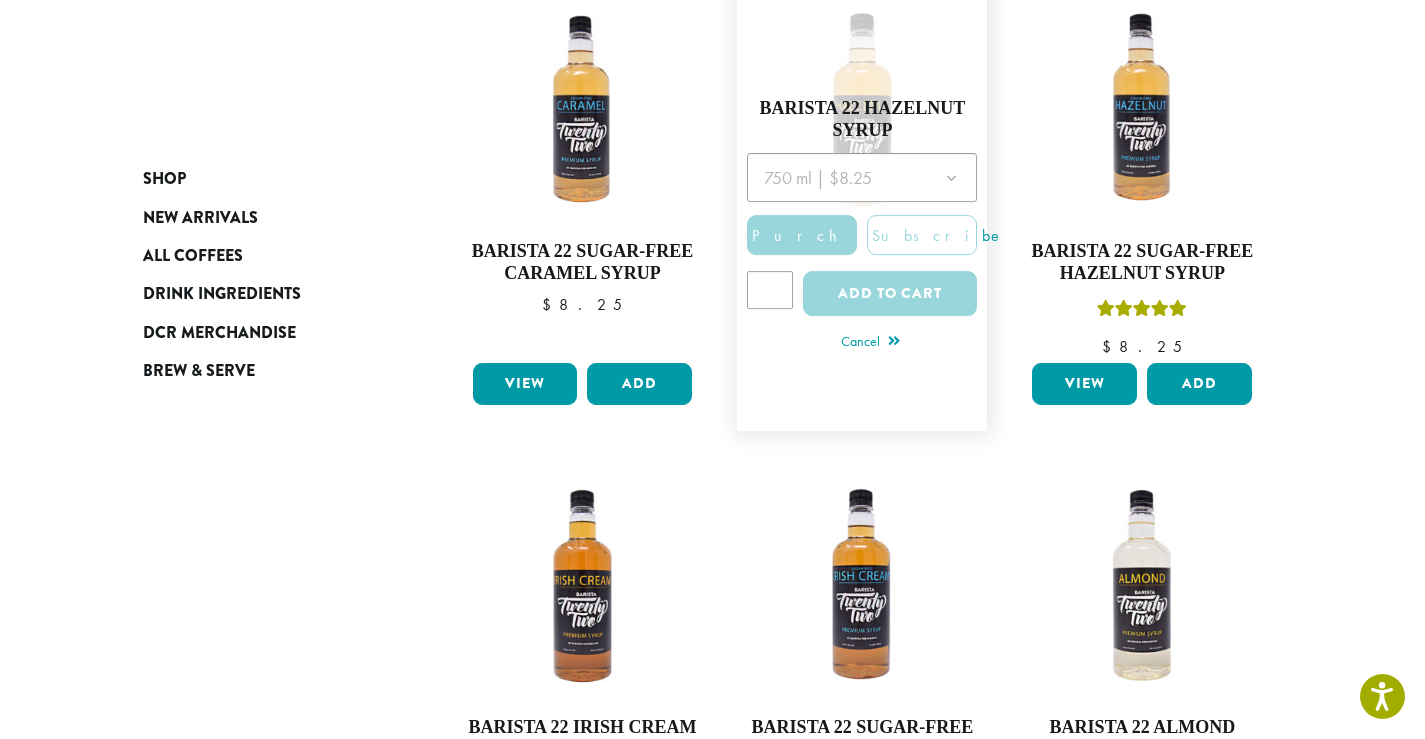 click 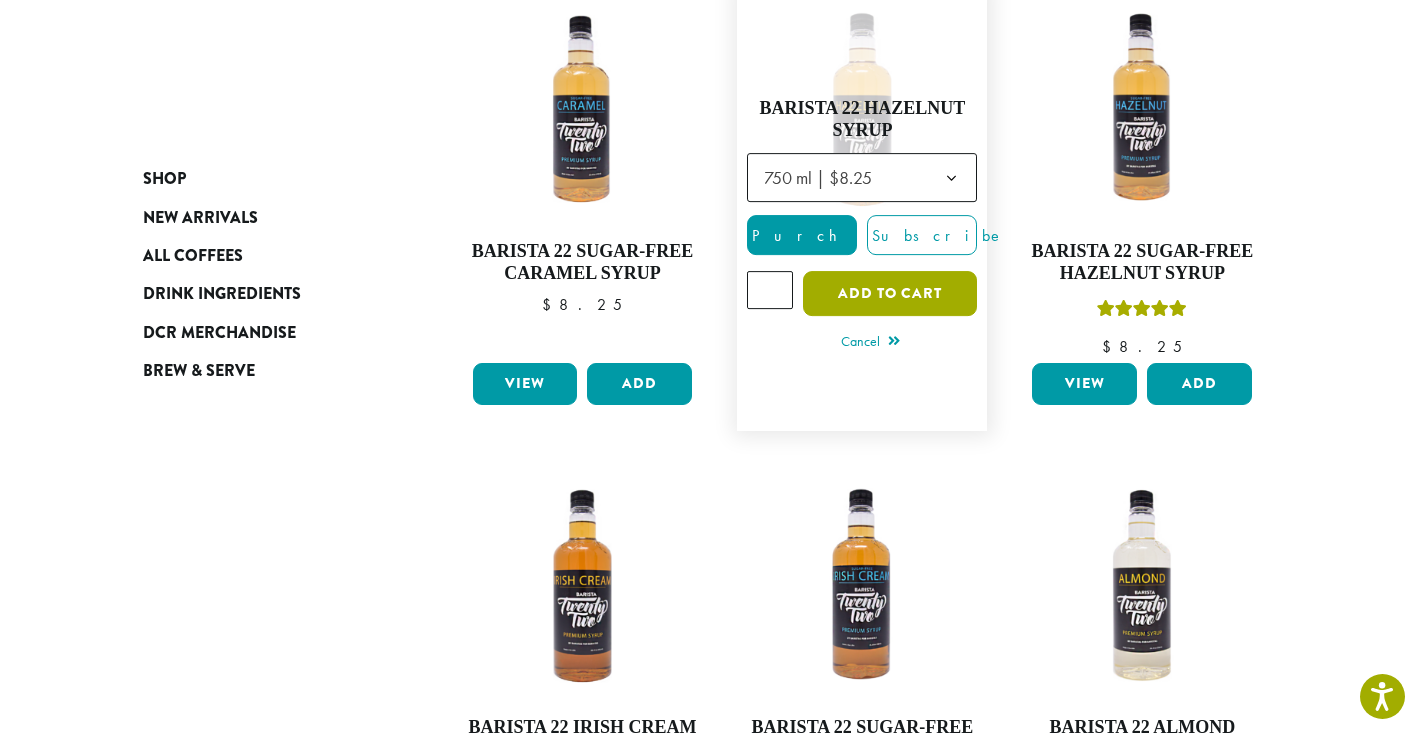 click on "Add to cart" 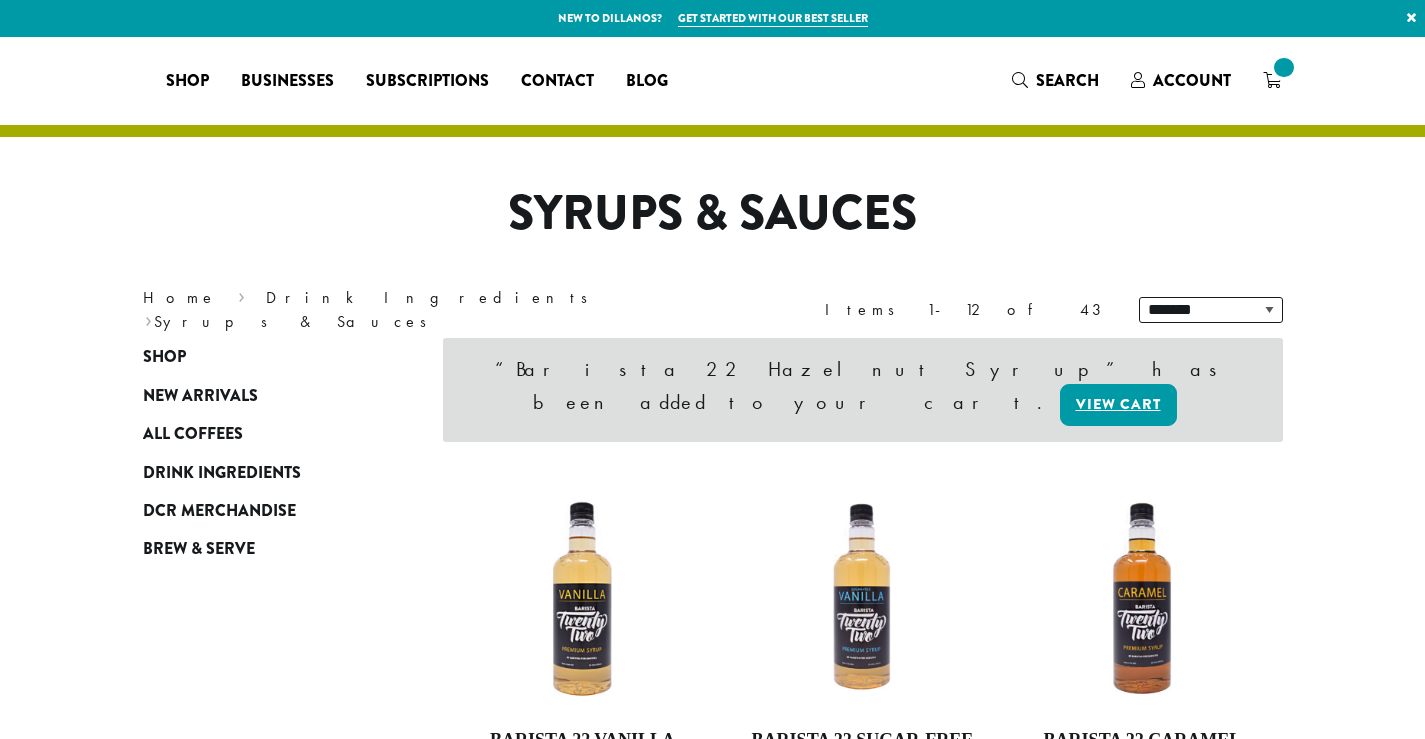 scroll, scrollTop: 0, scrollLeft: 0, axis: both 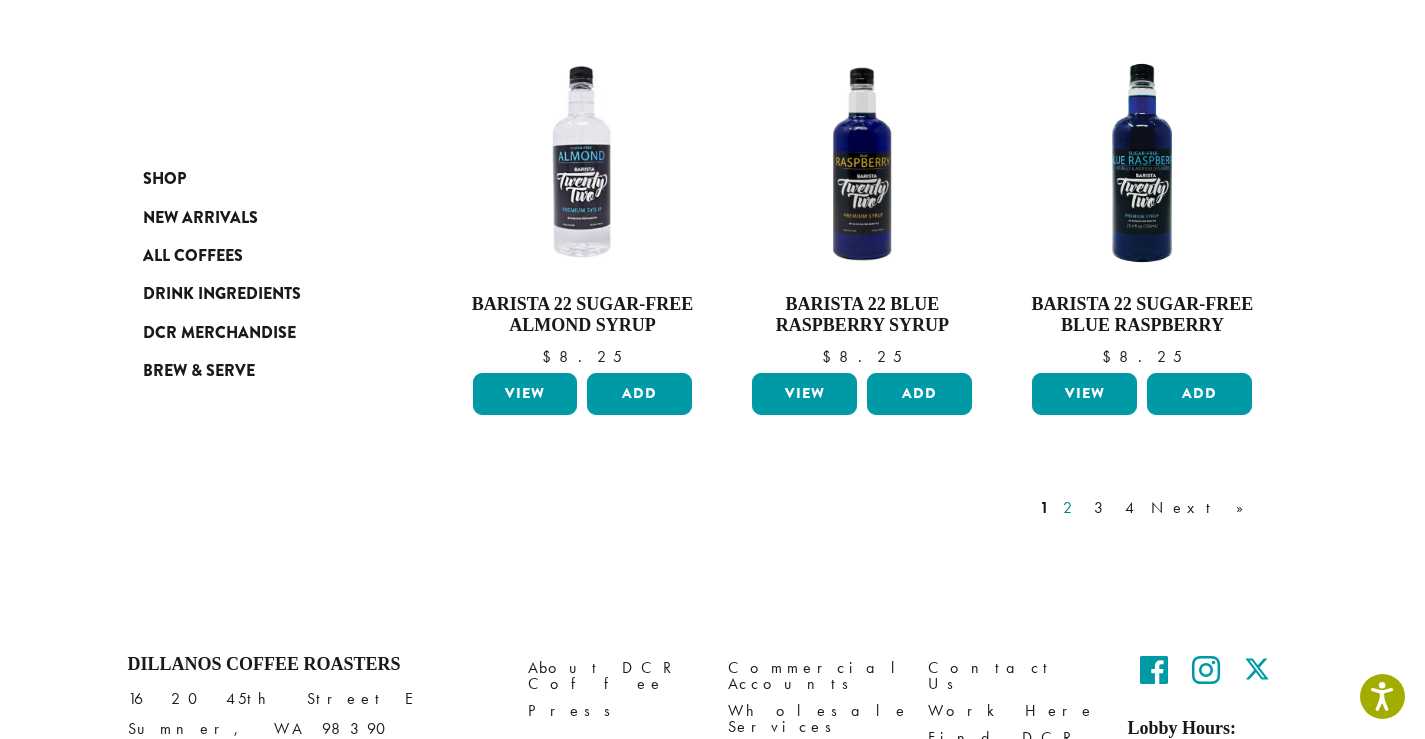 click on "2" at bounding box center [1071, 508] 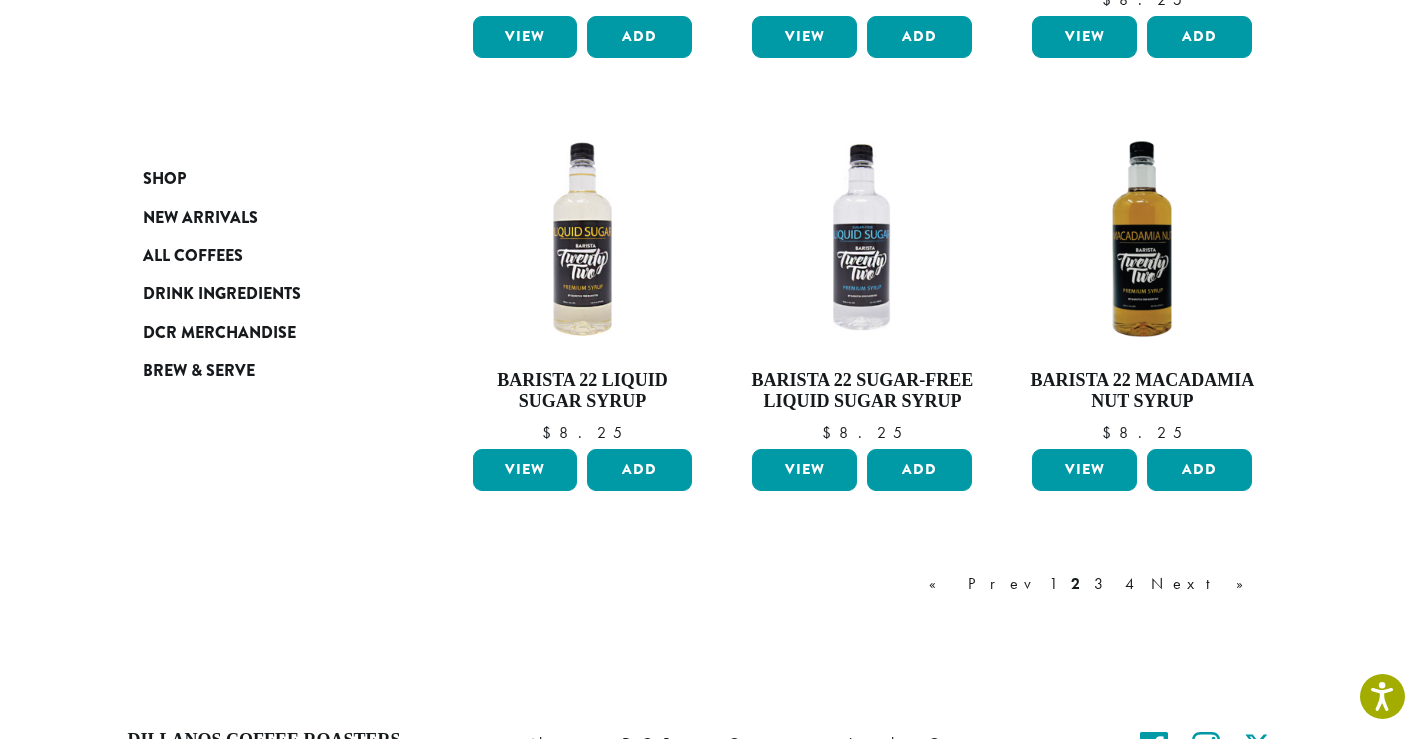 scroll, scrollTop: 1628, scrollLeft: 0, axis: vertical 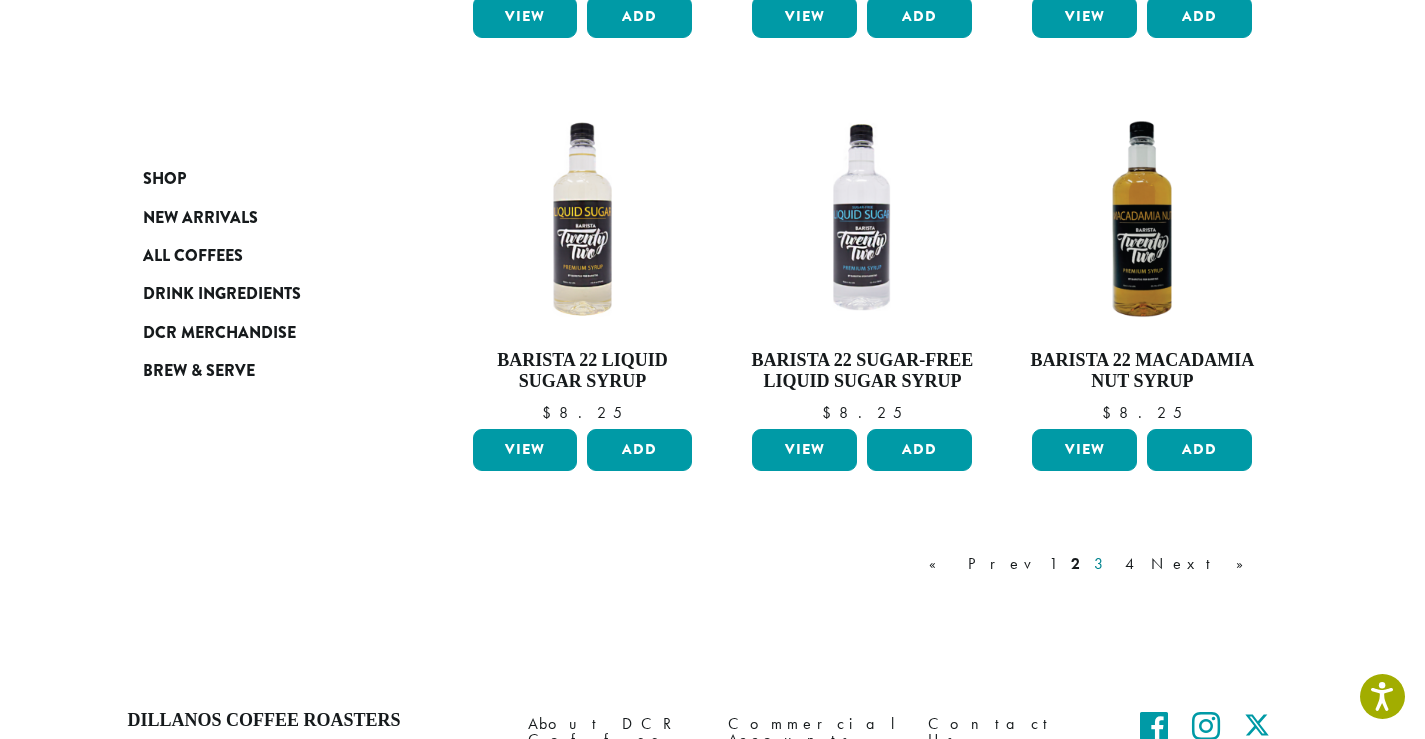 click on "3" at bounding box center (1102, 564) 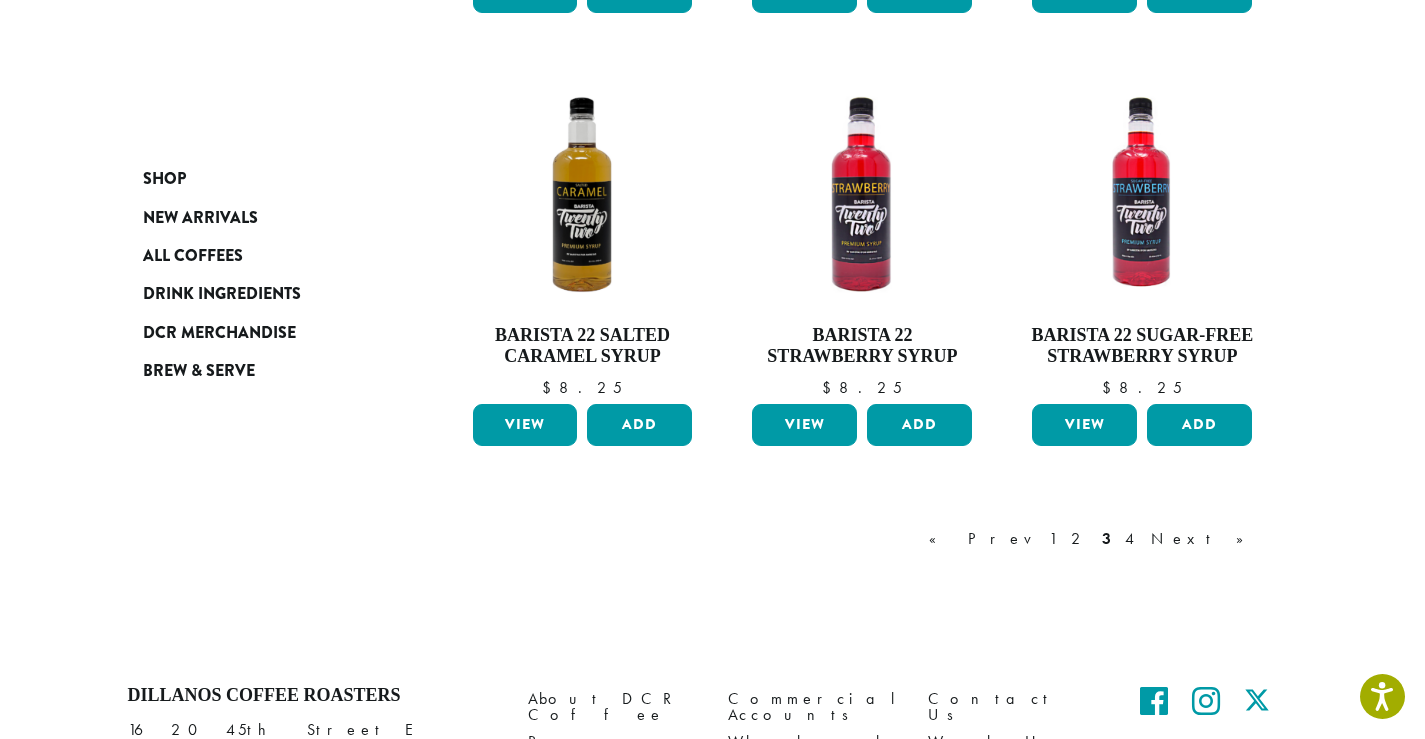 scroll, scrollTop: 1622, scrollLeft: 0, axis: vertical 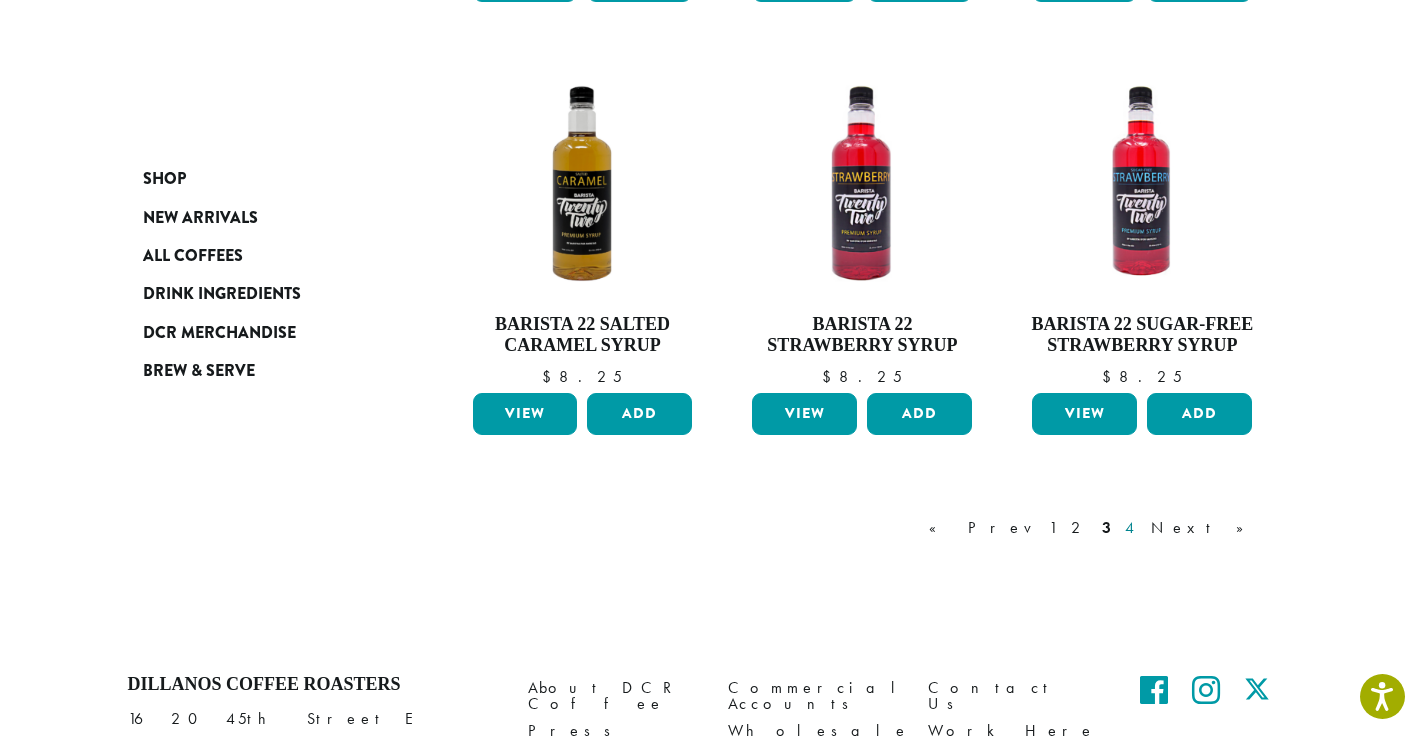 click on "4" at bounding box center (1131, 528) 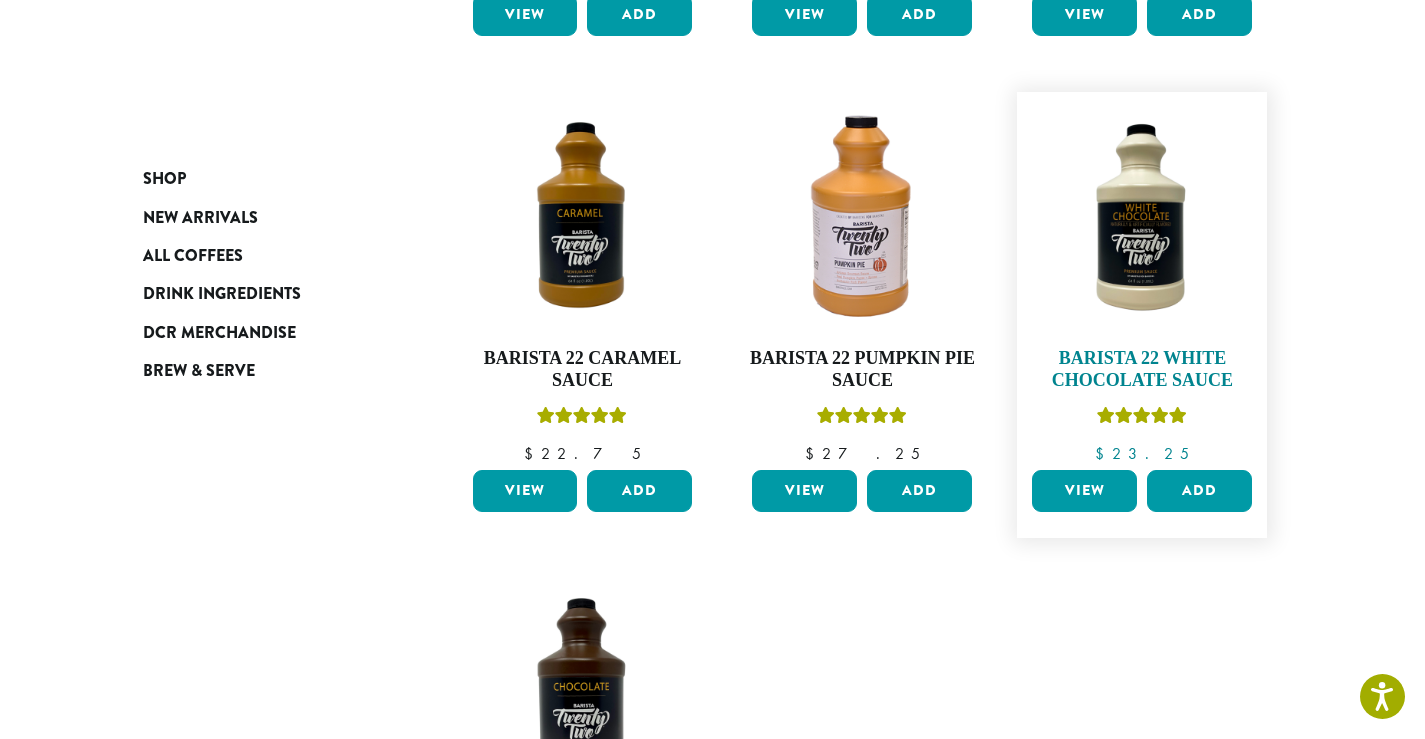 scroll, scrollTop: 0, scrollLeft: 0, axis: both 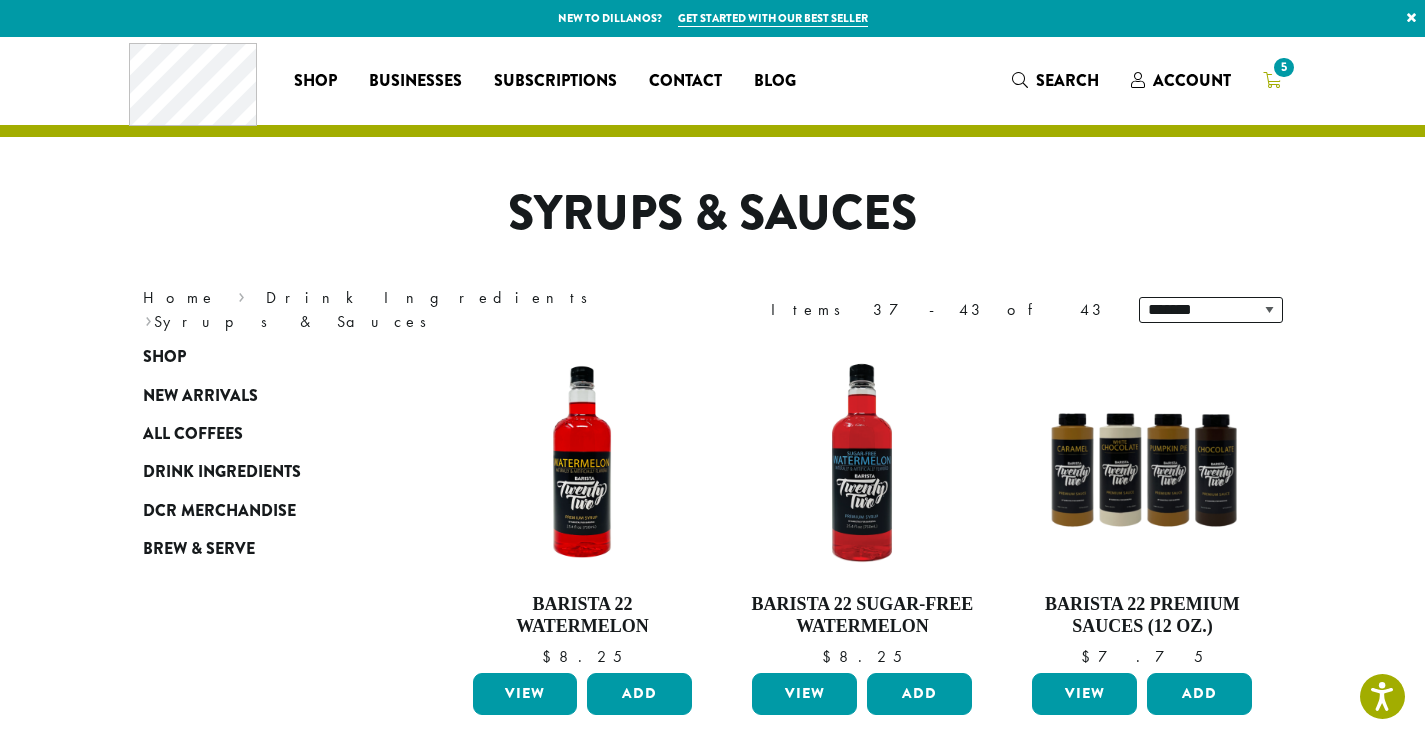 click on "5" at bounding box center (1272, 80) 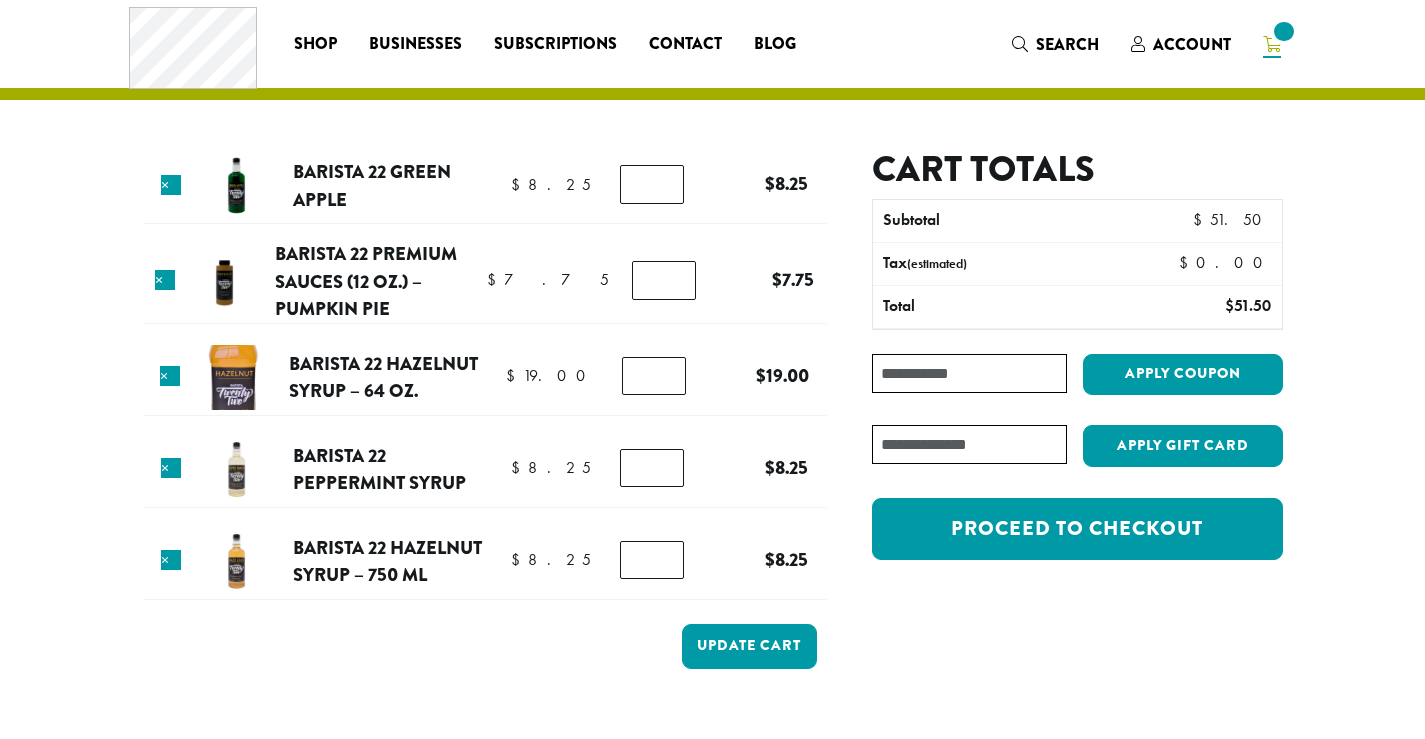 scroll, scrollTop: 0, scrollLeft: 0, axis: both 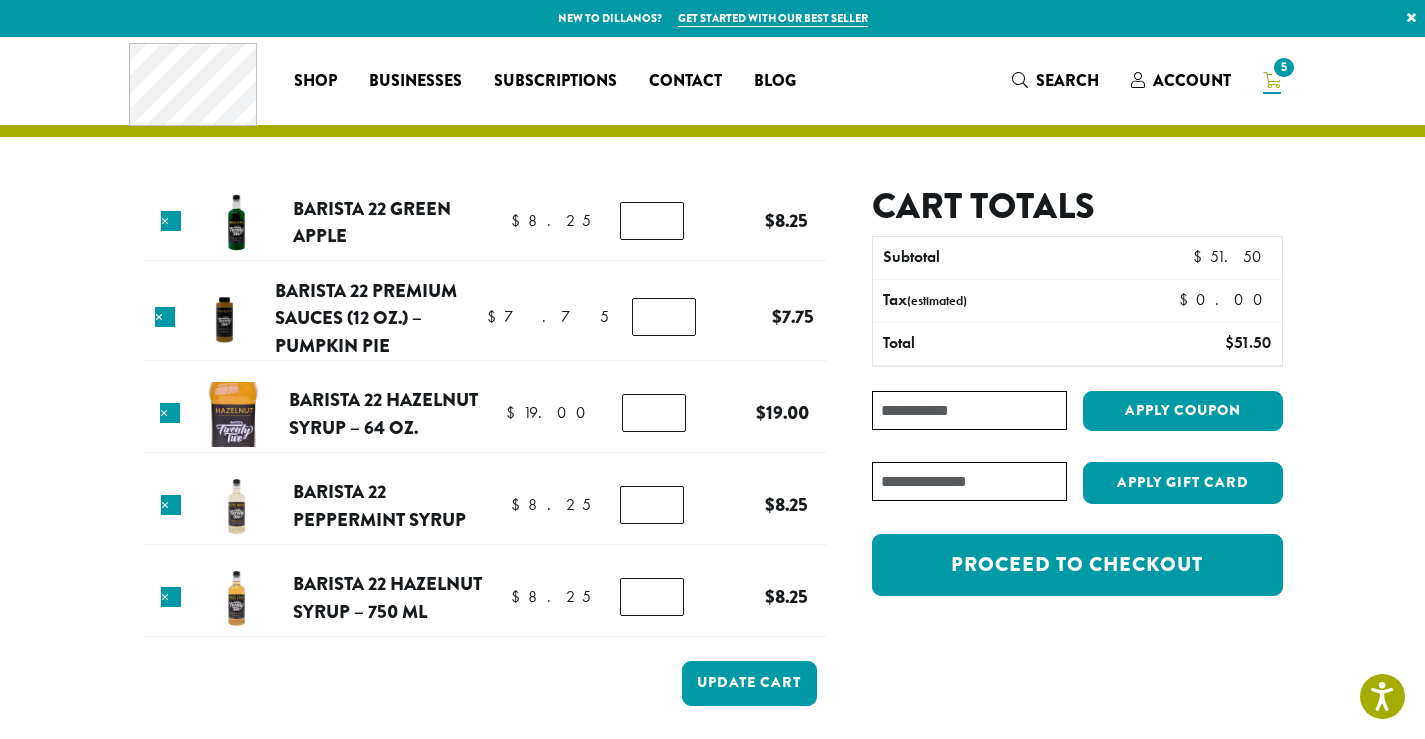 type on "*" 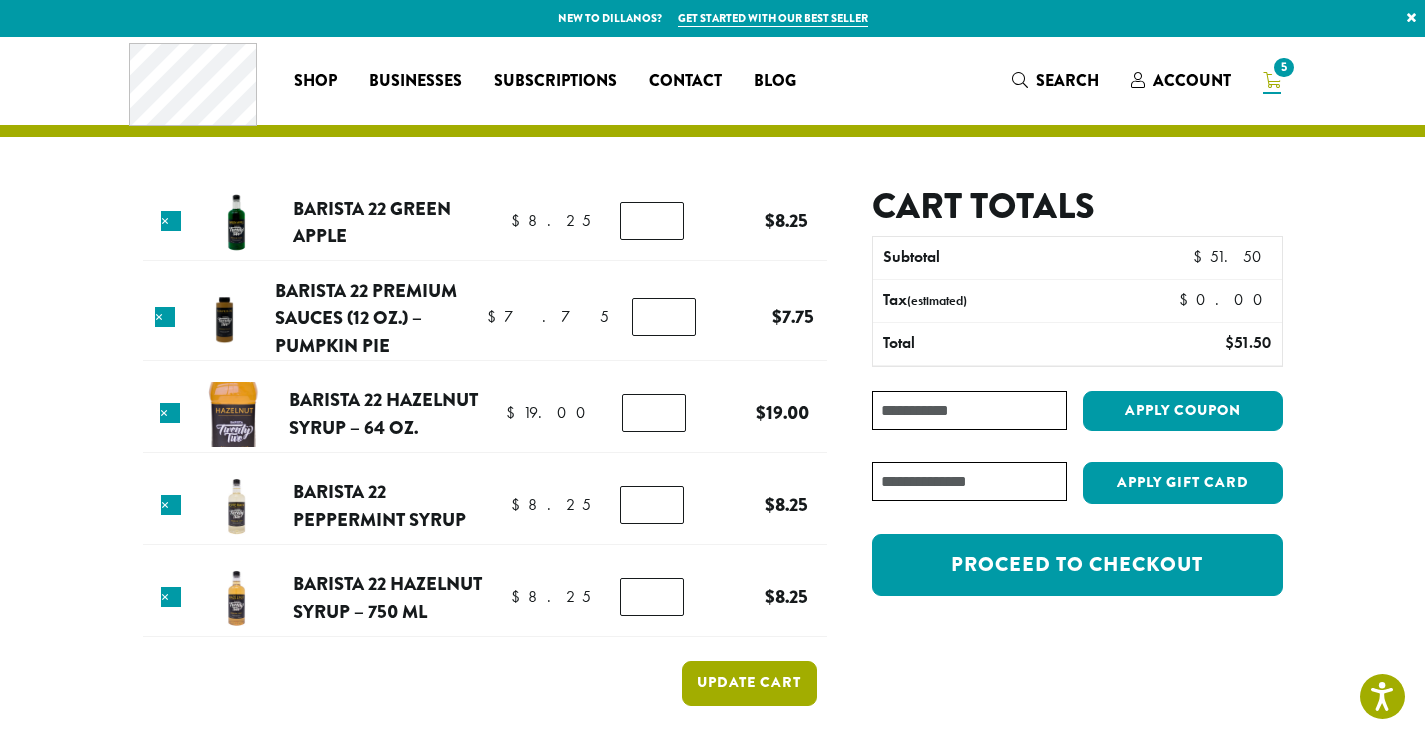 click on "Update cart" at bounding box center (749, 683) 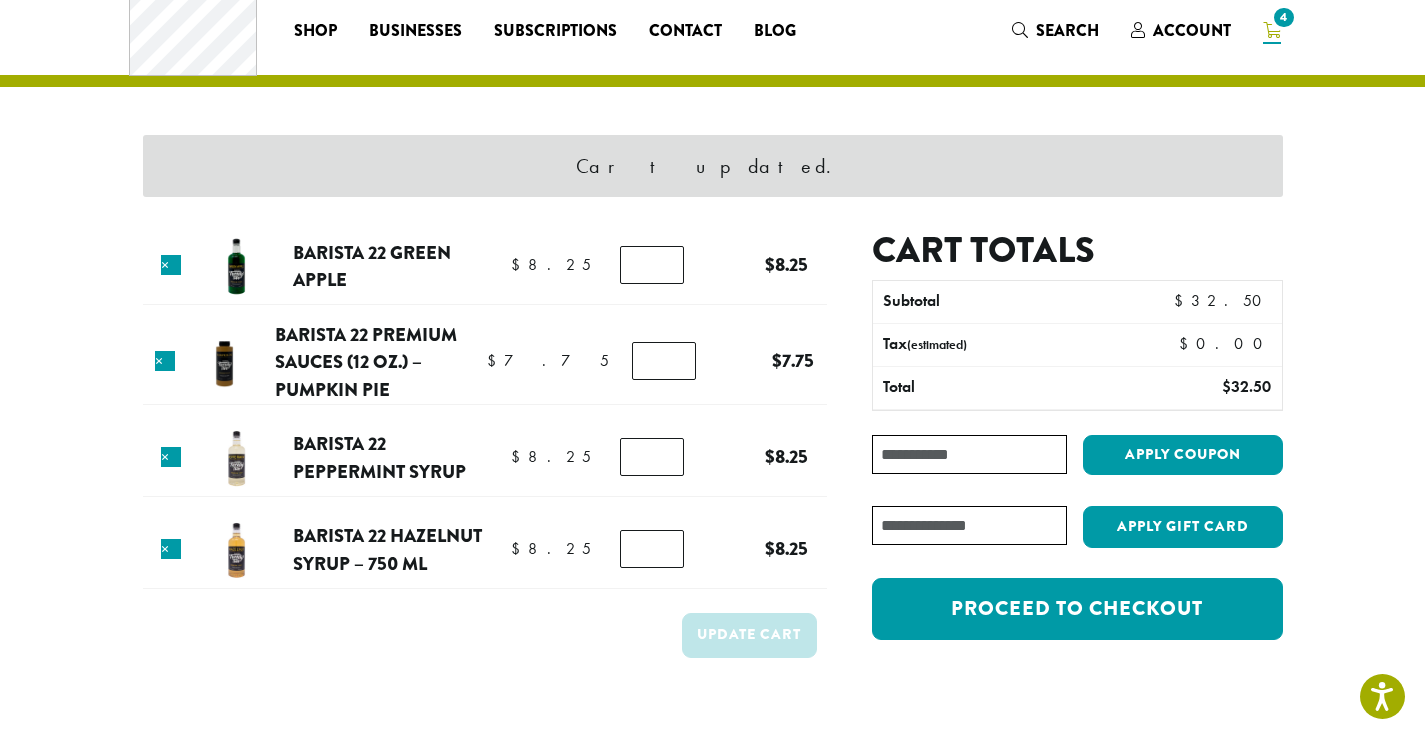 scroll, scrollTop: 0, scrollLeft: 0, axis: both 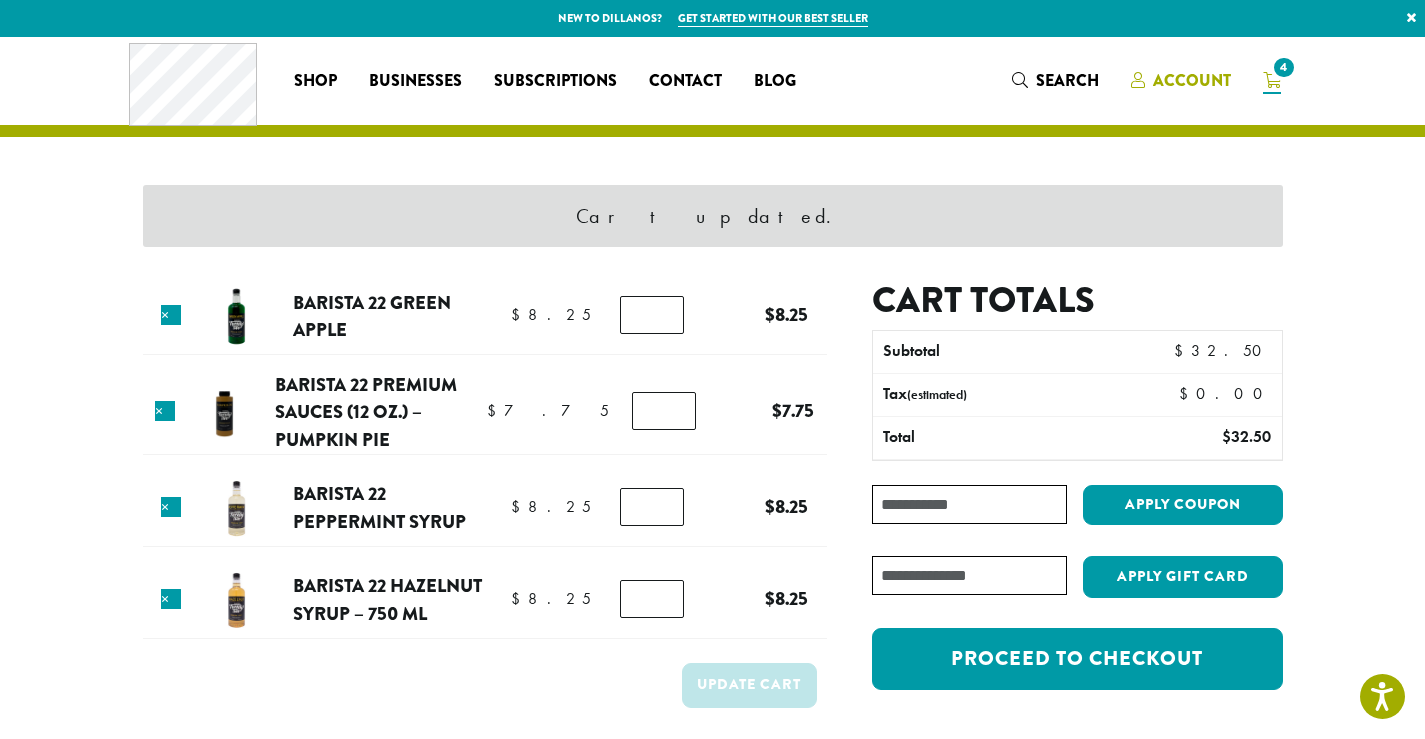 click on "Account" at bounding box center [1192, 80] 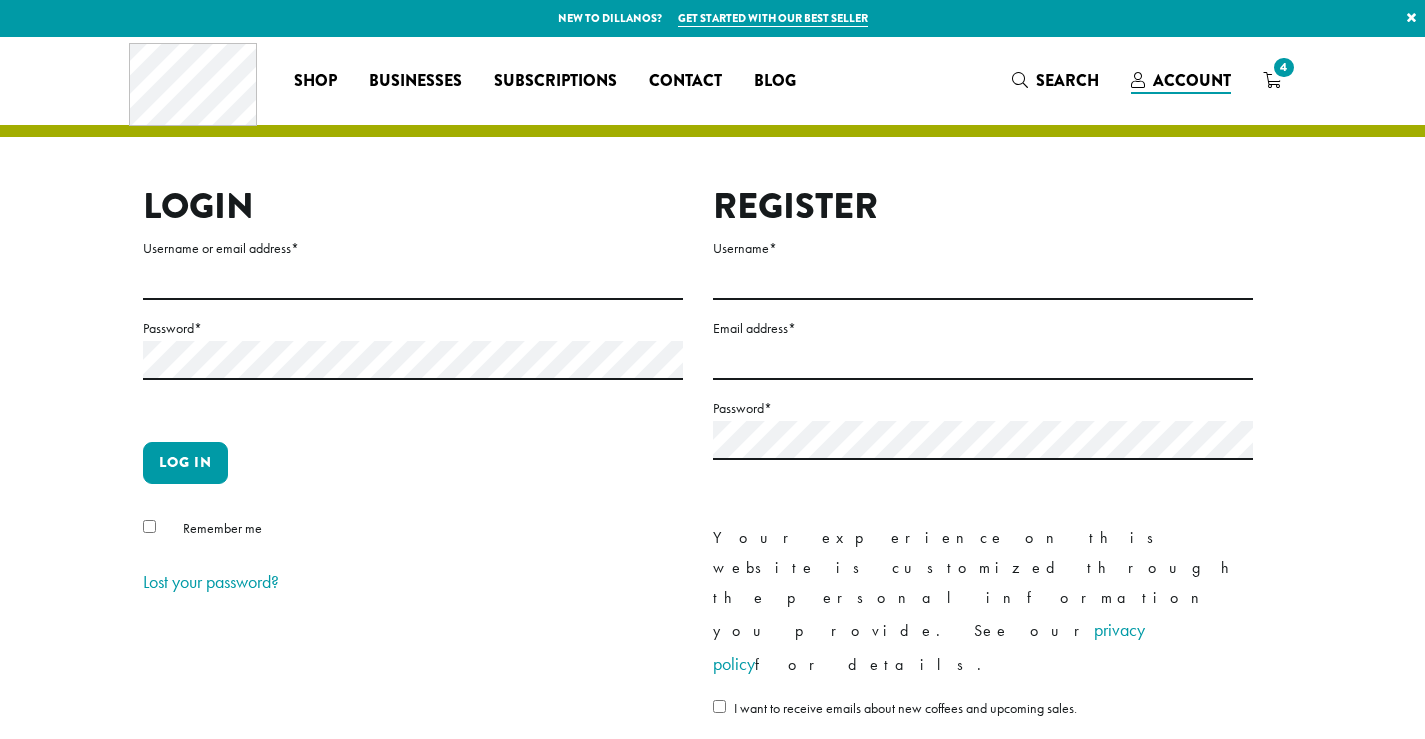scroll, scrollTop: 0, scrollLeft: 0, axis: both 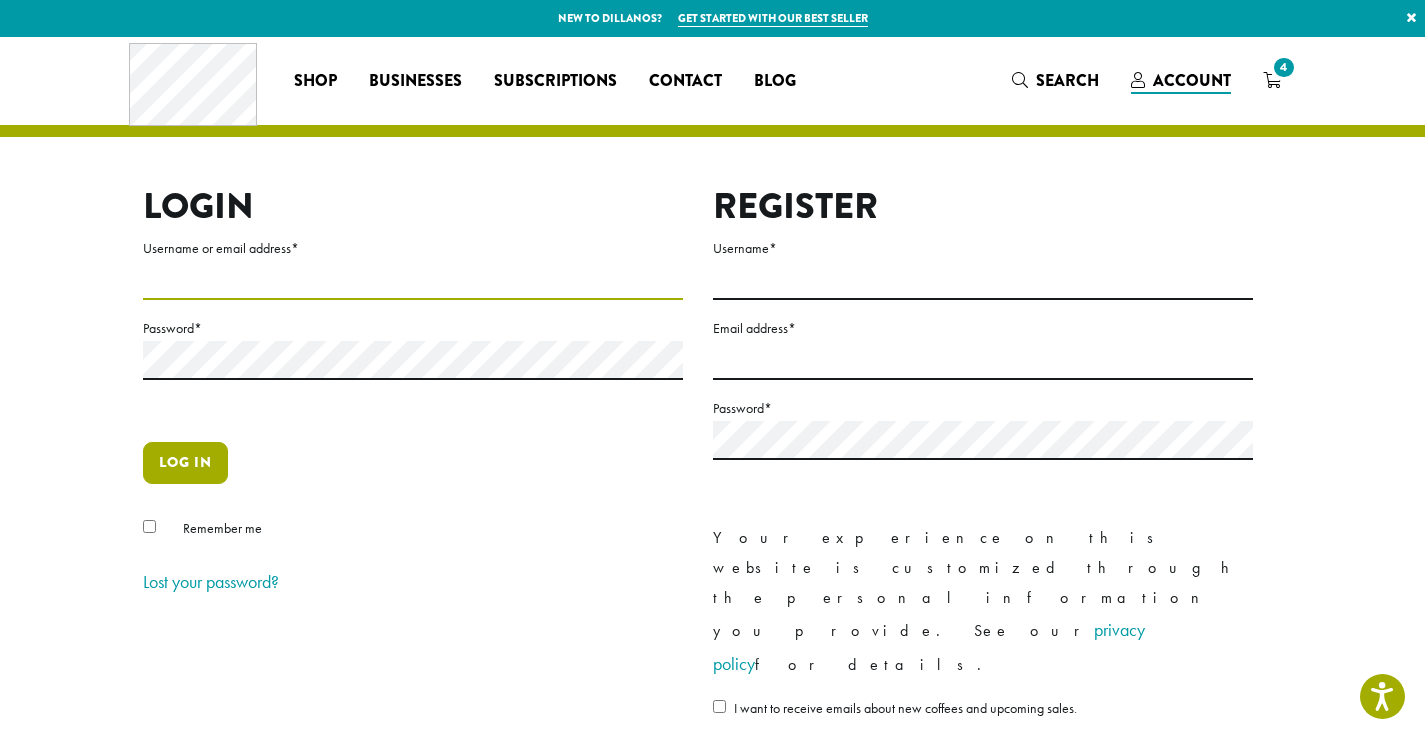 type on "**********" 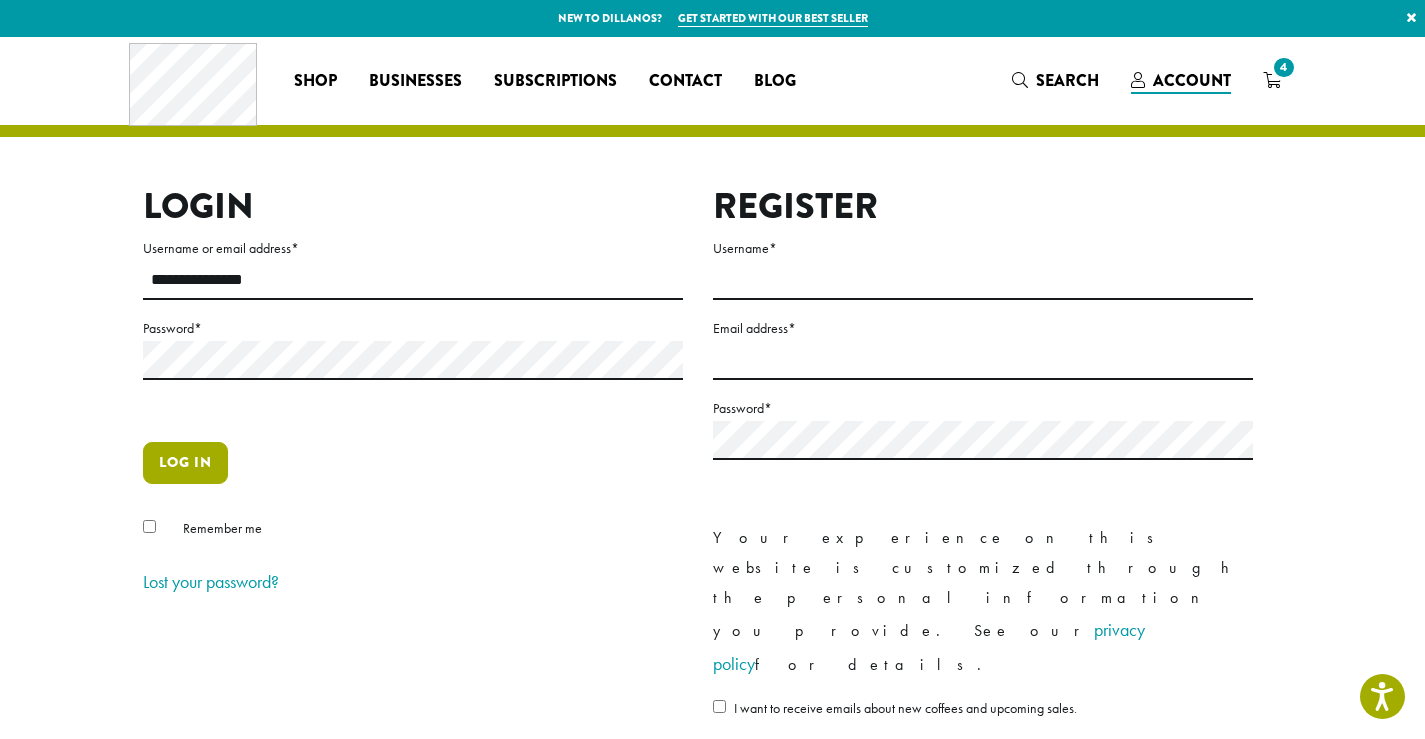 click on "Log in" at bounding box center [185, 463] 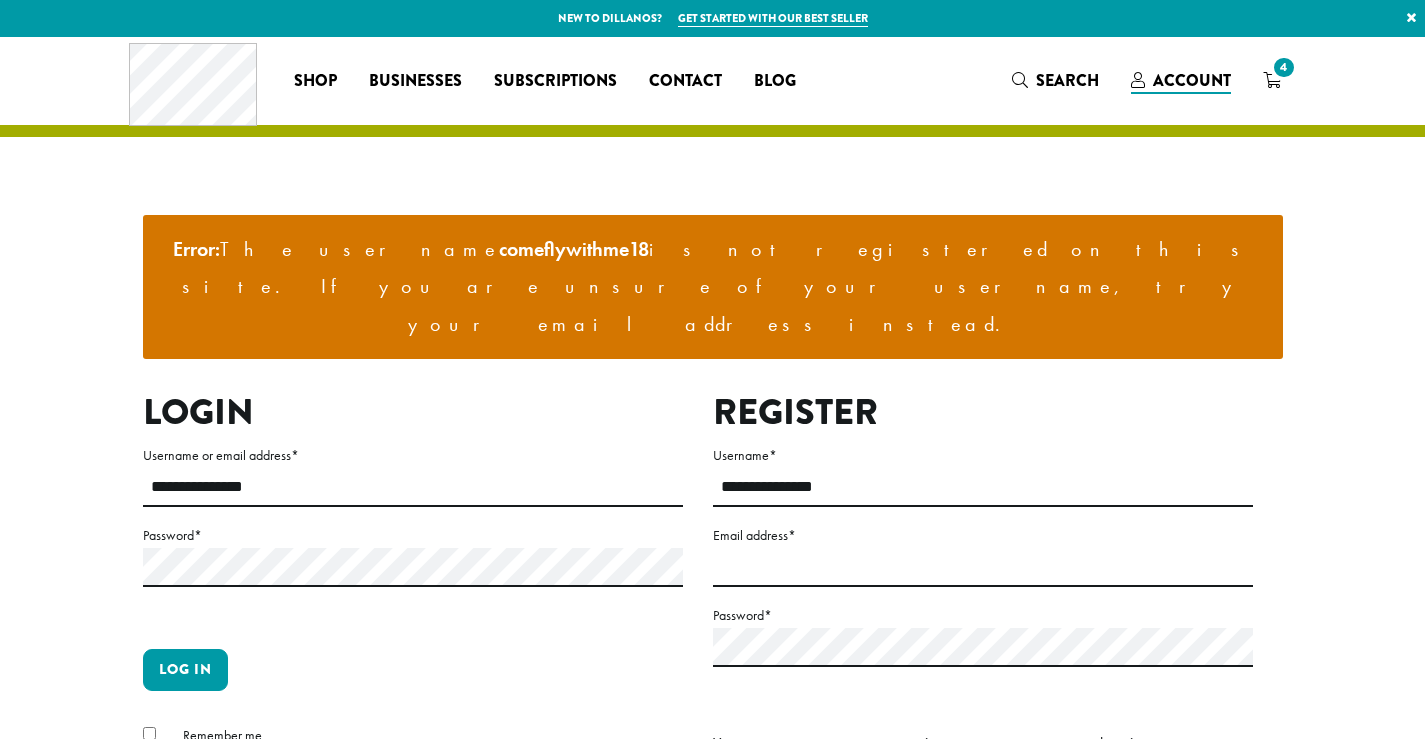 scroll, scrollTop: 0, scrollLeft: 0, axis: both 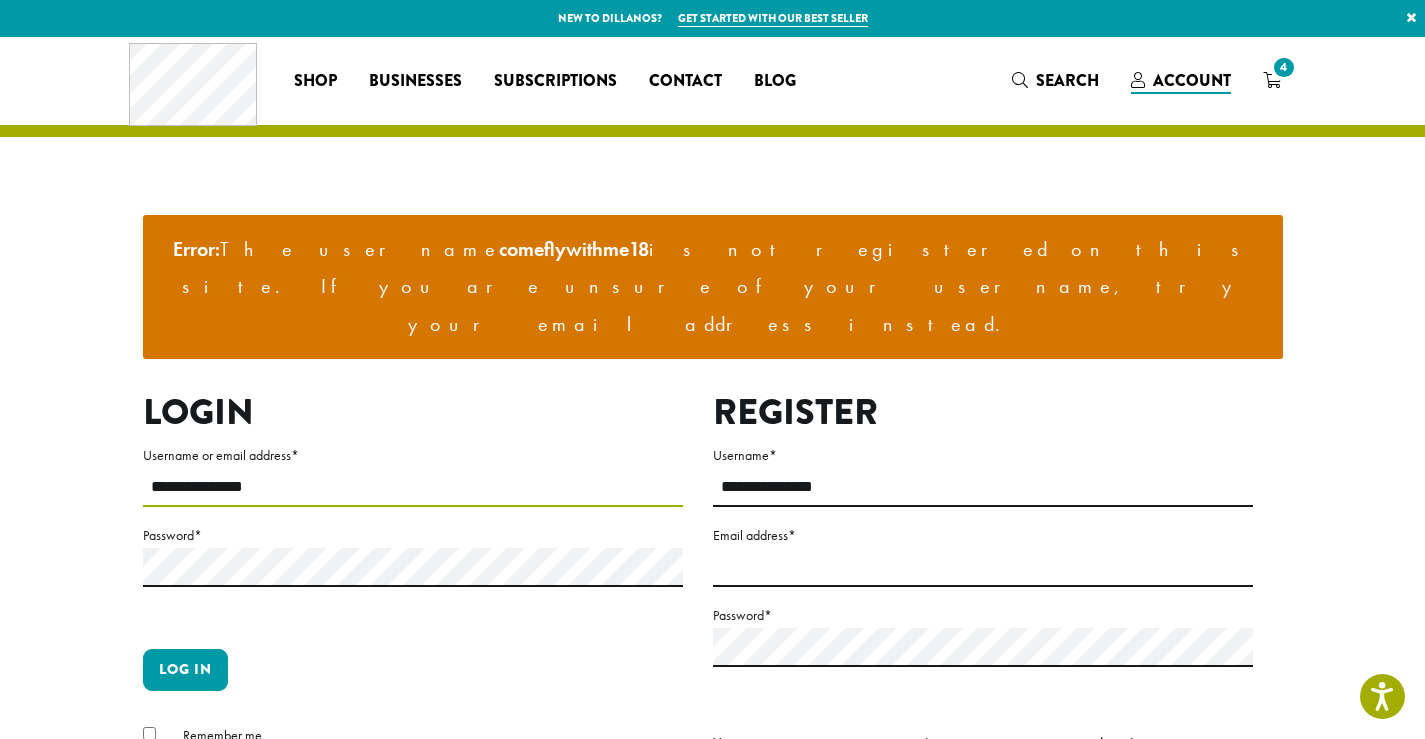 click on "**********" at bounding box center [413, 487] 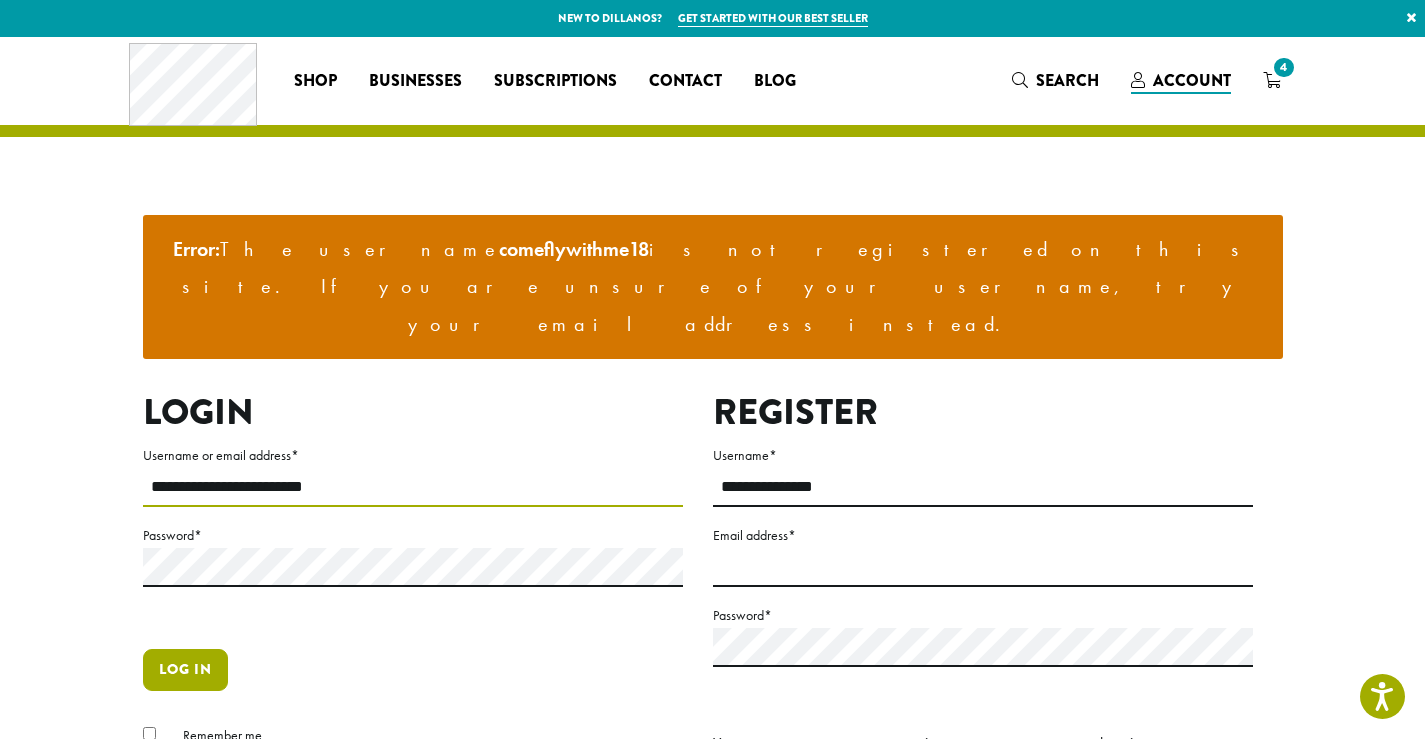 type on "**********" 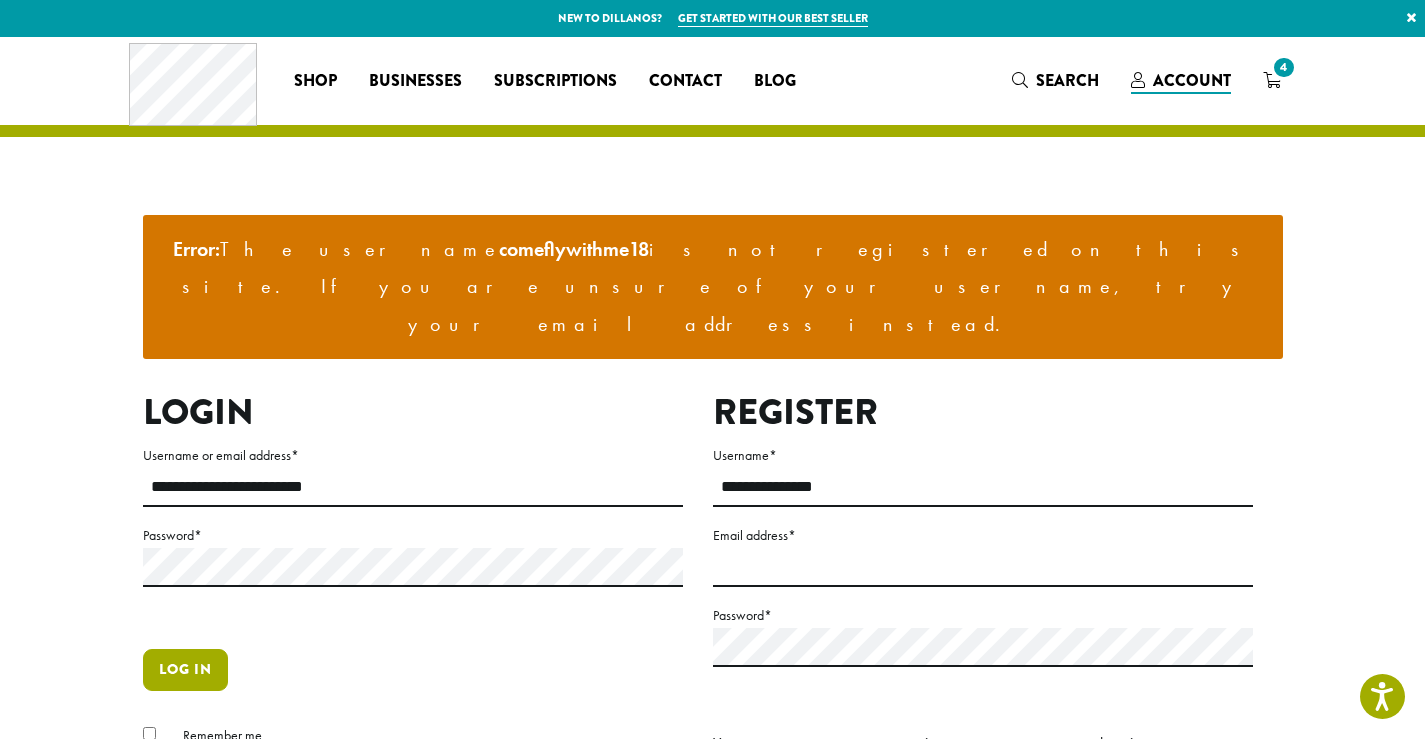 click on "Log in" at bounding box center [185, 670] 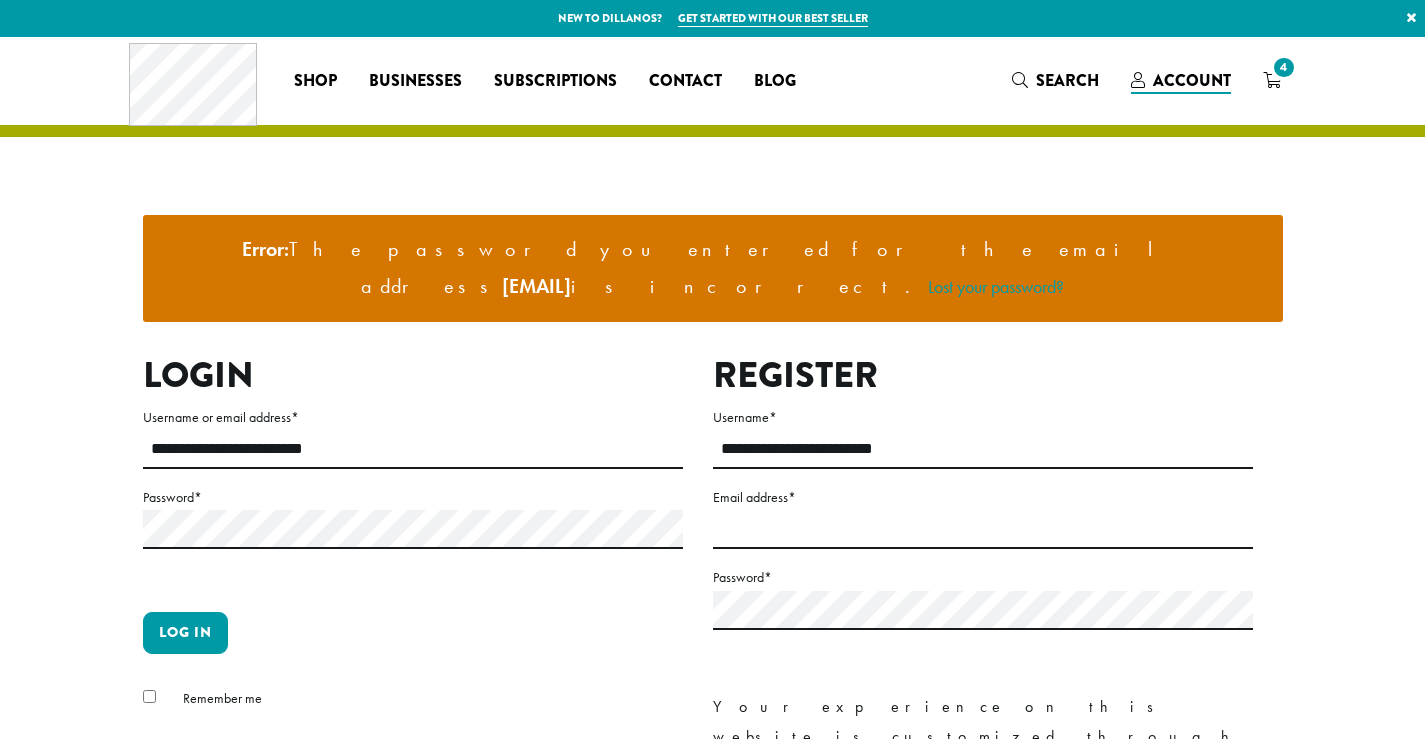 scroll, scrollTop: 0, scrollLeft: 0, axis: both 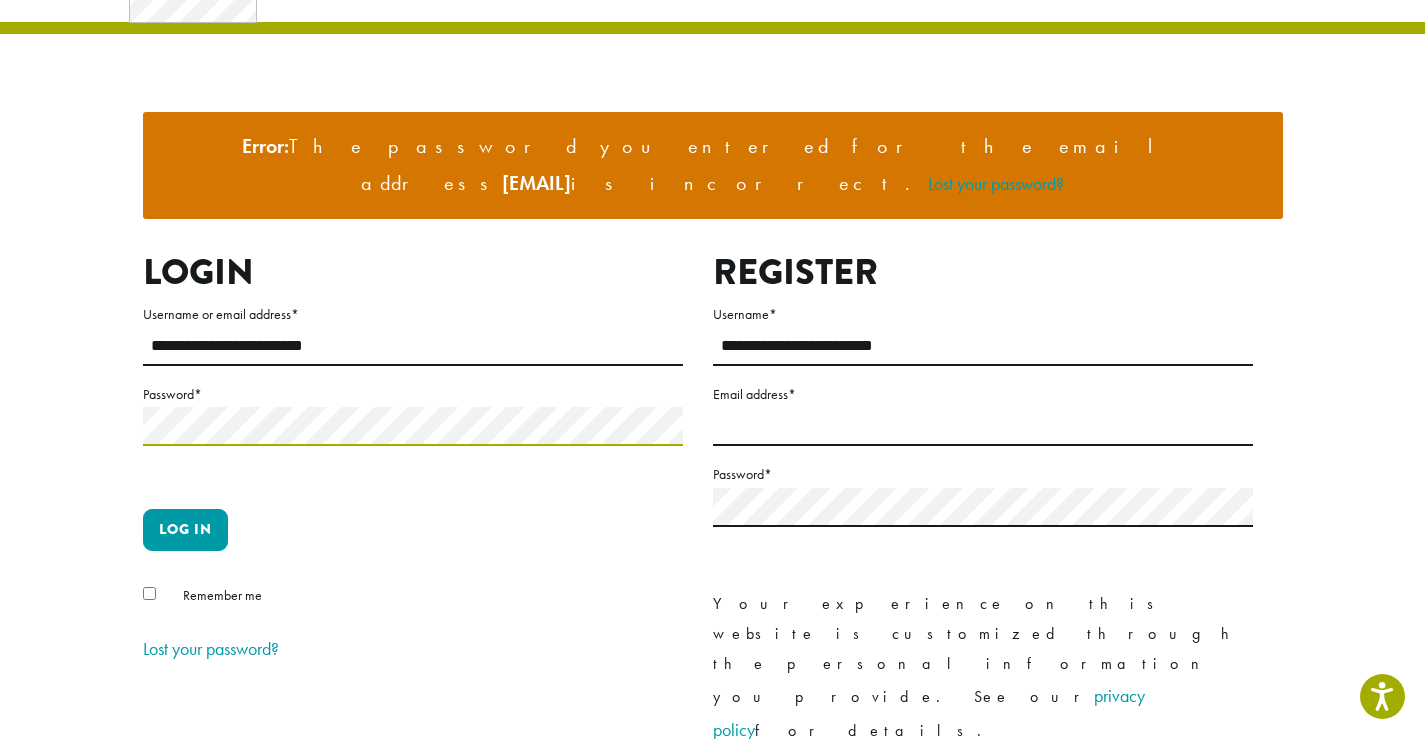 click on "Password  *" at bounding box center (413, 437) 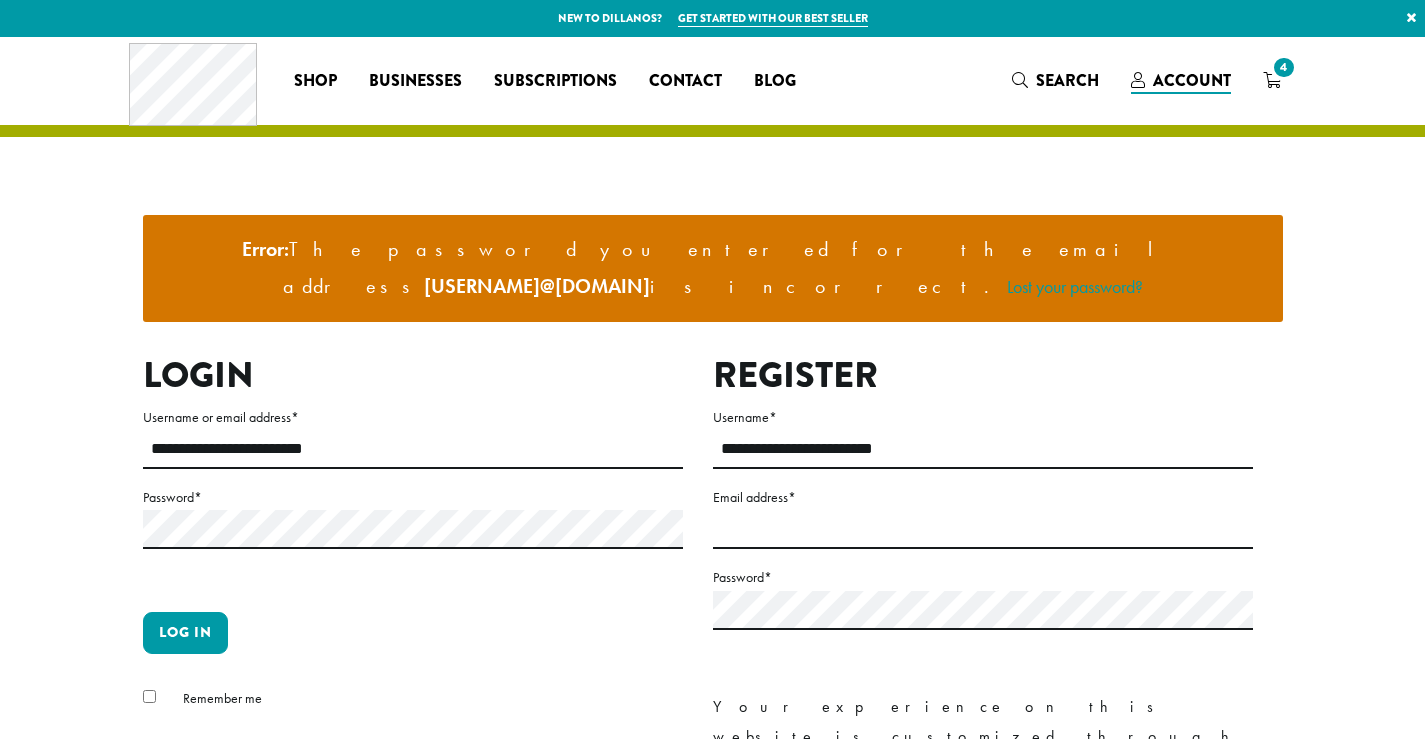 scroll, scrollTop: 0, scrollLeft: 0, axis: both 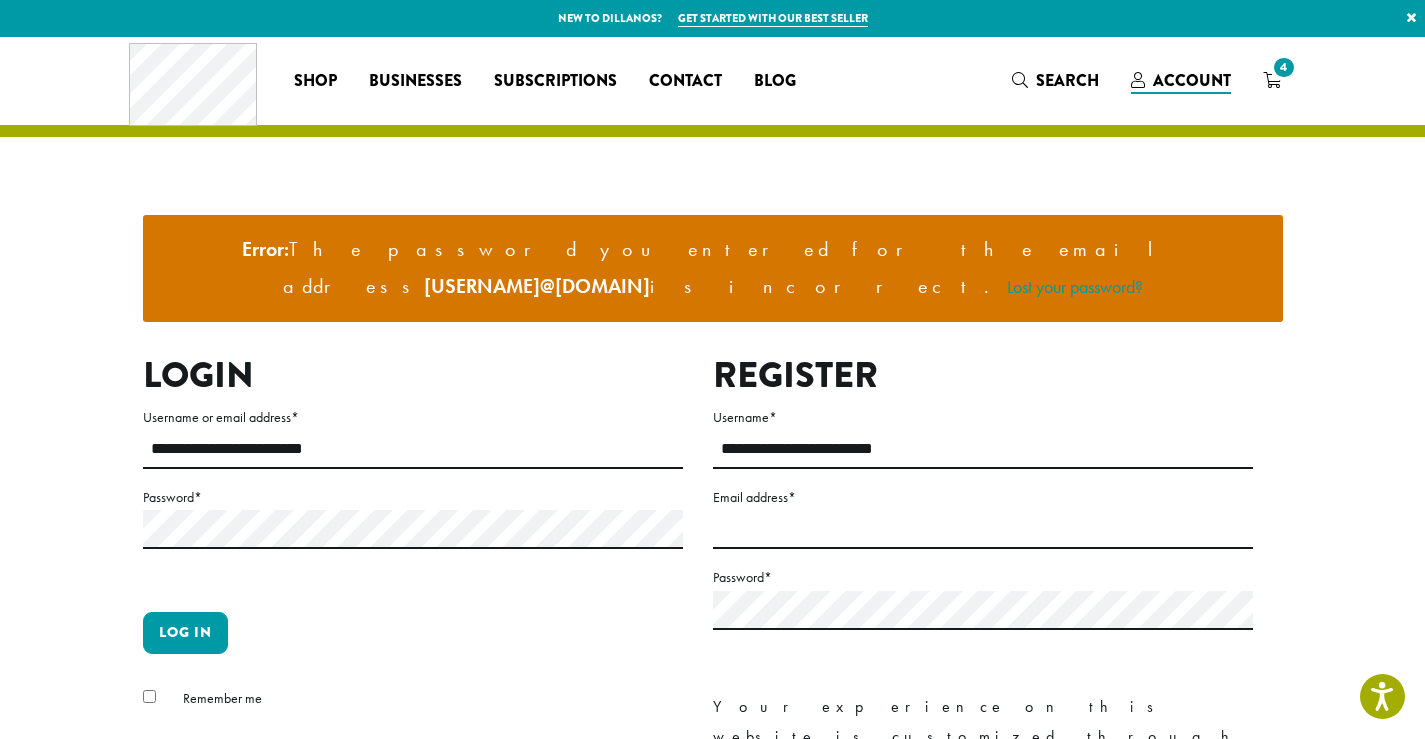 click on "Lost your password?" at bounding box center (211, 751) 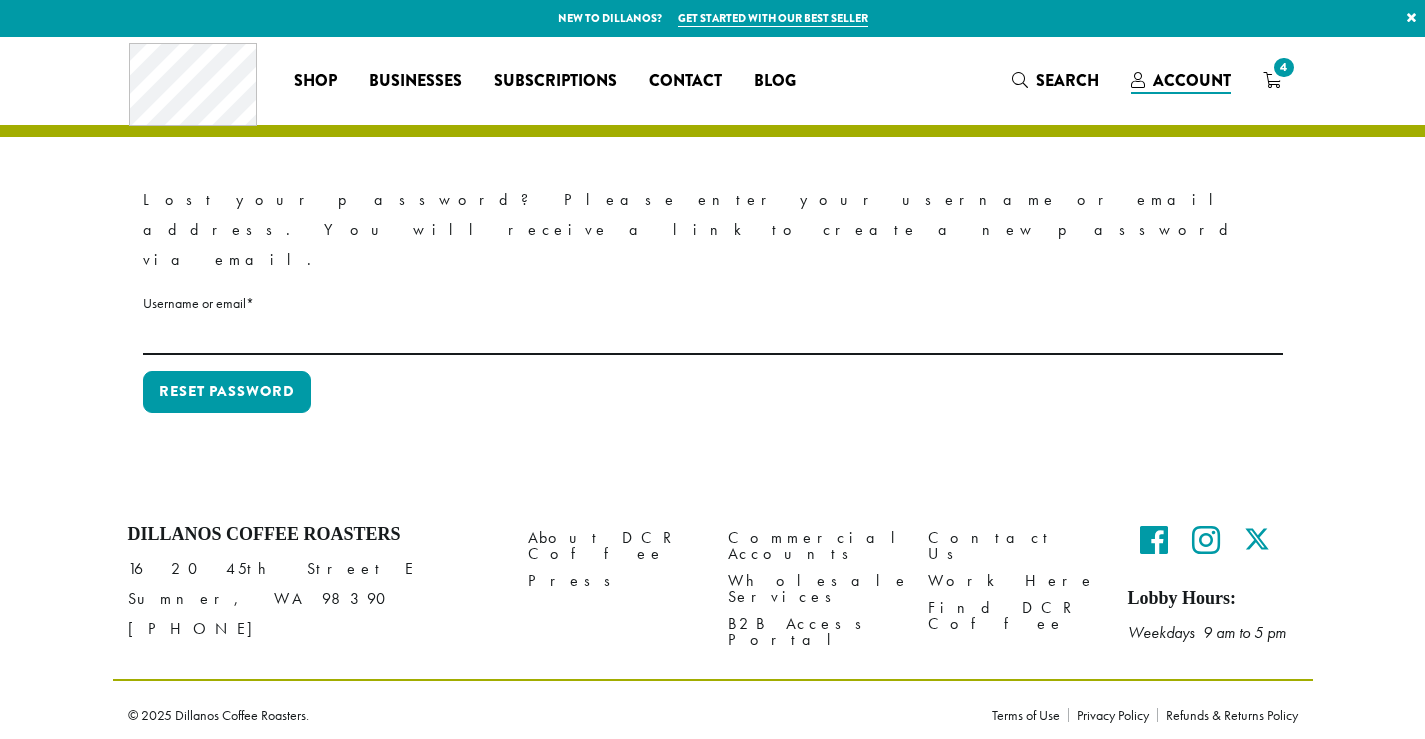 scroll, scrollTop: 0, scrollLeft: 0, axis: both 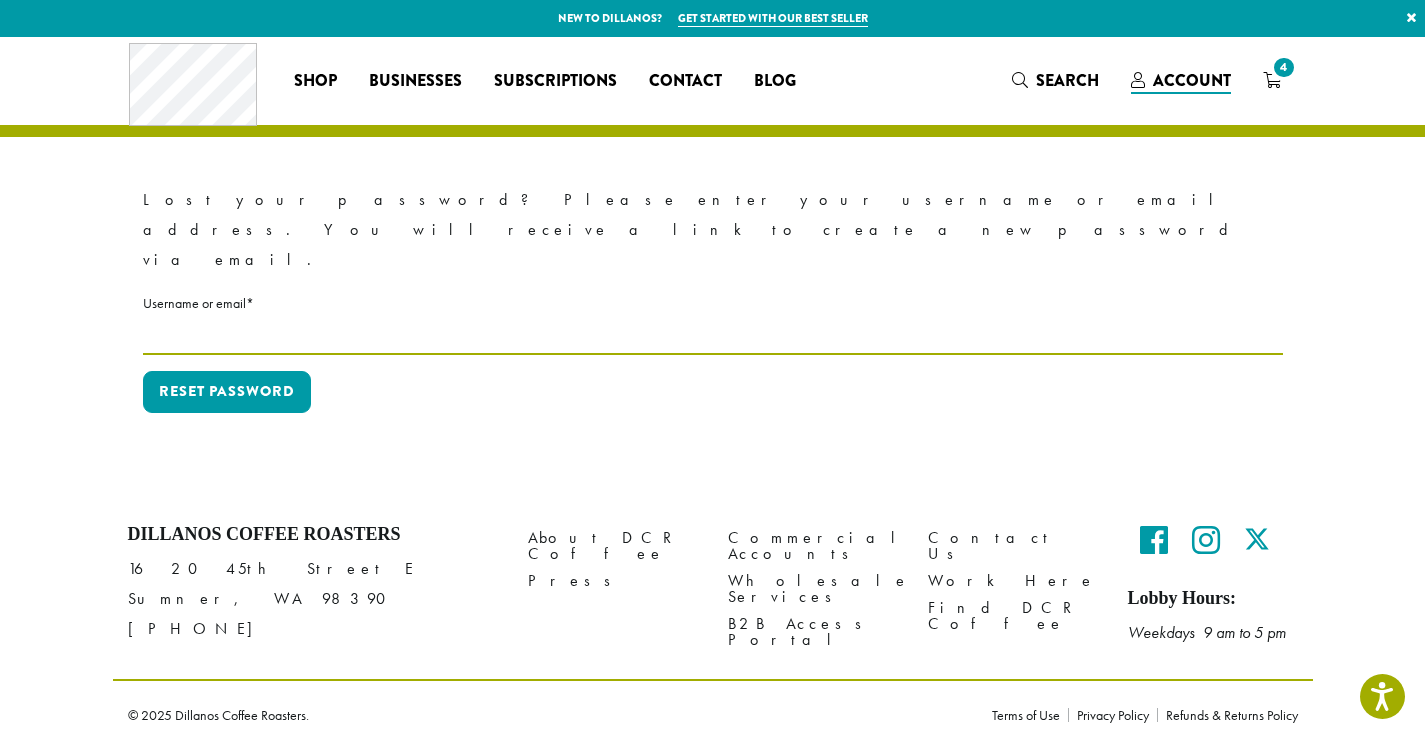 click on "Username or email  * Required" at bounding box center (713, 335) 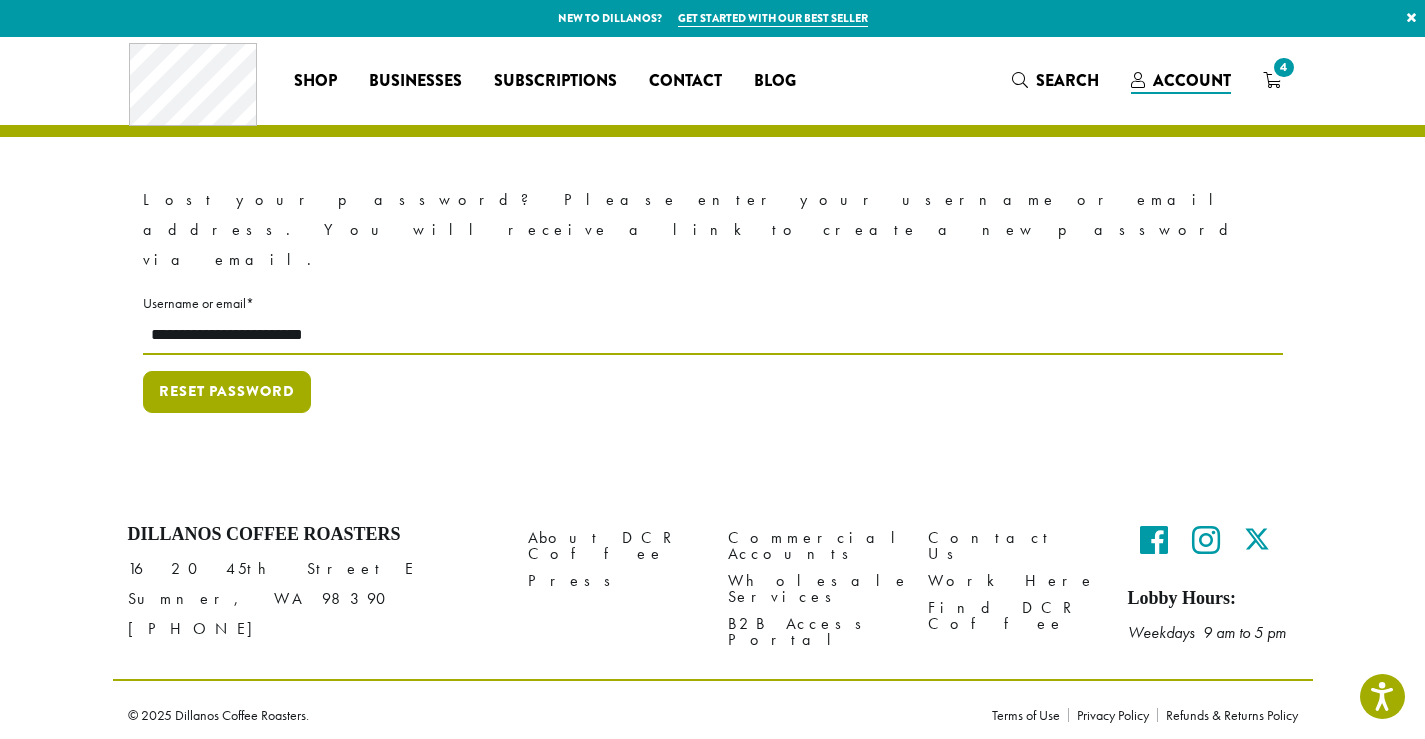 type on "**********" 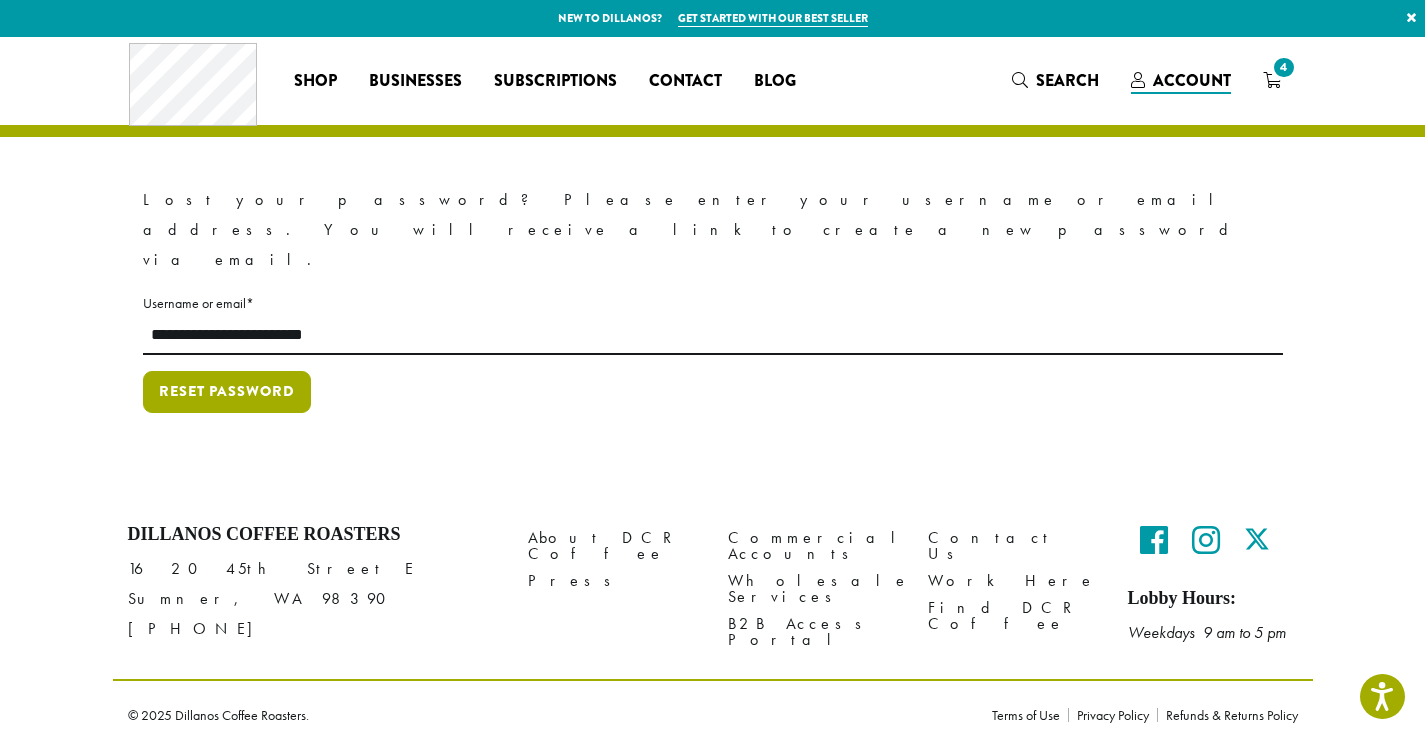 click on "Reset password" at bounding box center [227, 392] 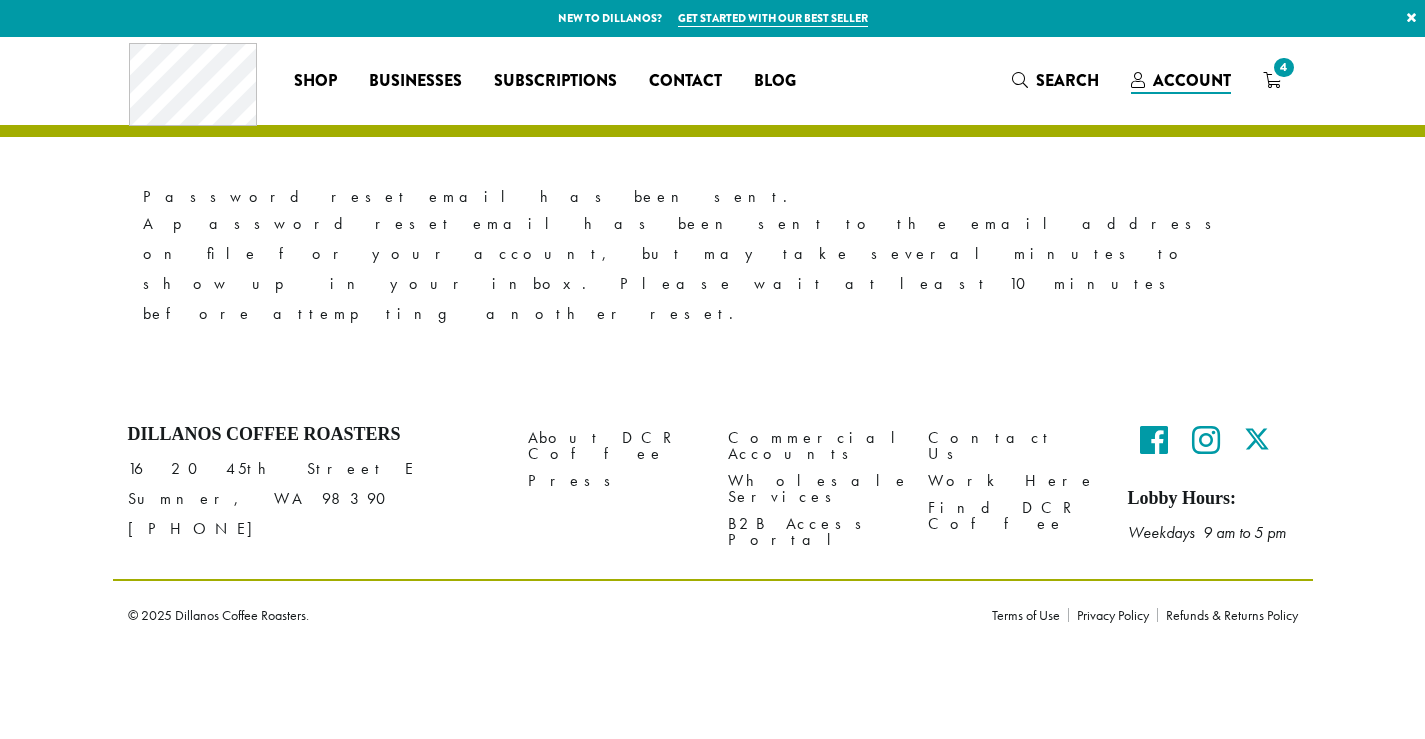 scroll, scrollTop: 0, scrollLeft: 0, axis: both 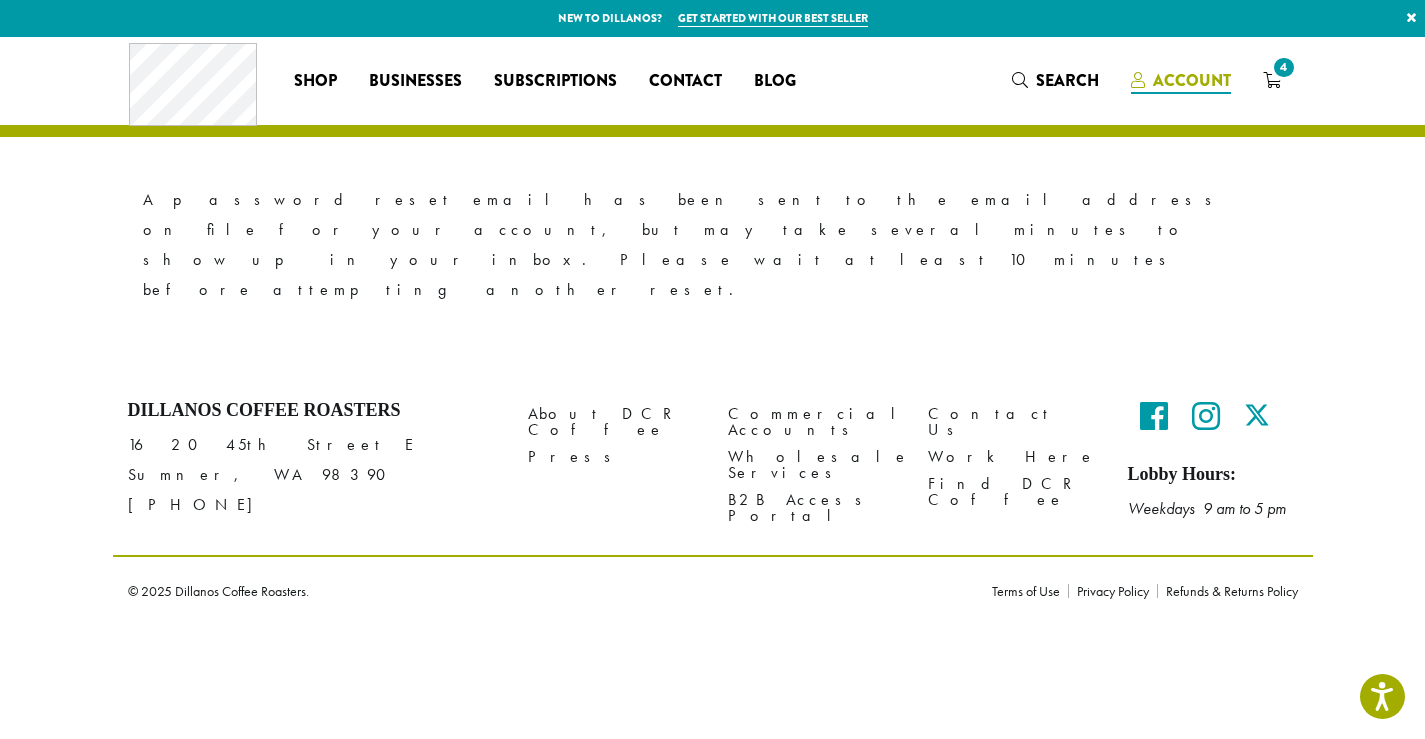click on "Account" at bounding box center (1192, 80) 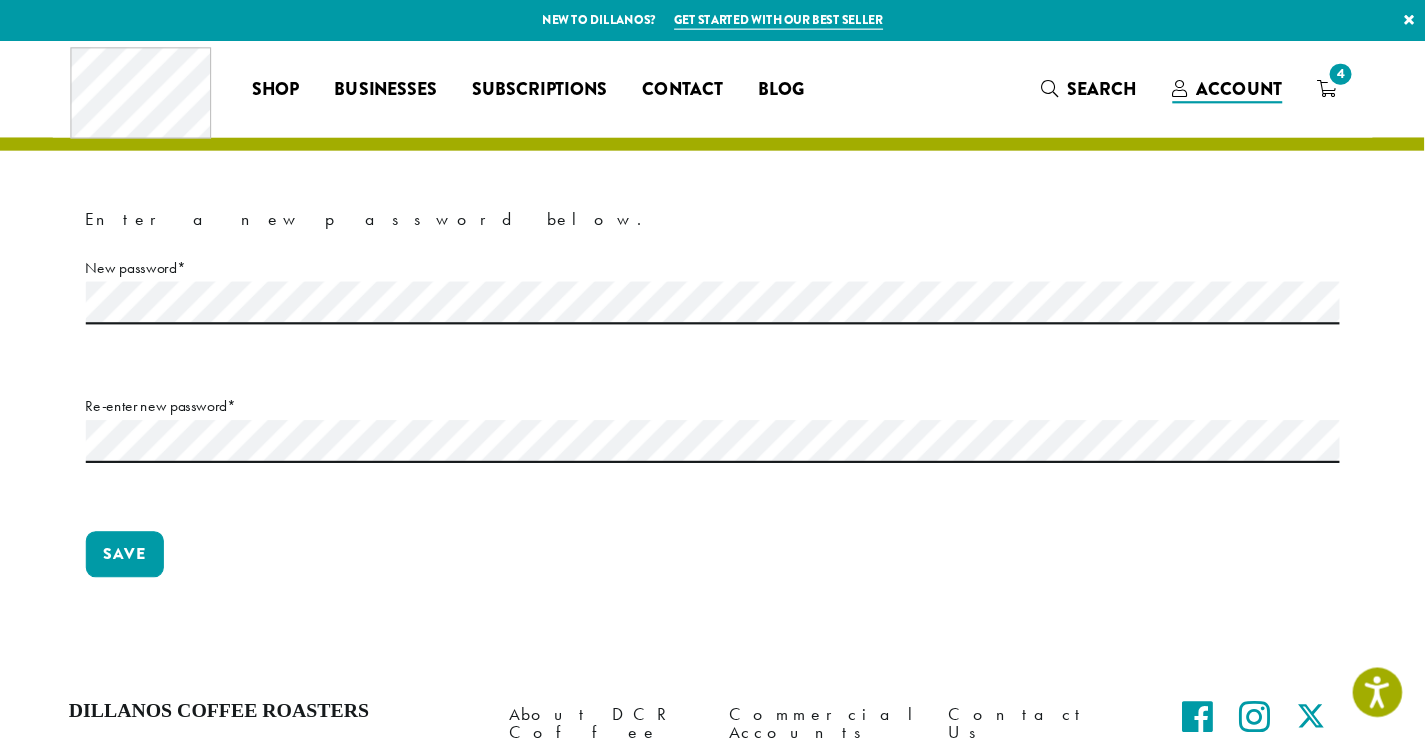scroll, scrollTop: 0, scrollLeft: 0, axis: both 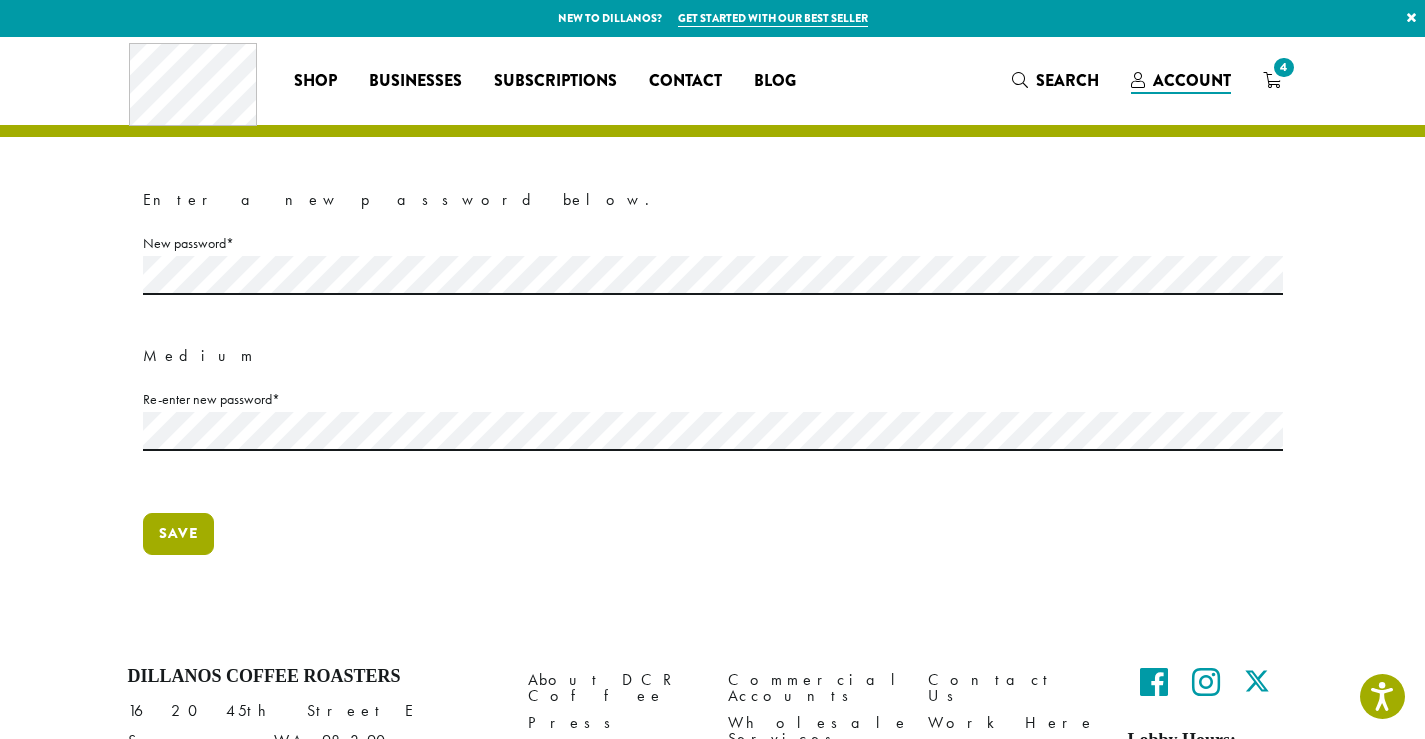 click on "Save" at bounding box center (178, 534) 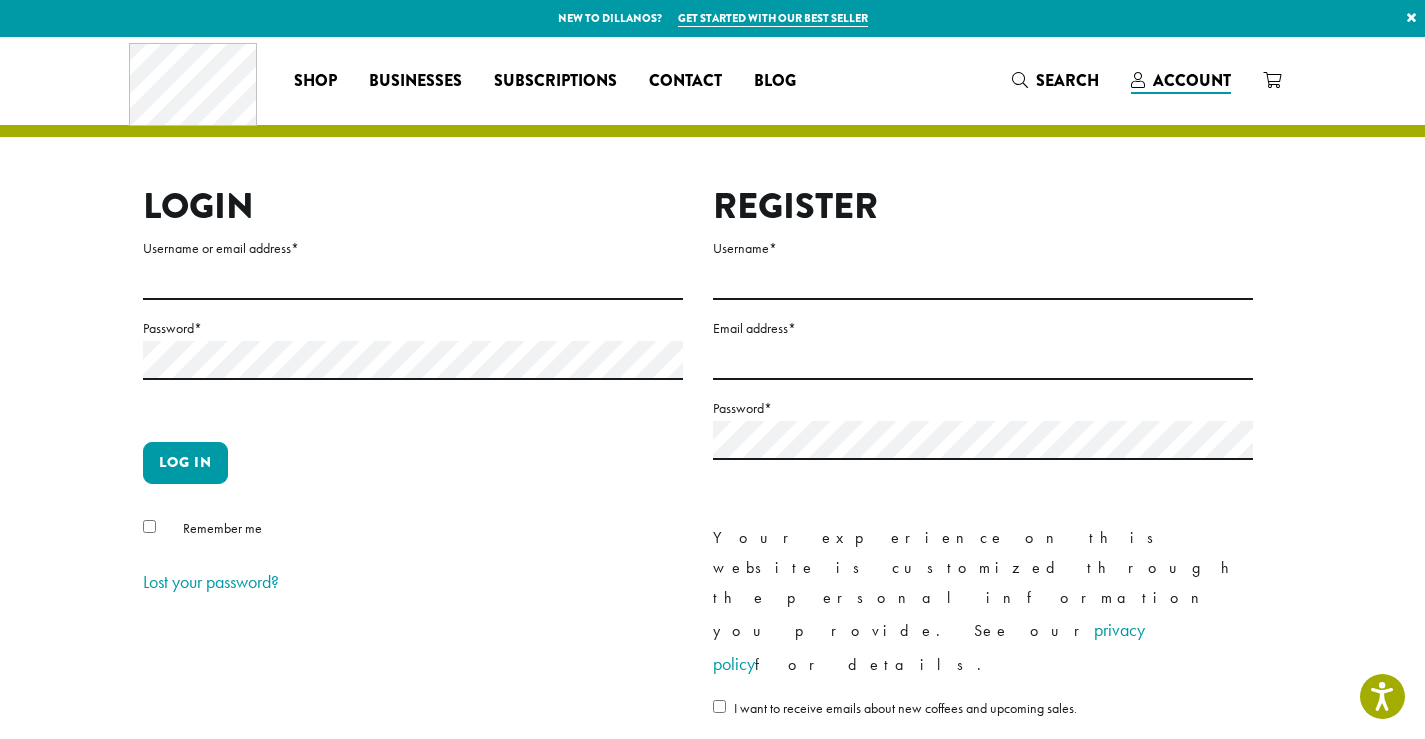 scroll, scrollTop: 0, scrollLeft: 0, axis: both 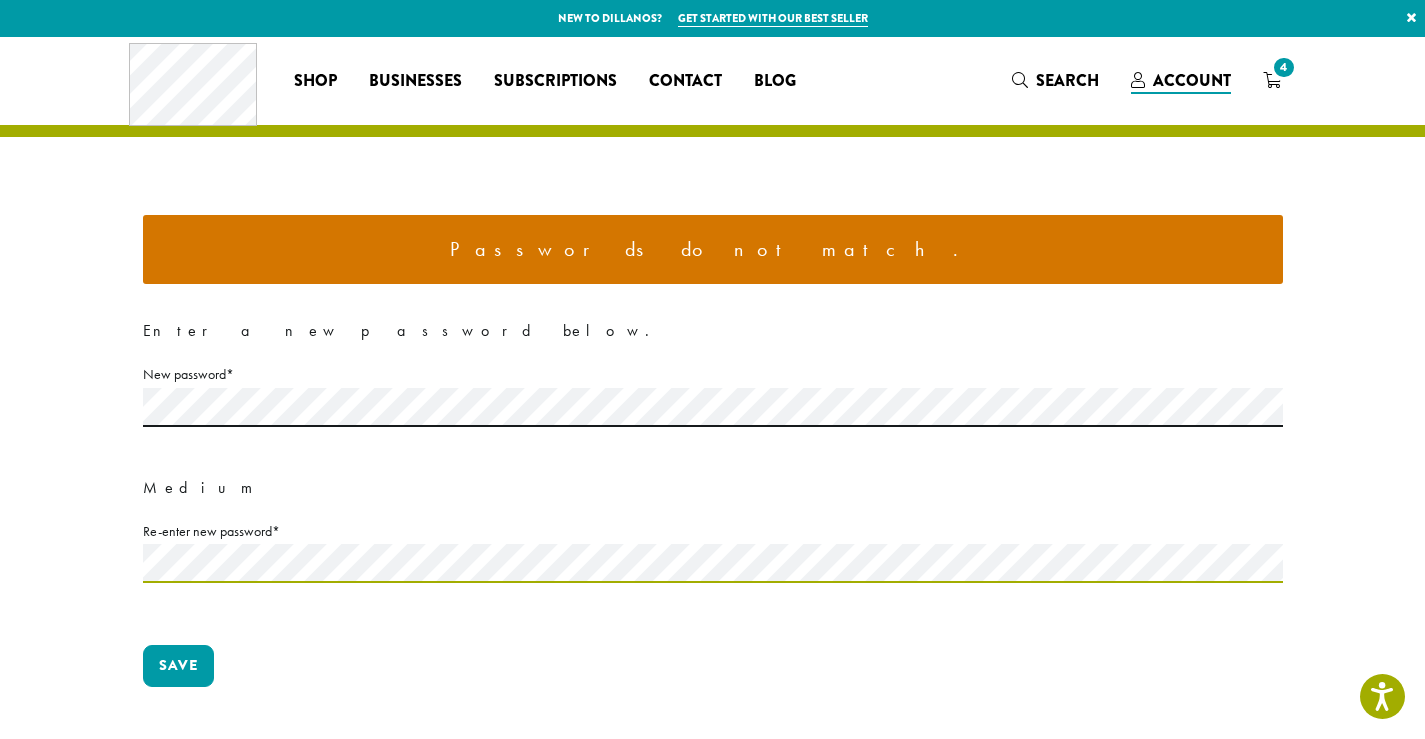 click on "Save" at bounding box center (178, 666) 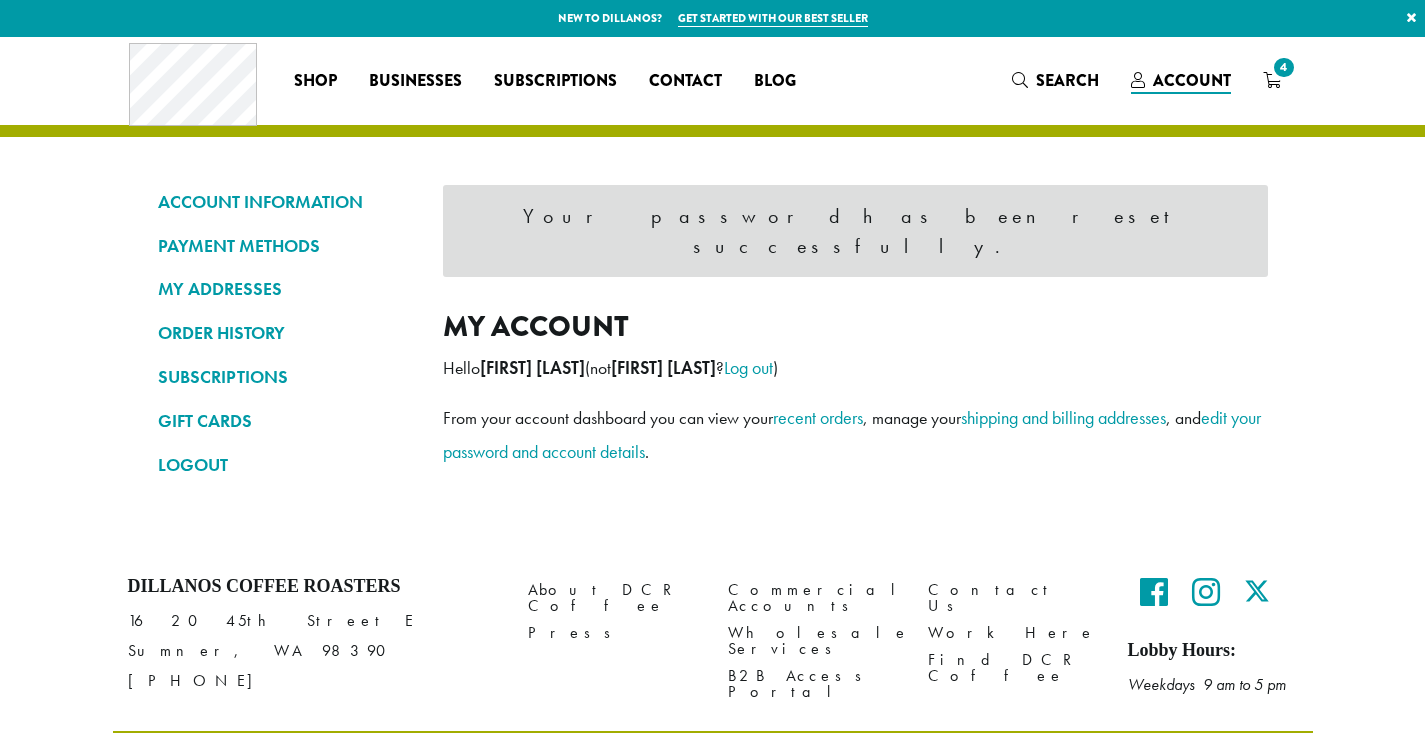 scroll, scrollTop: 0, scrollLeft: 0, axis: both 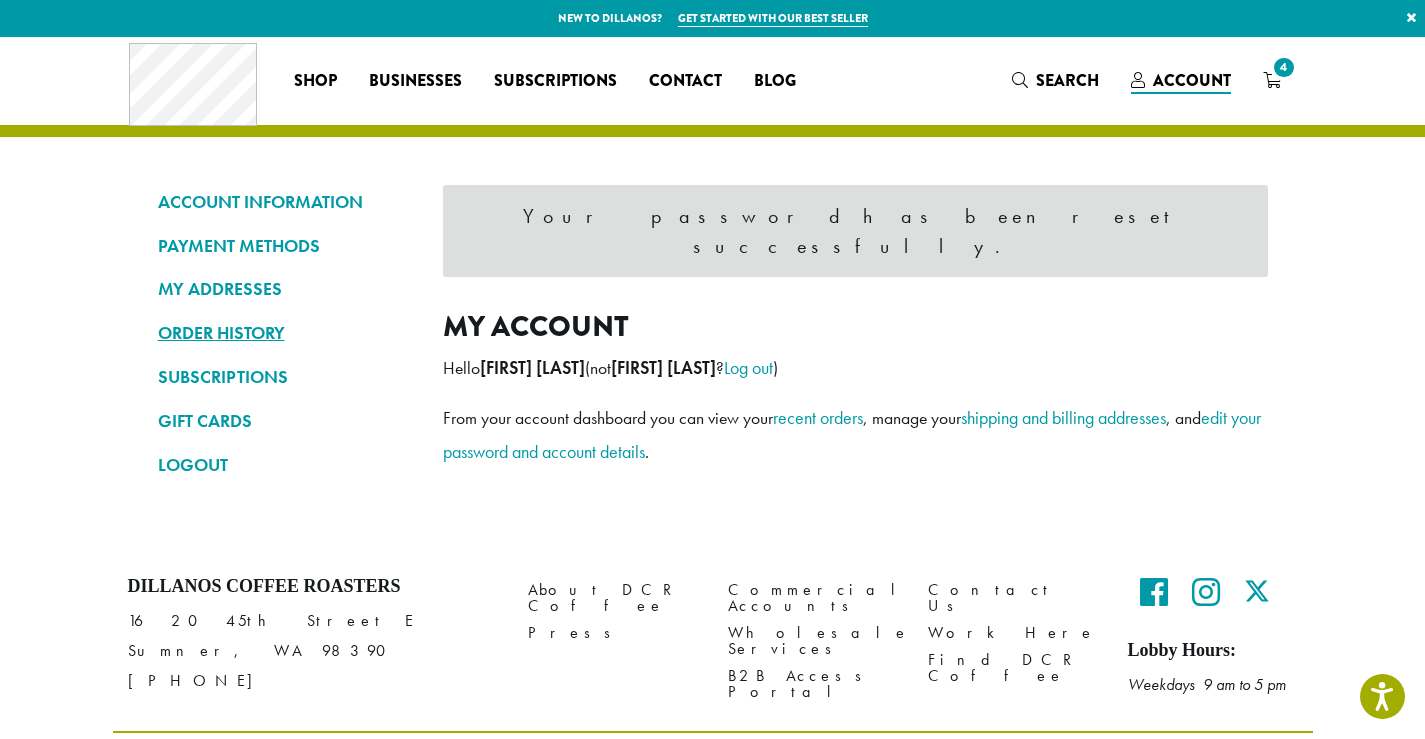 click on "ORDER HISTORY" at bounding box center [285, 333] 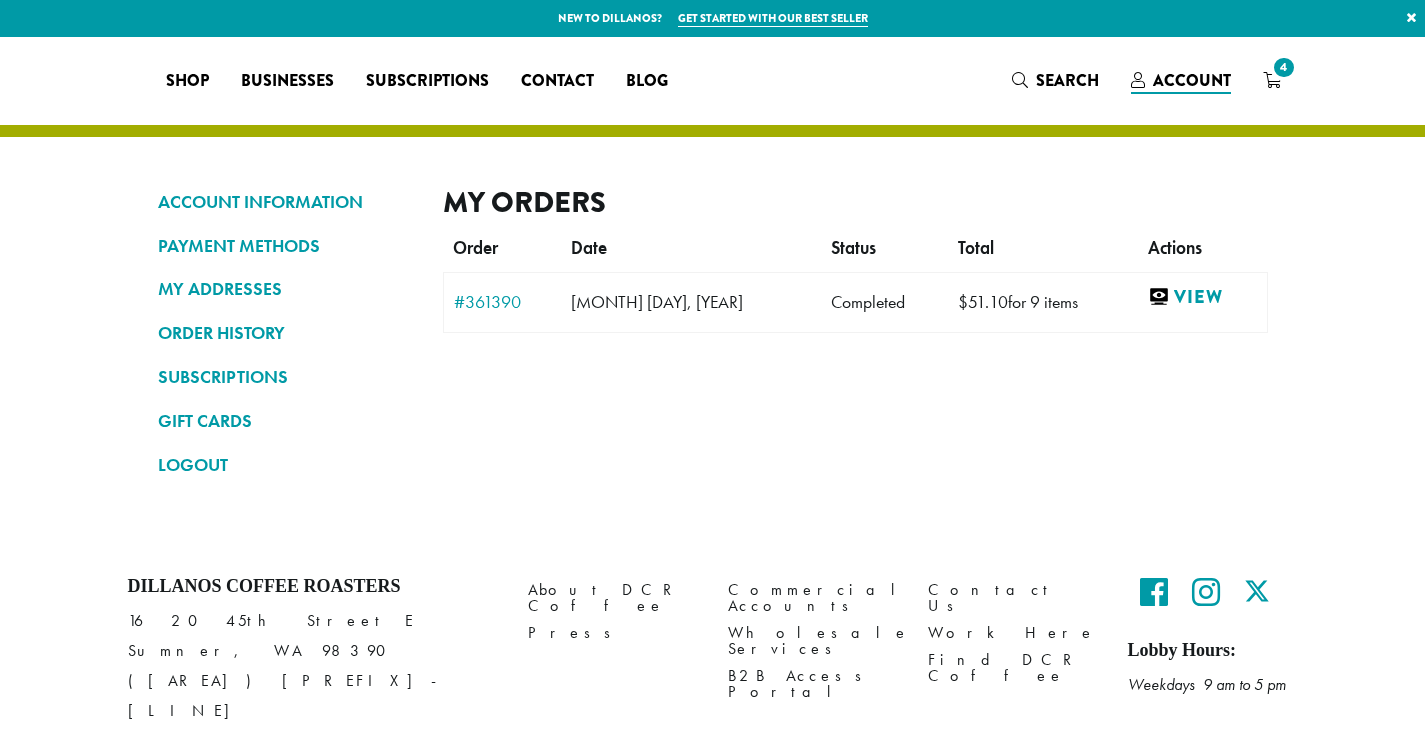 scroll, scrollTop: 0, scrollLeft: 0, axis: both 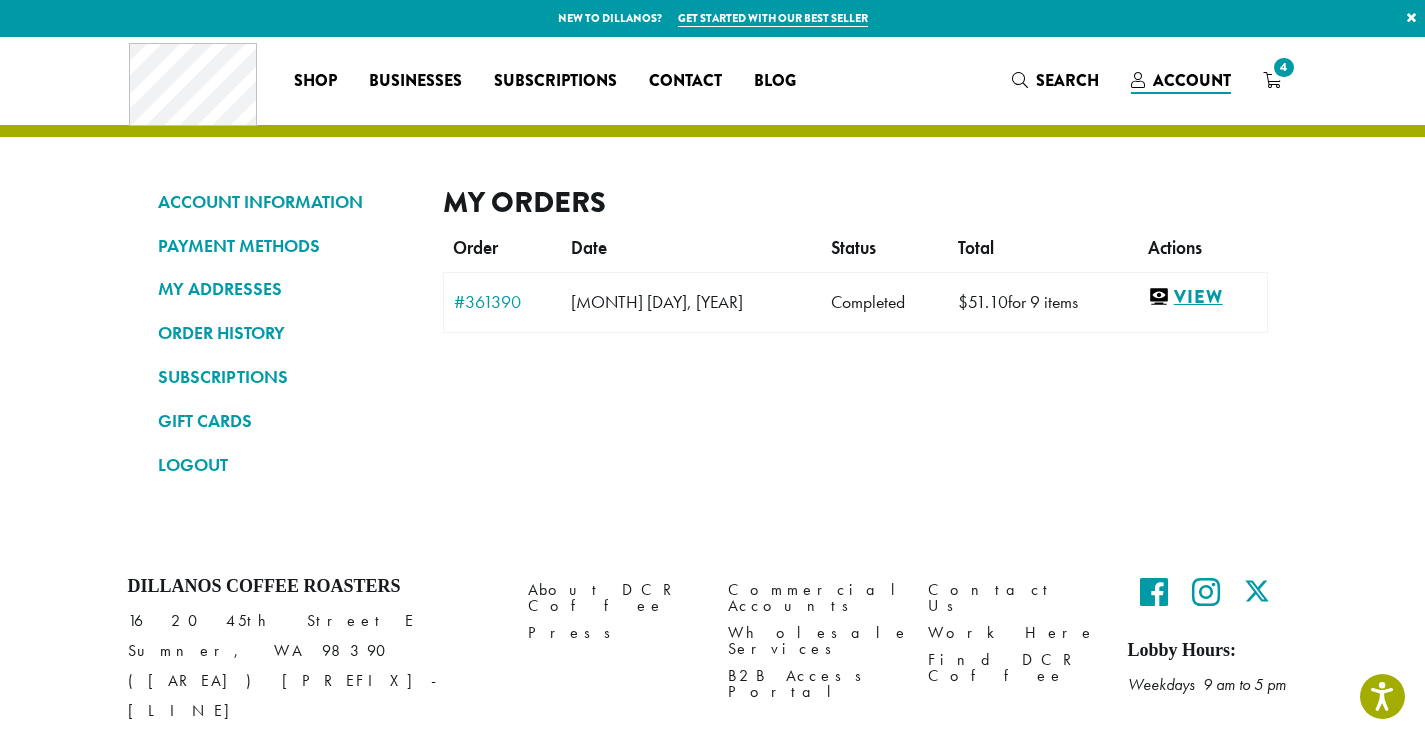 click on "View" at bounding box center [1202, 297] 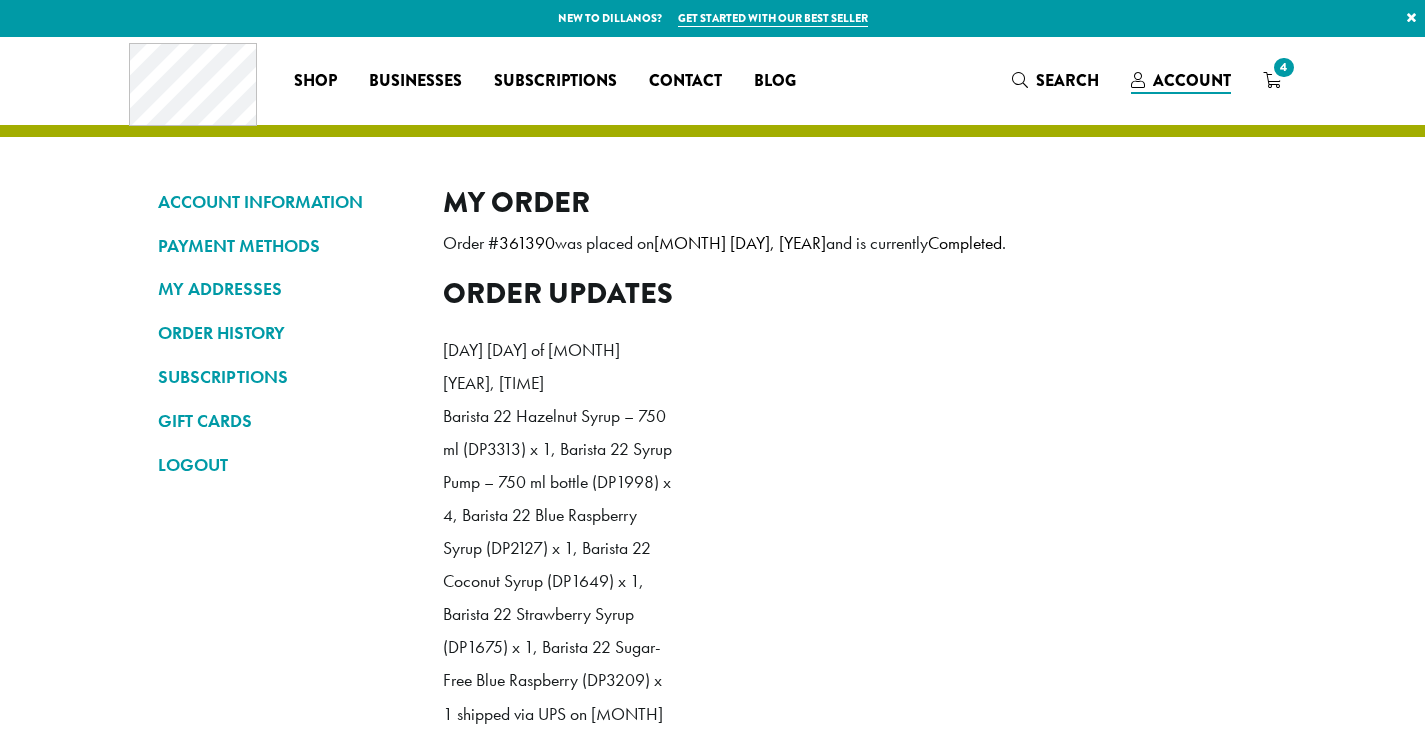scroll, scrollTop: 0, scrollLeft: 0, axis: both 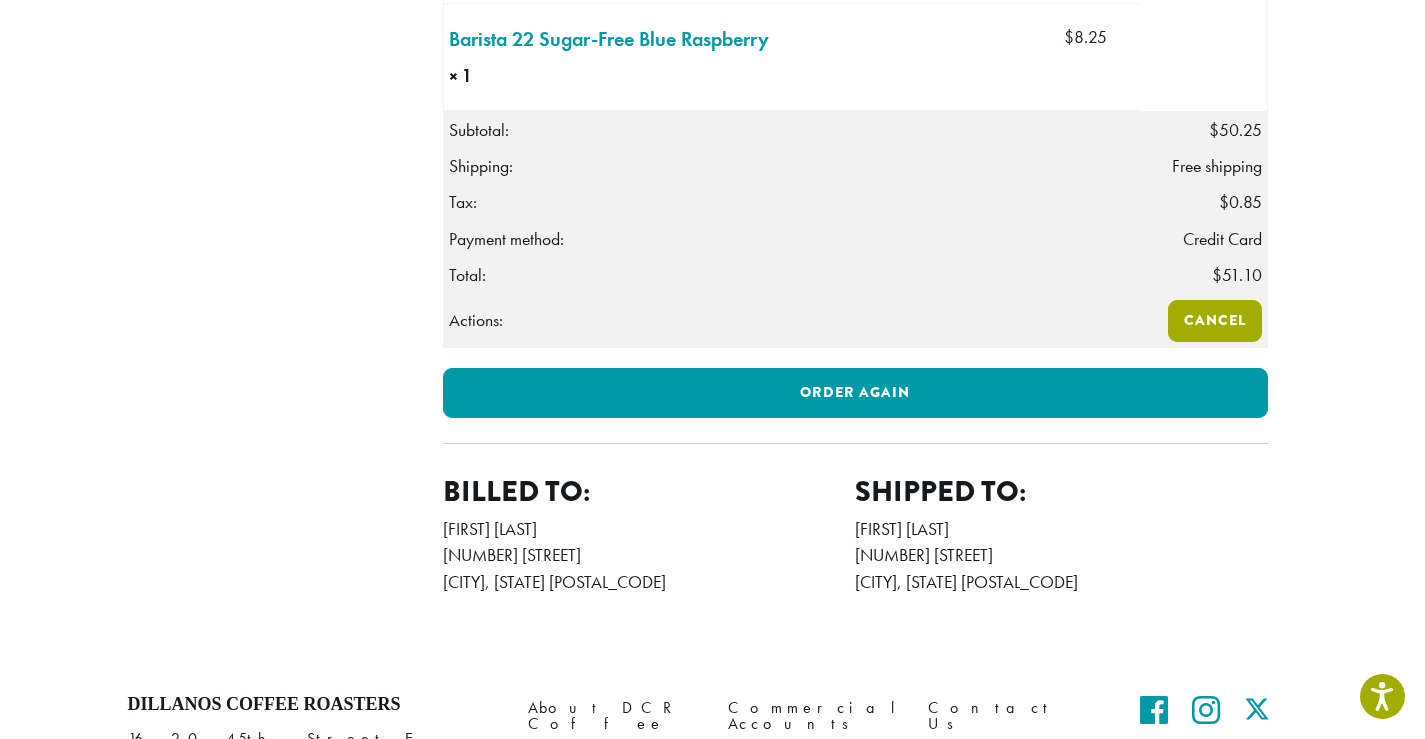 click on "Cancel" at bounding box center (1215, 321) 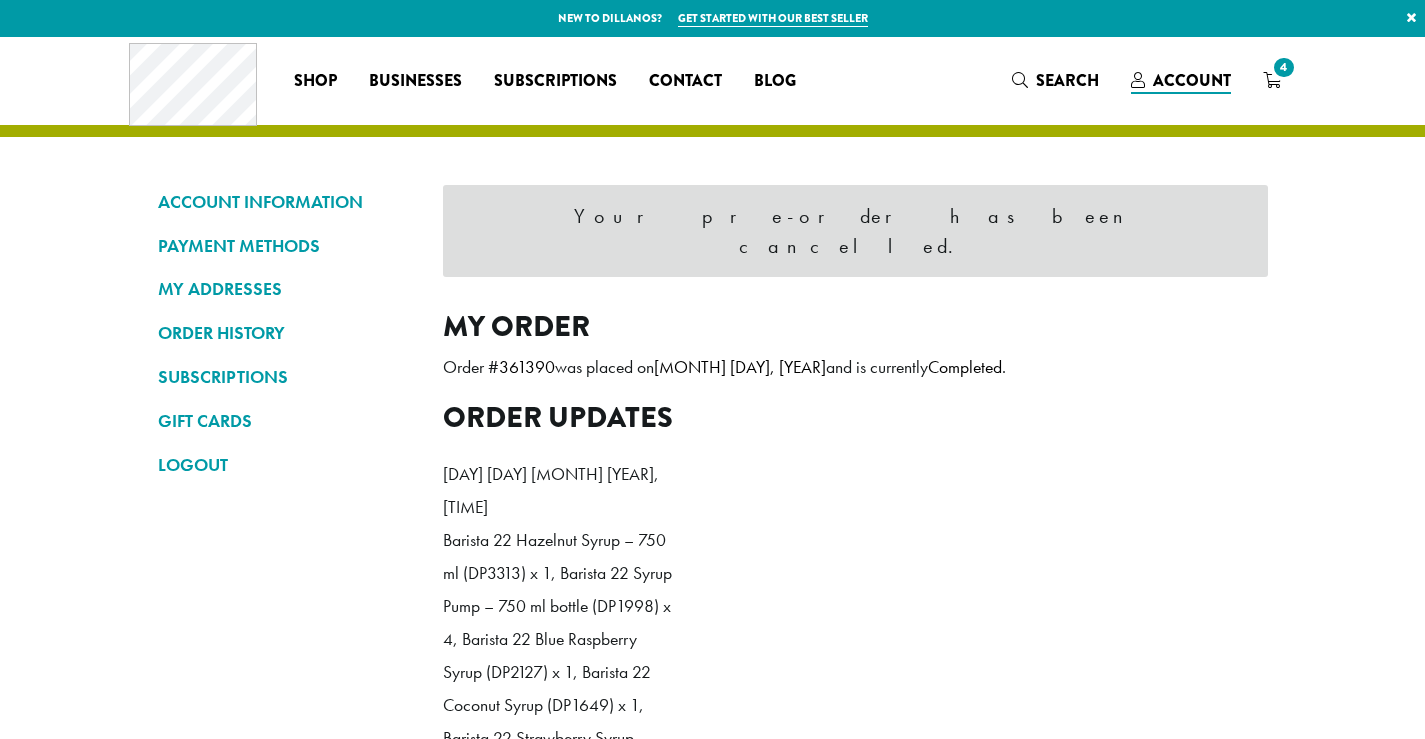 scroll, scrollTop: 0, scrollLeft: 0, axis: both 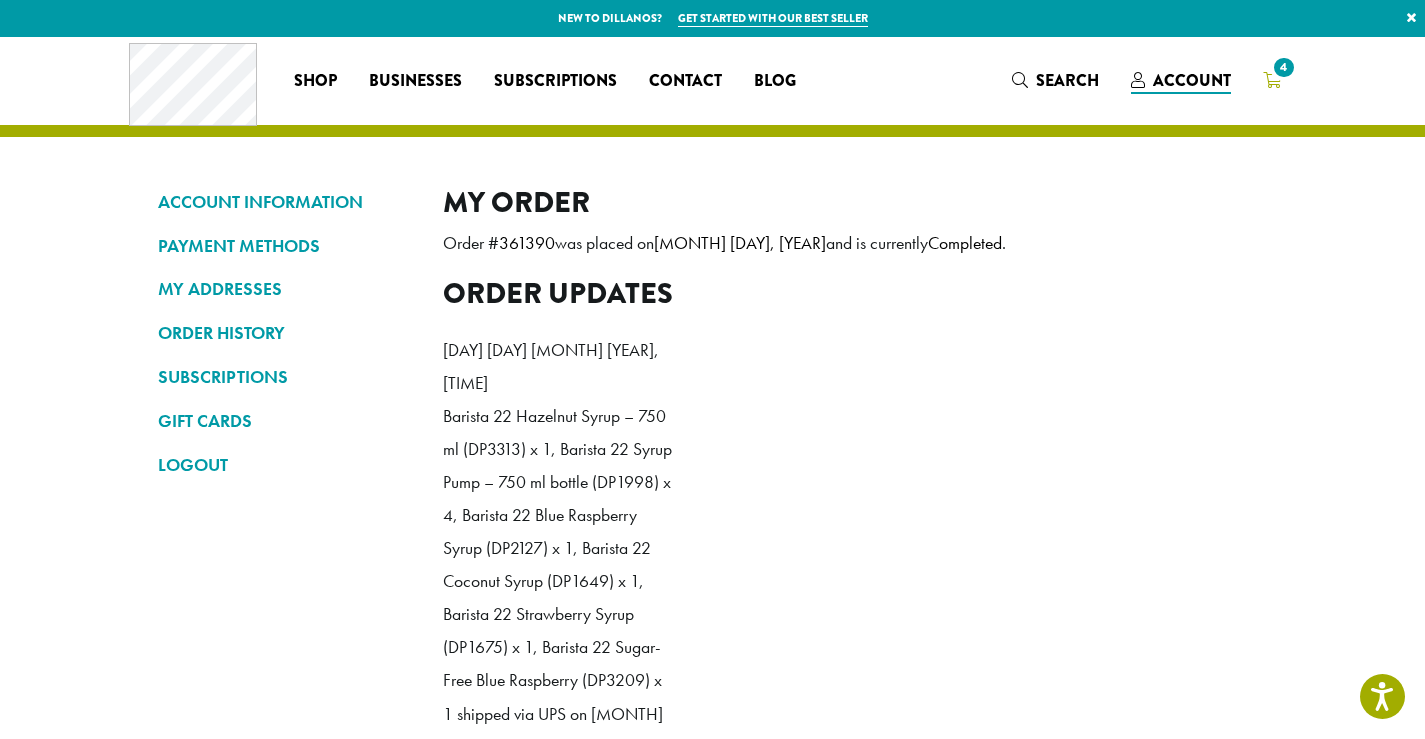 click on "4" at bounding box center (1272, 81) 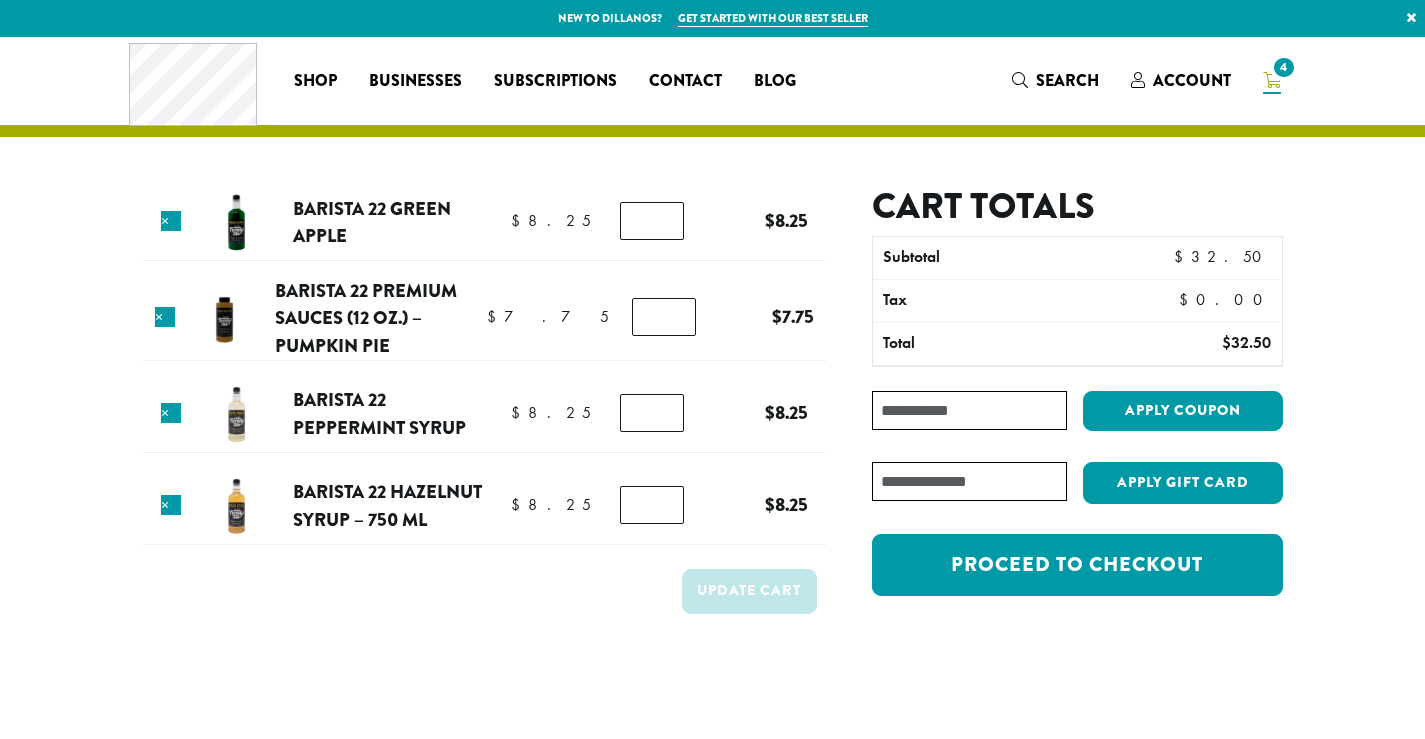 scroll, scrollTop: 0, scrollLeft: 0, axis: both 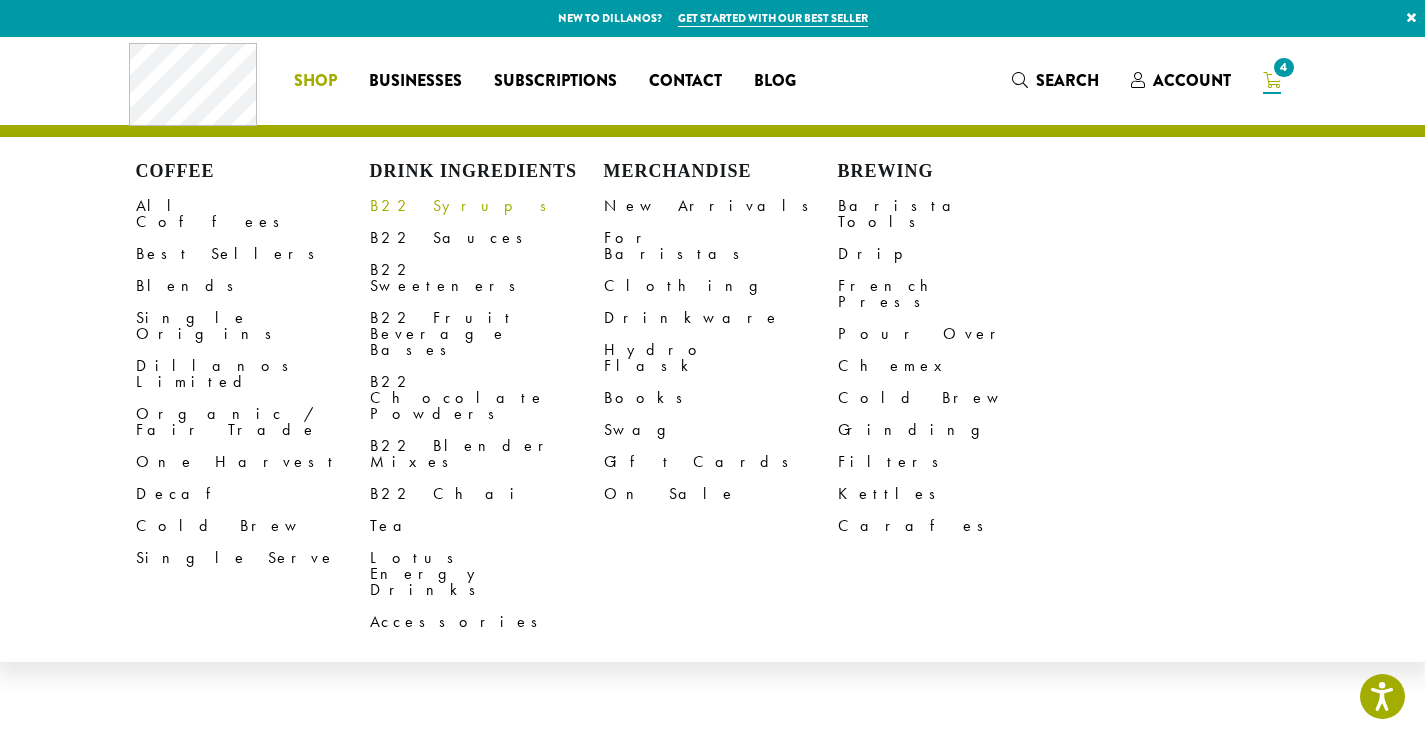 click on "B22 Syrups" at bounding box center (487, 206) 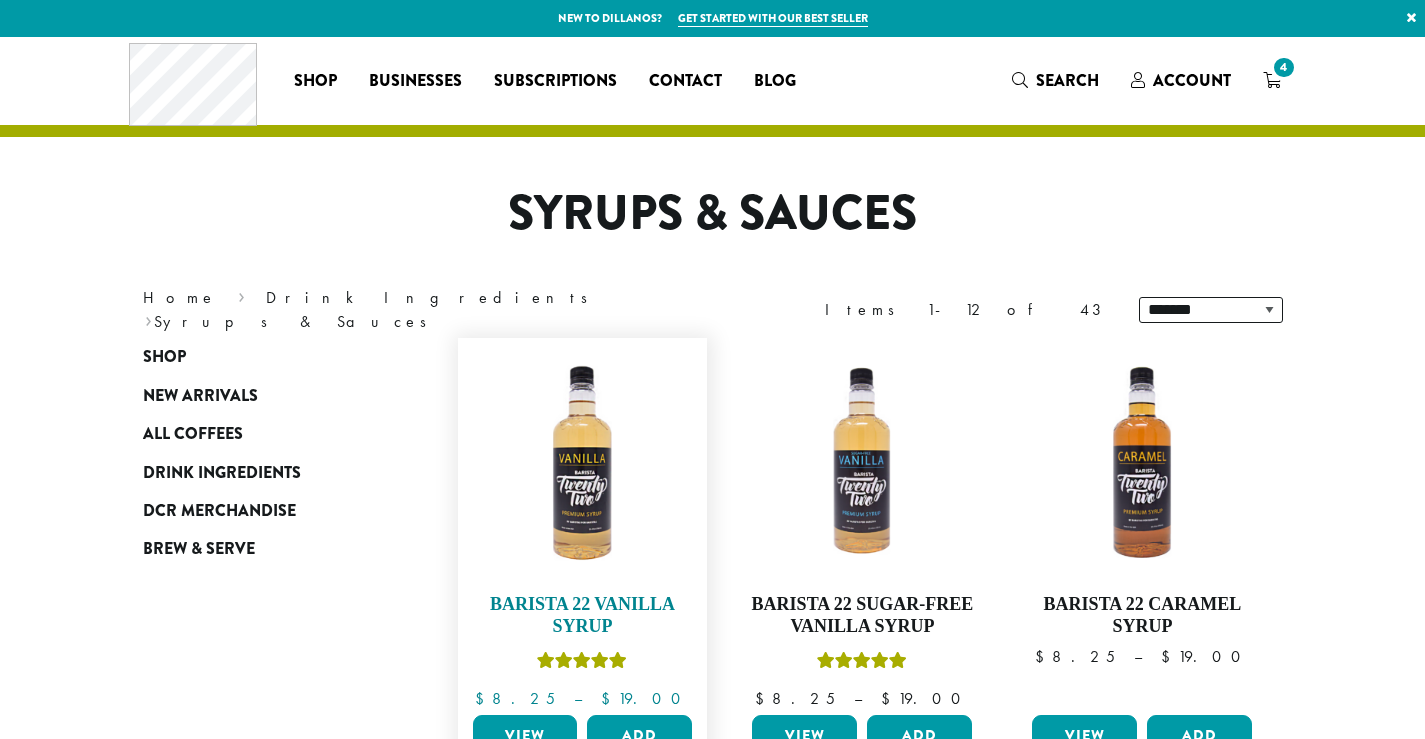 scroll, scrollTop: 0, scrollLeft: 0, axis: both 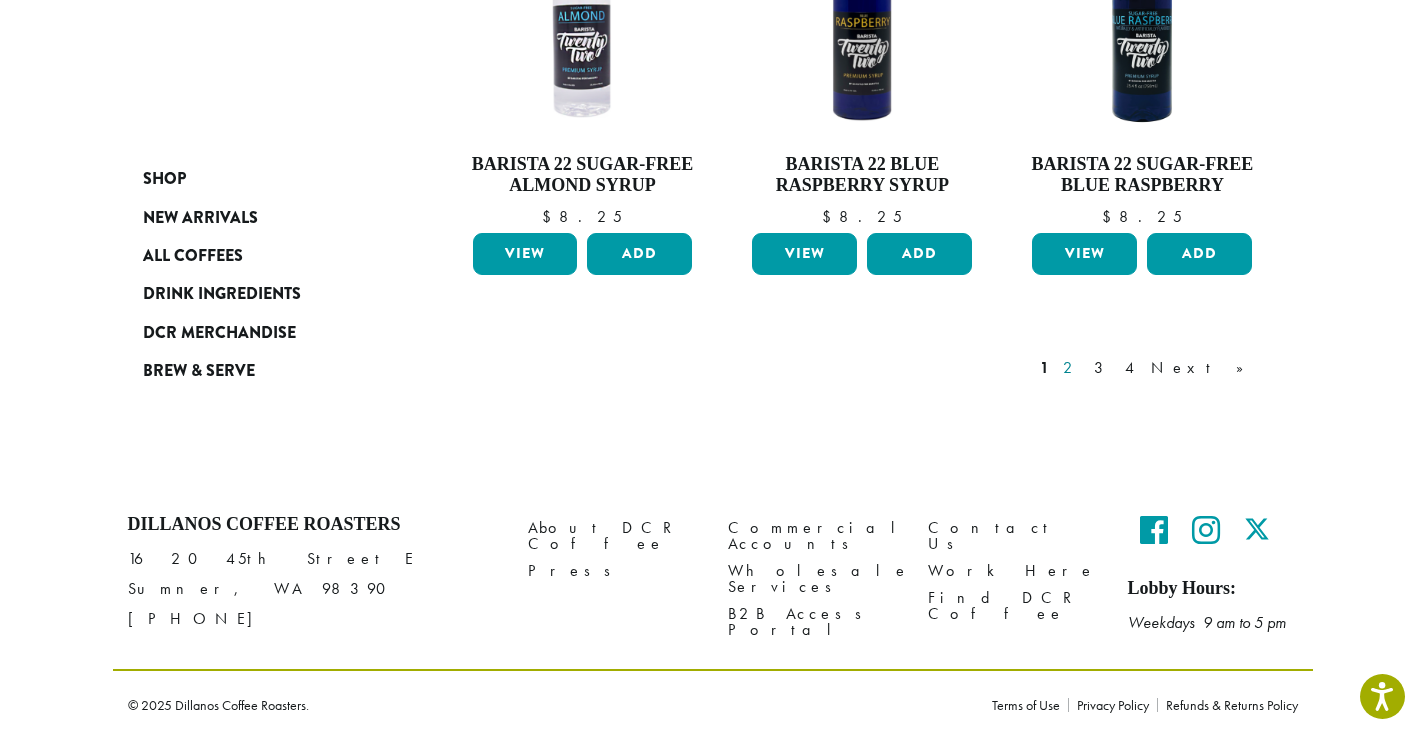 click on "2" at bounding box center [1071, 368] 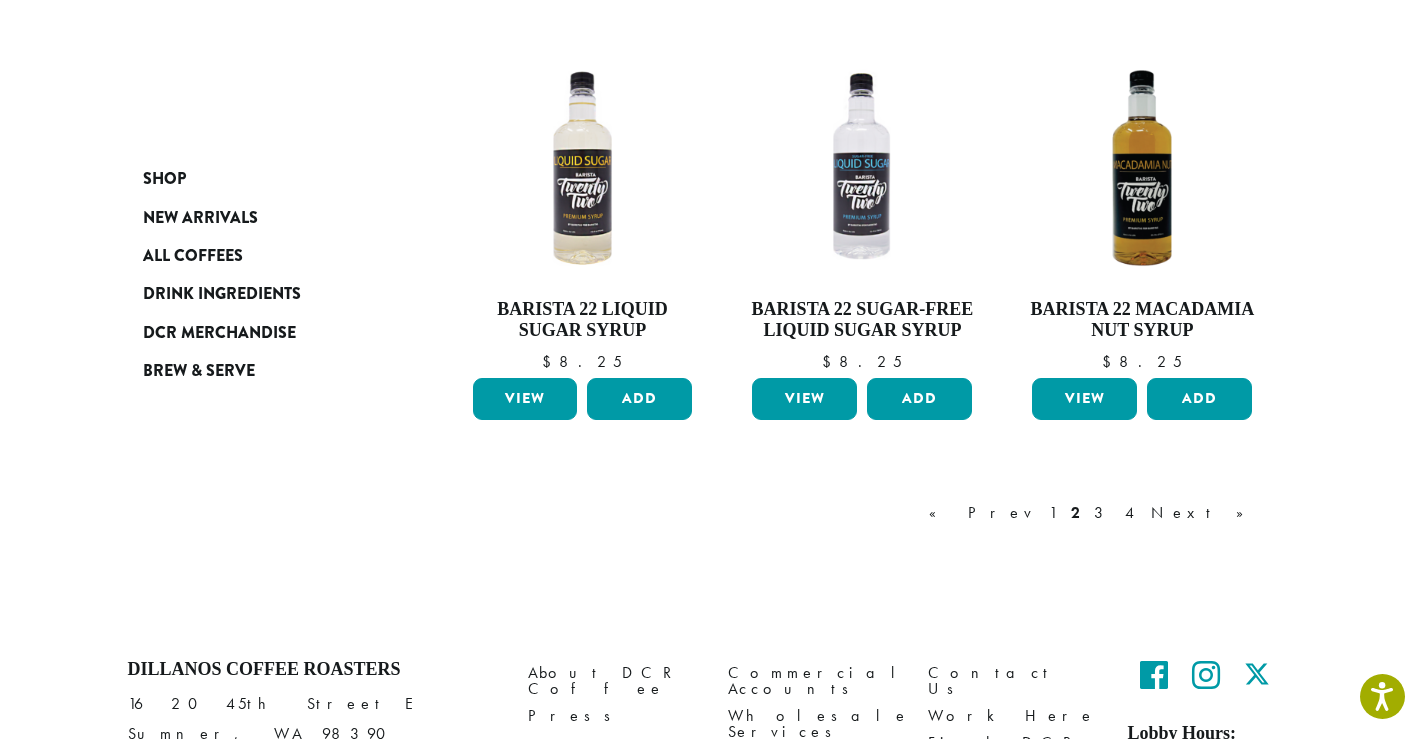 scroll, scrollTop: 1824, scrollLeft: 0, axis: vertical 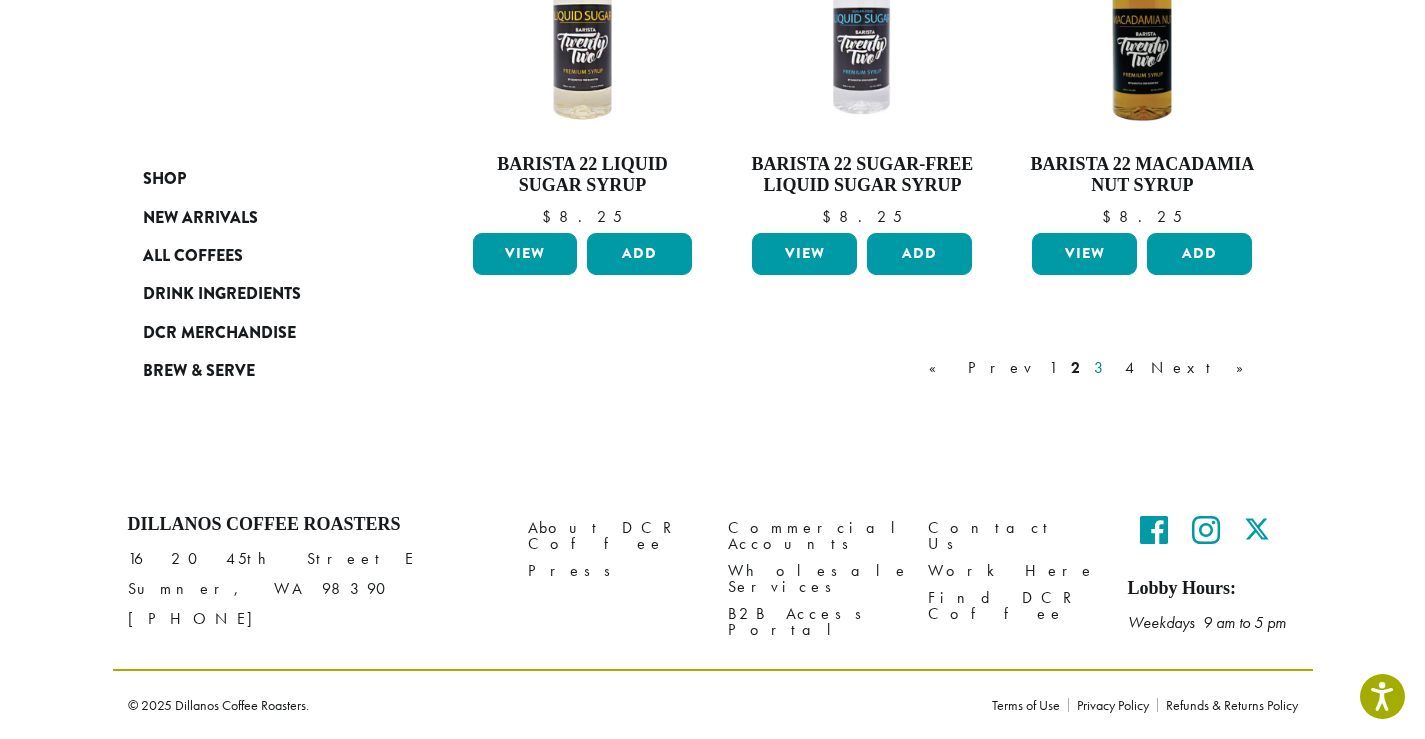 click on "3" at bounding box center [1102, 368] 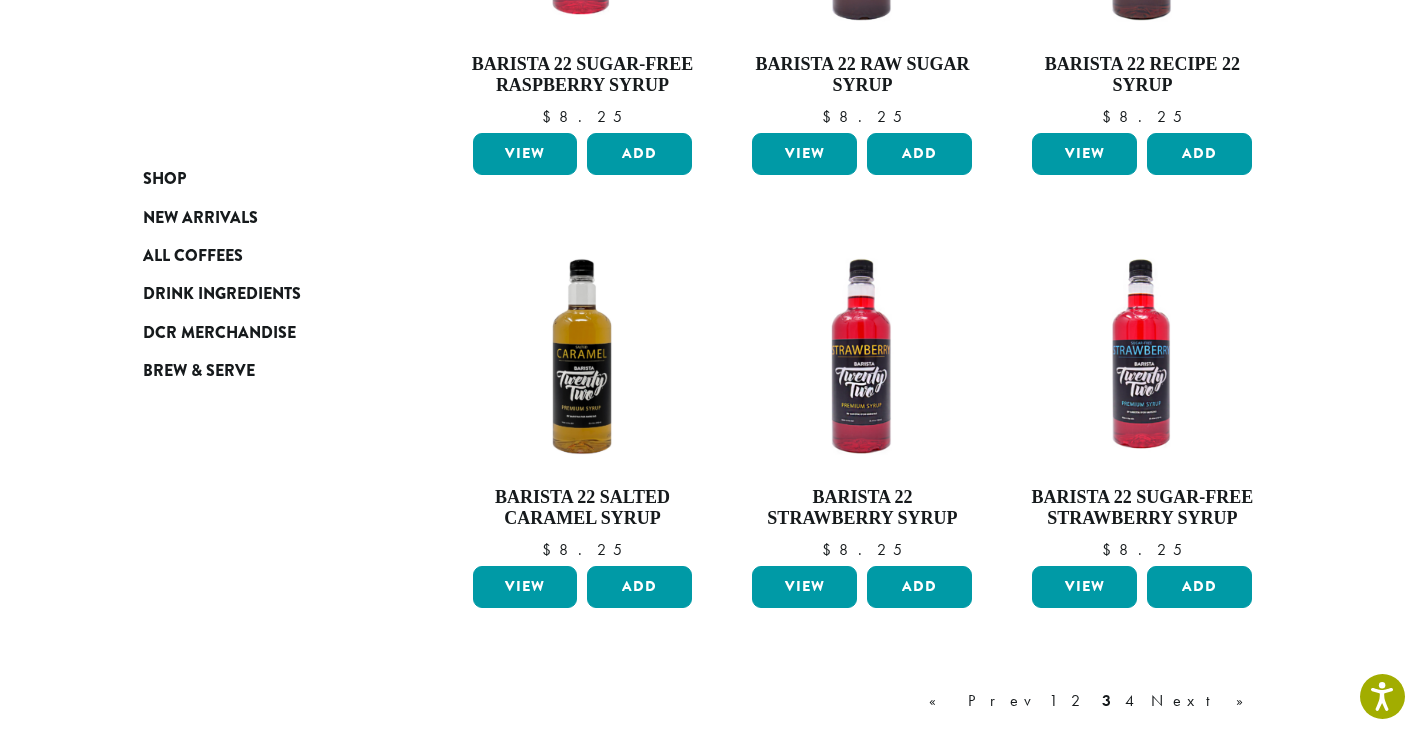 scroll, scrollTop: 1450, scrollLeft: 0, axis: vertical 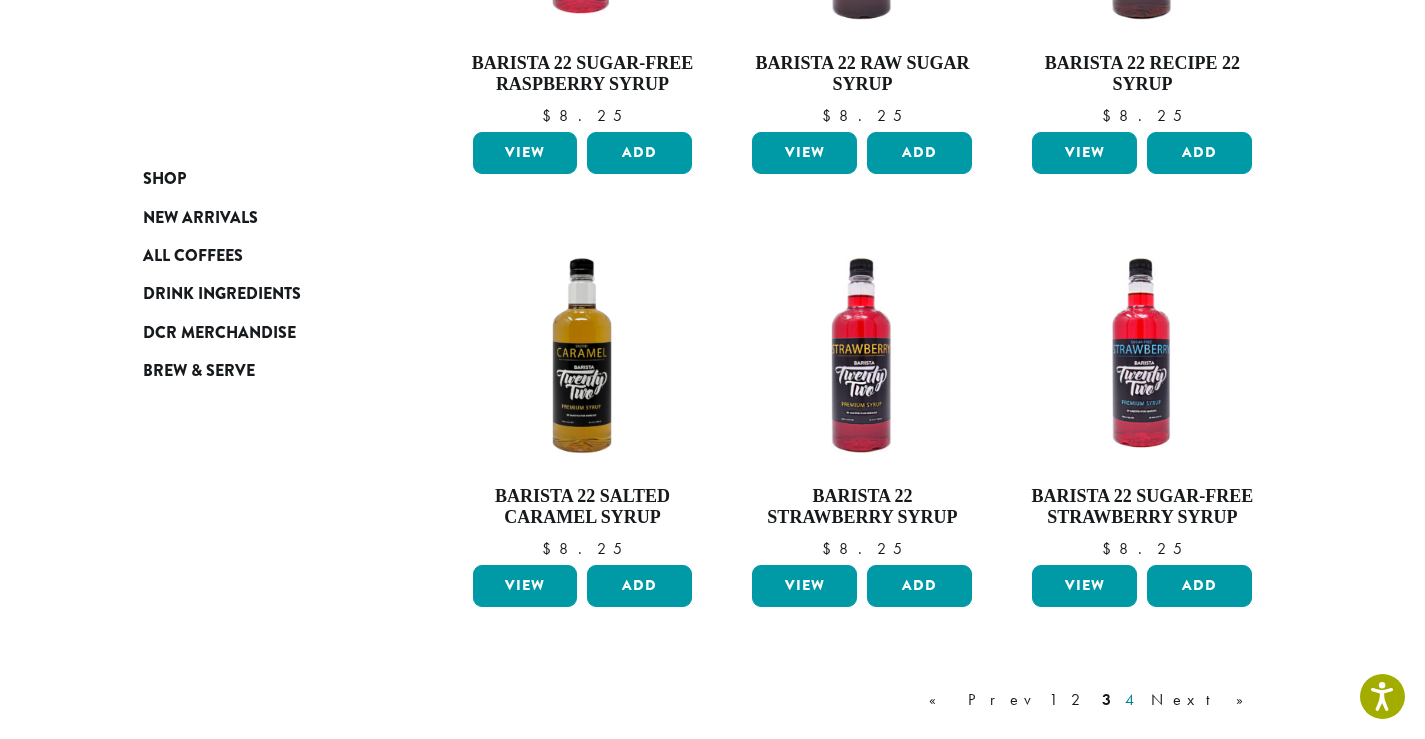 click on "4" at bounding box center (1131, 700) 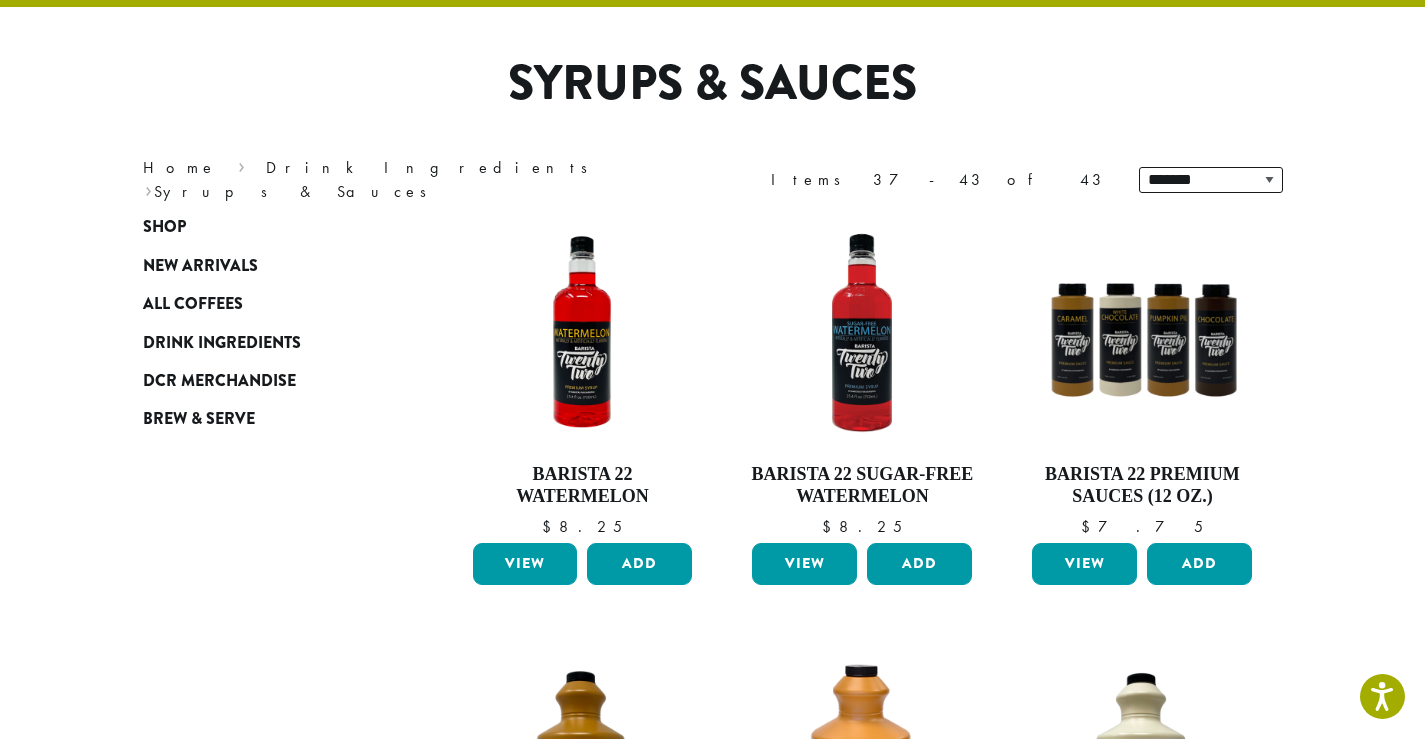 scroll, scrollTop: 123, scrollLeft: 0, axis: vertical 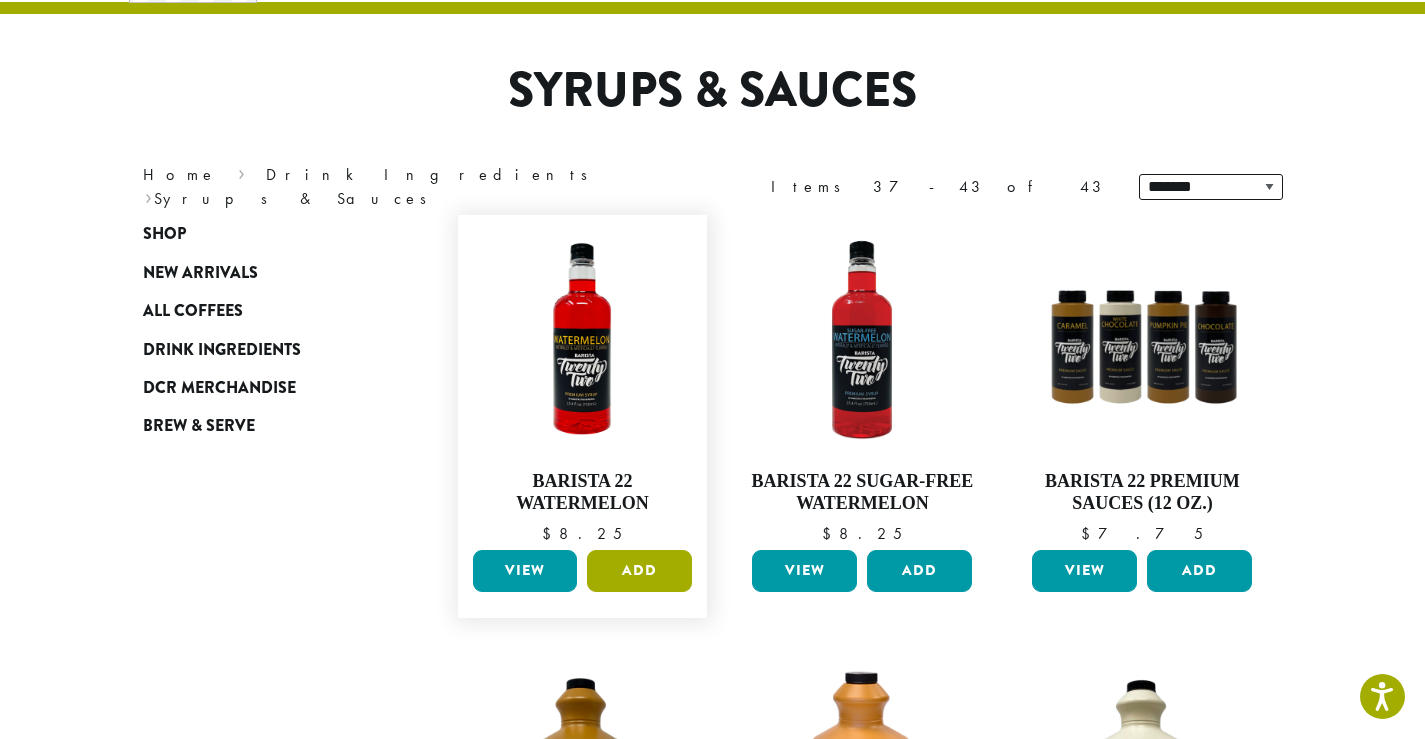 click on "Add" at bounding box center [639, 571] 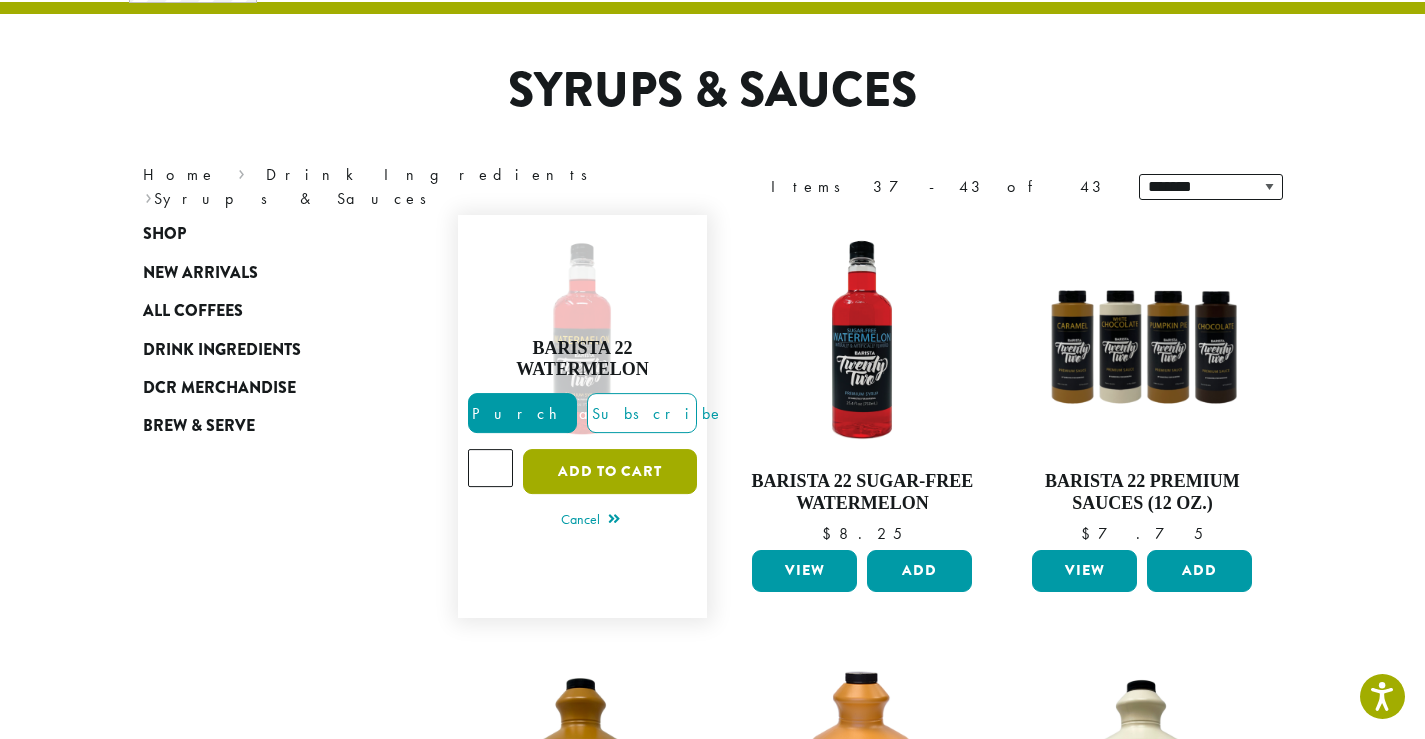 click on "Add to cart" at bounding box center [610, 471] 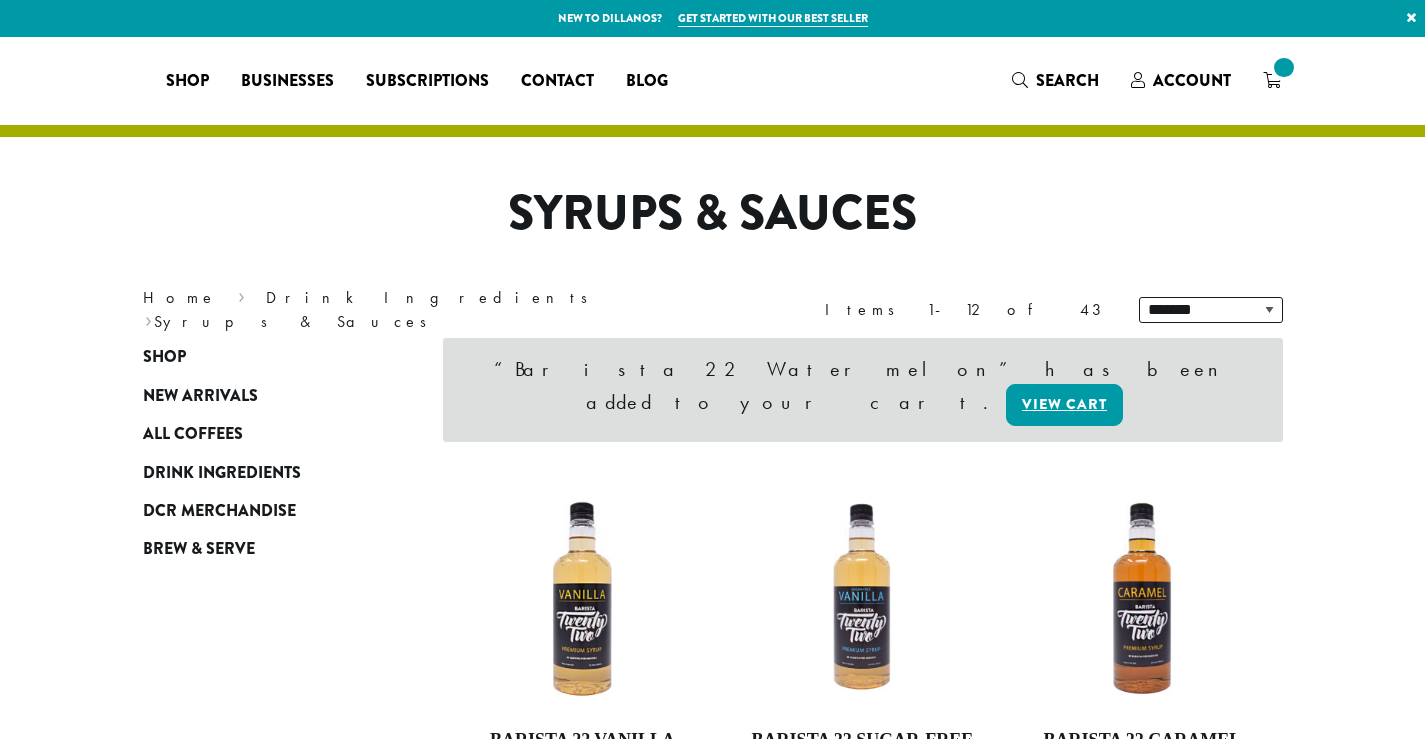 scroll, scrollTop: 0, scrollLeft: 0, axis: both 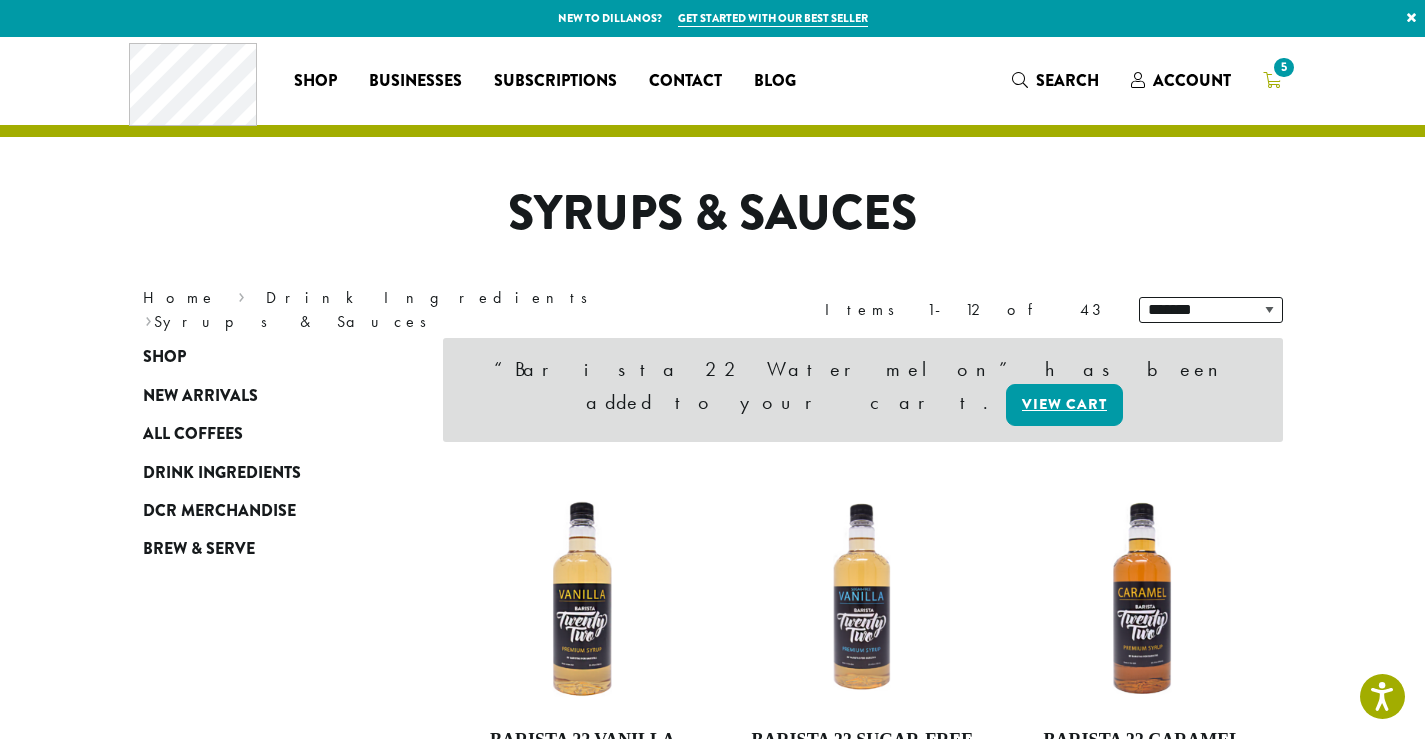click on "5" at bounding box center (1272, 80) 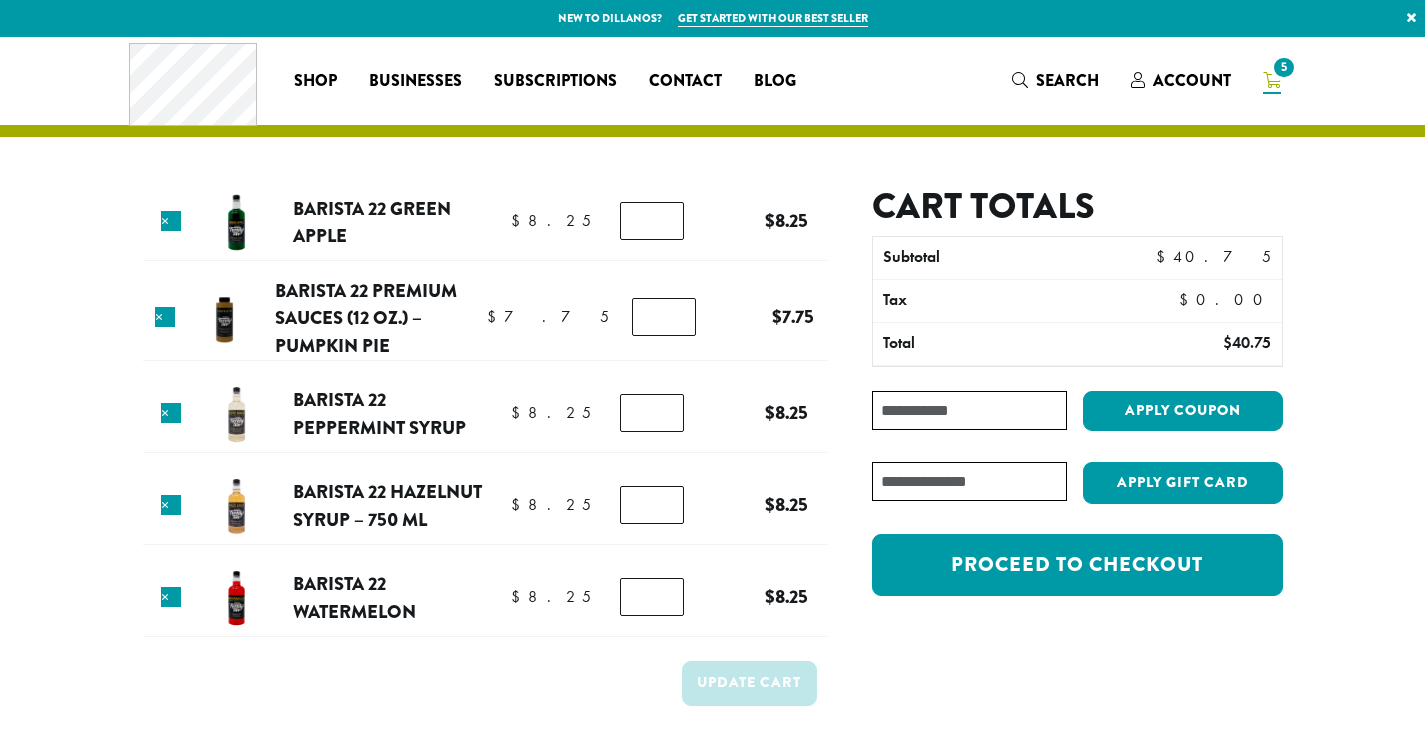scroll, scrollTop: 0, scrollLeft: 0, axis: both 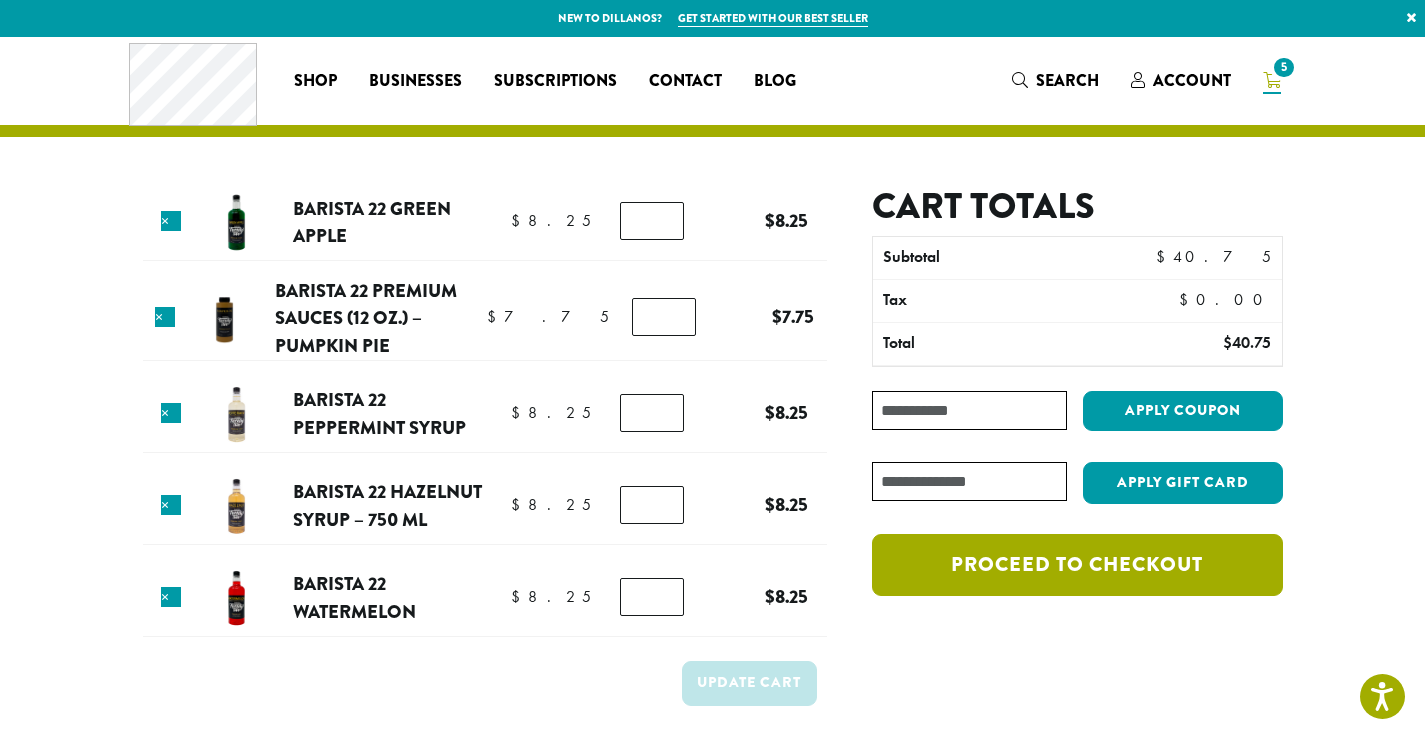 click on "Proceed to checkout" at bounding box center [1077, 565] 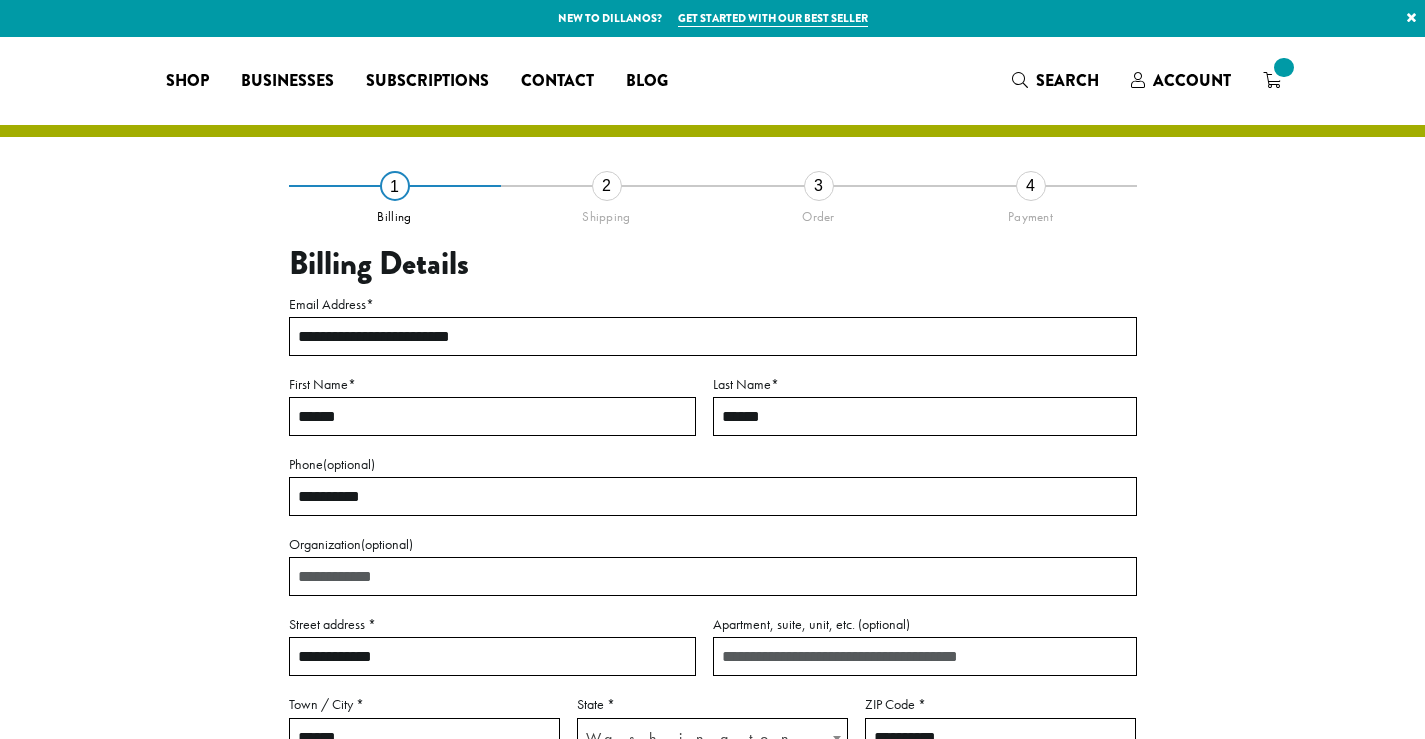 select on "**" 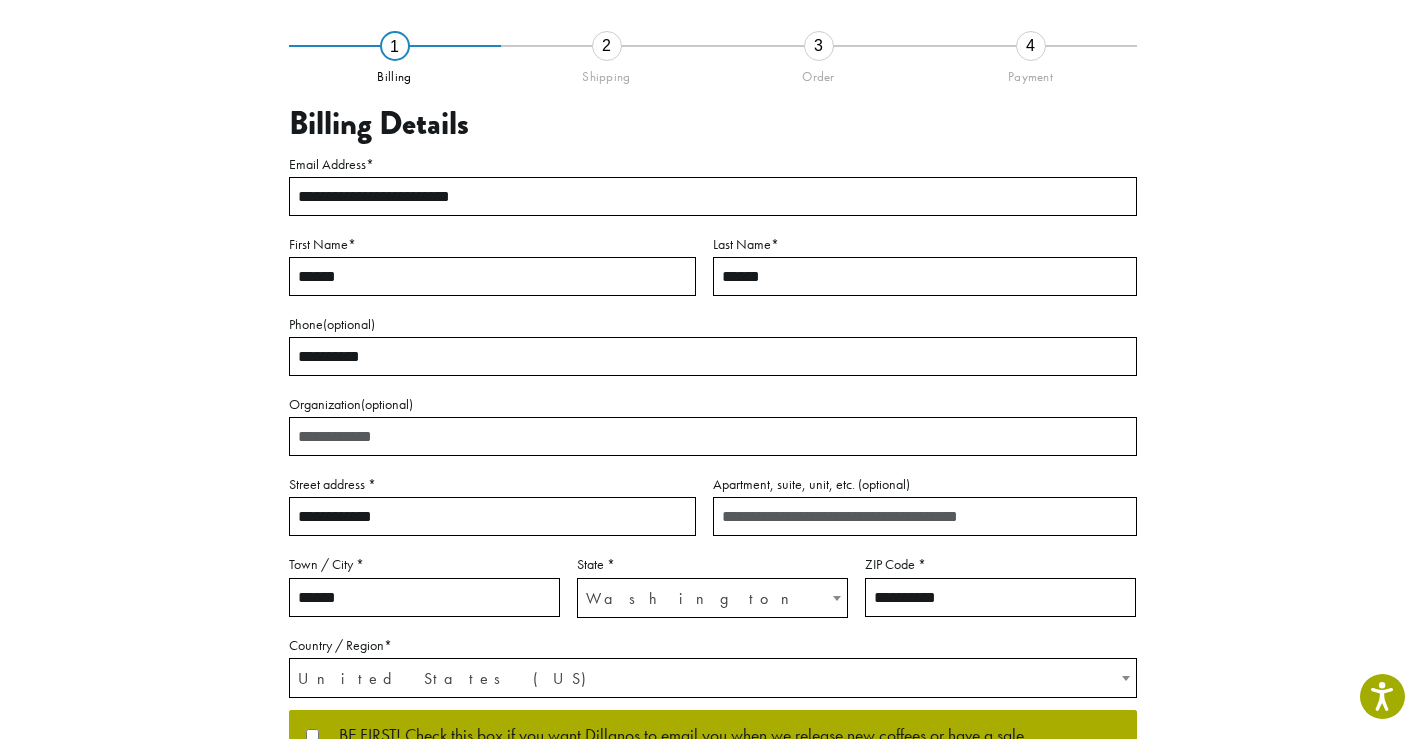 scroll, scrollTop: 177, scrollLeft: 0, axis: vertical 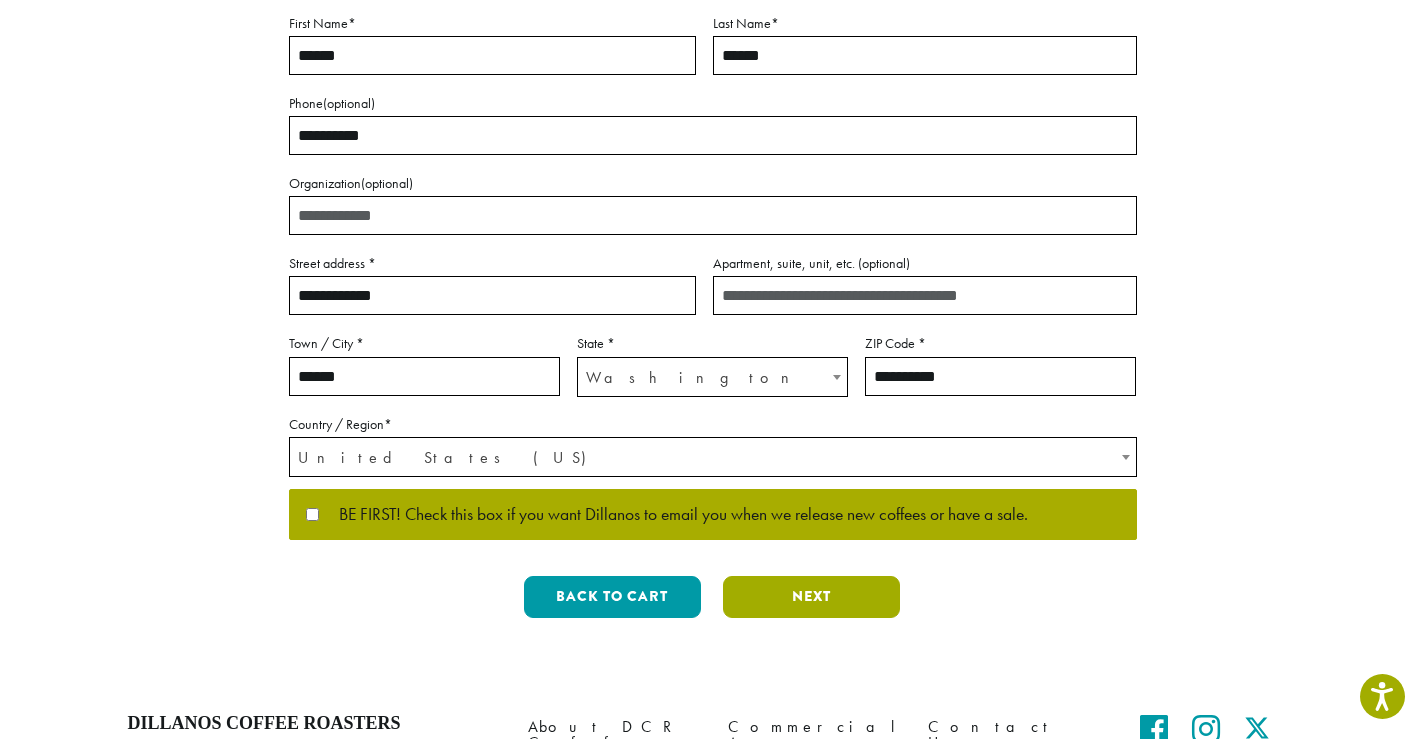 click on "Next" at bounding box center (811, 597) 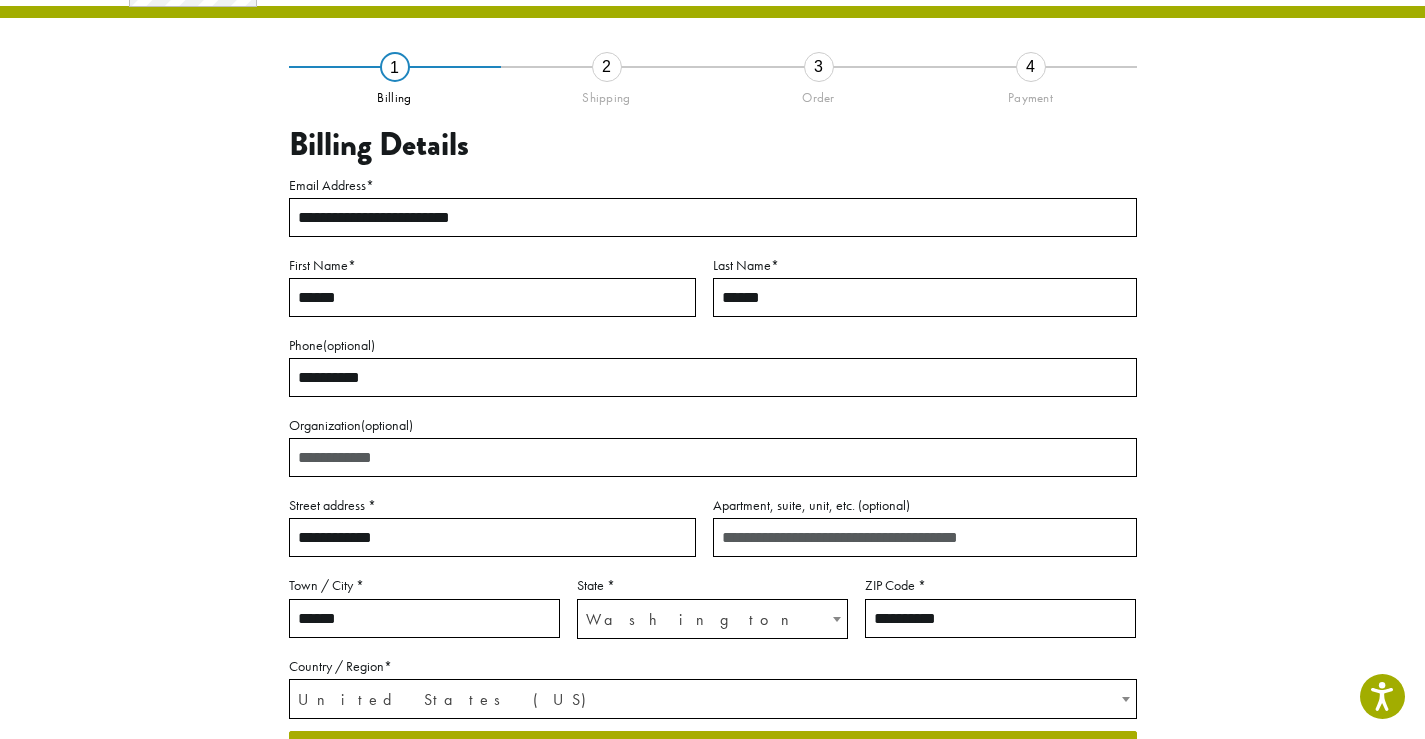 scroll, scrollTop: 105, scrollLeft: 0, axis: vertical 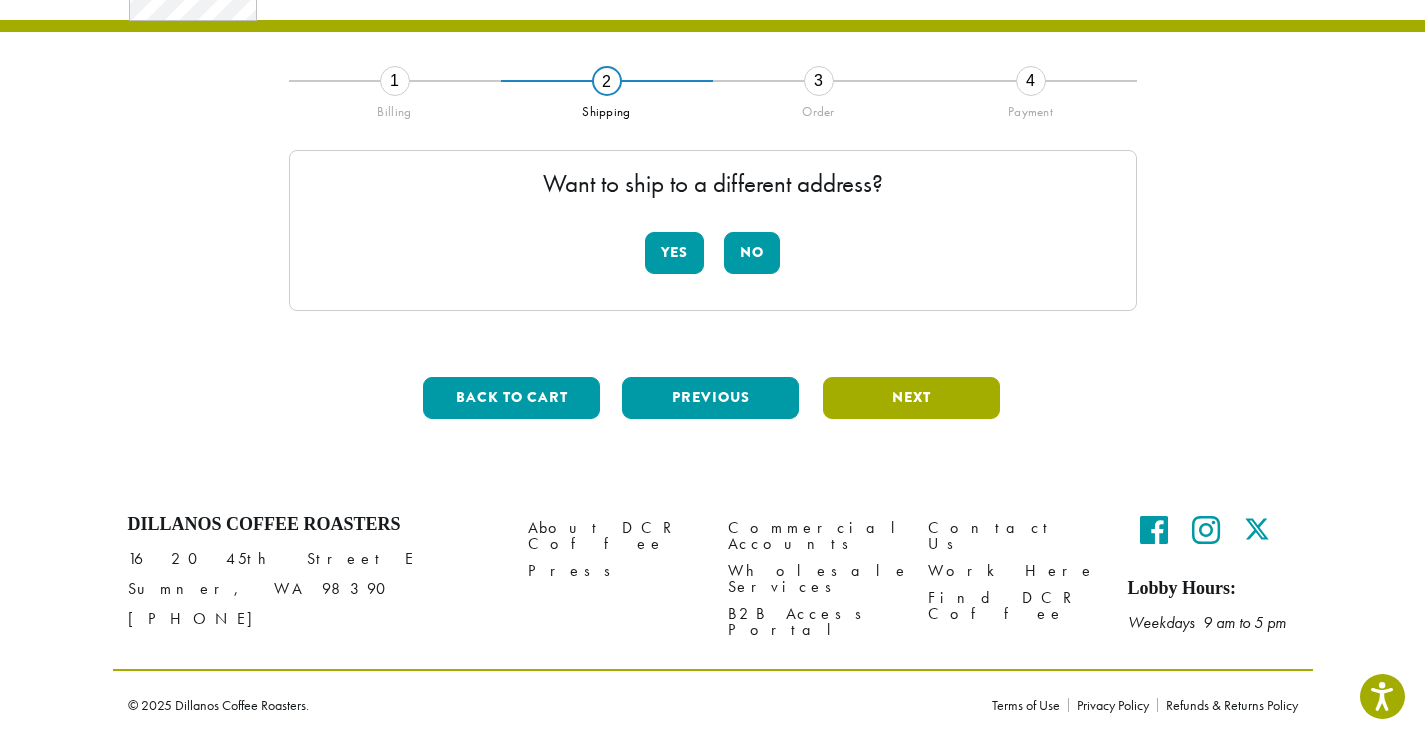 type 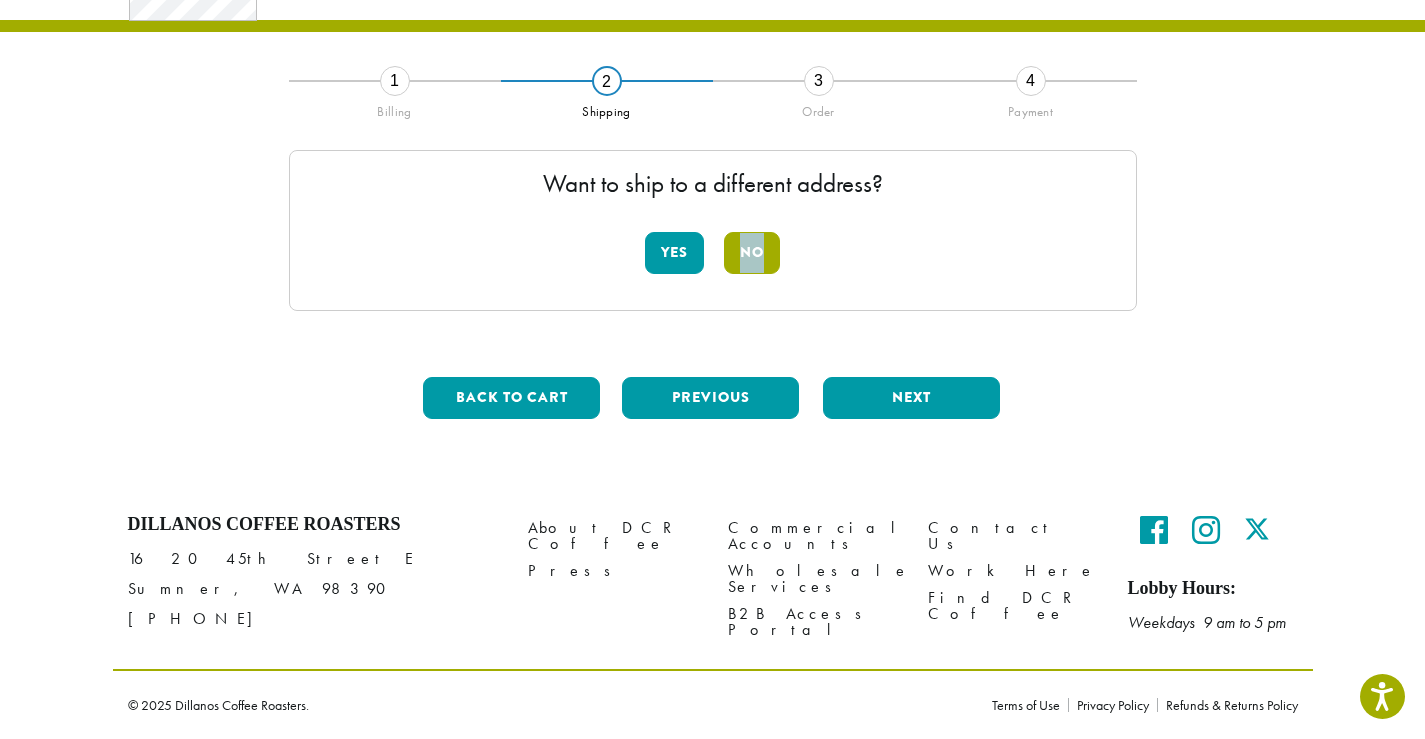 click on "No" at bounding box center (752, 253) 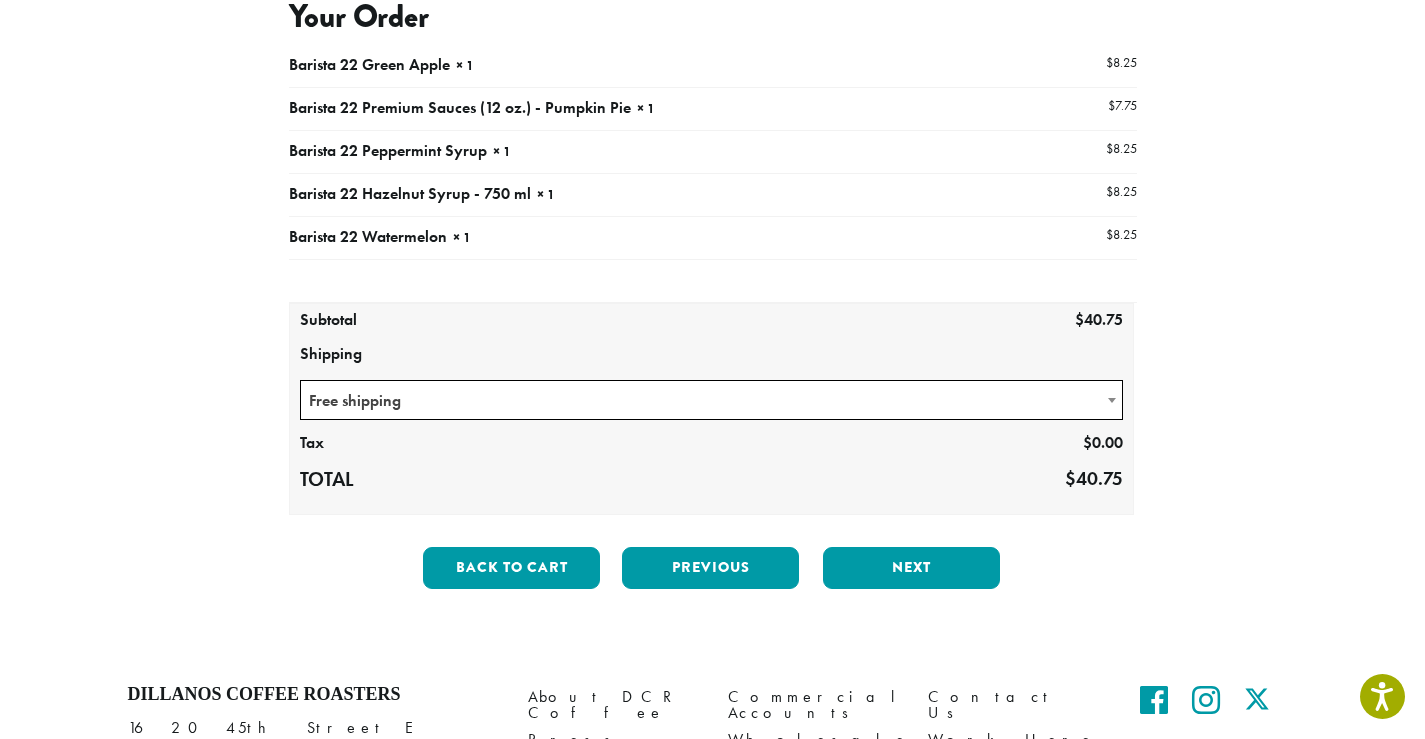 scroll, scrollTop: 254, scrollLeft: 0, axis: vertical 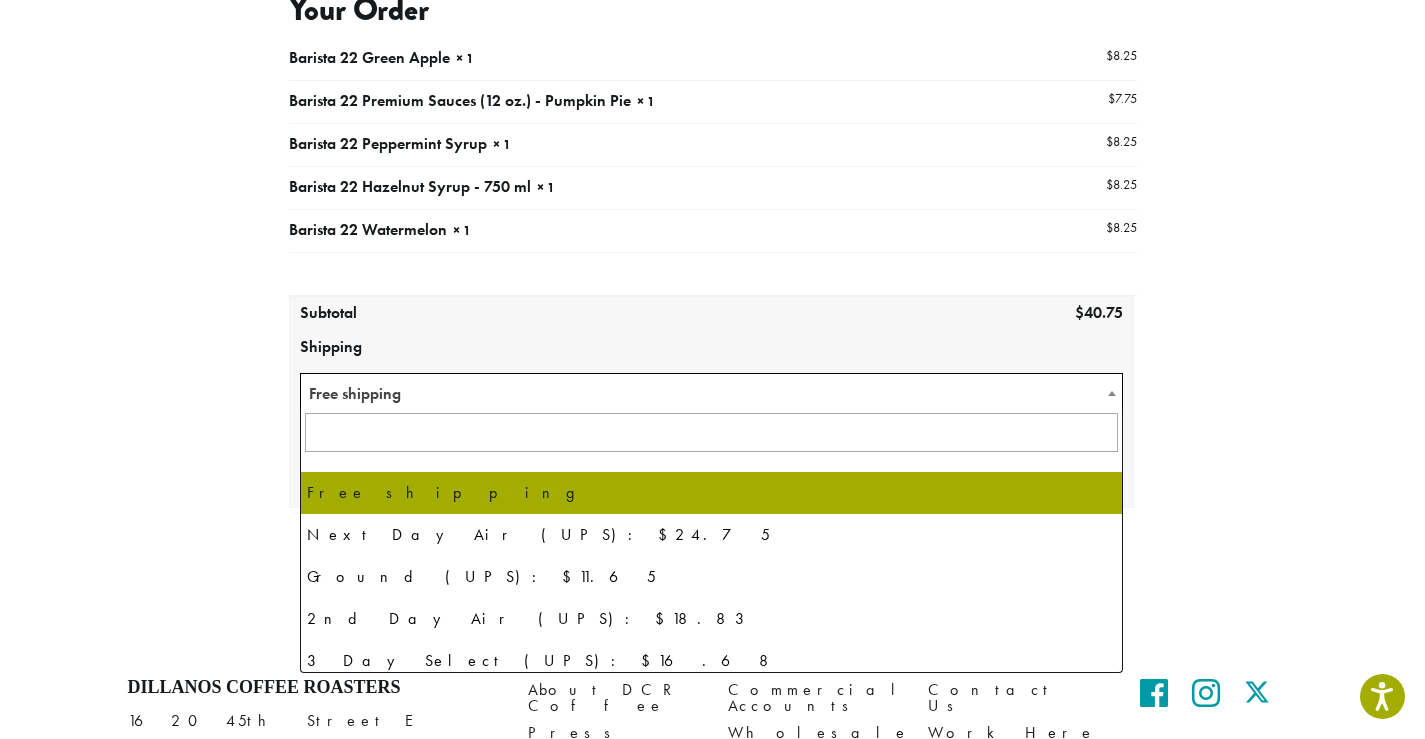 click on "Free shipping" at bounding box center [712, 393] 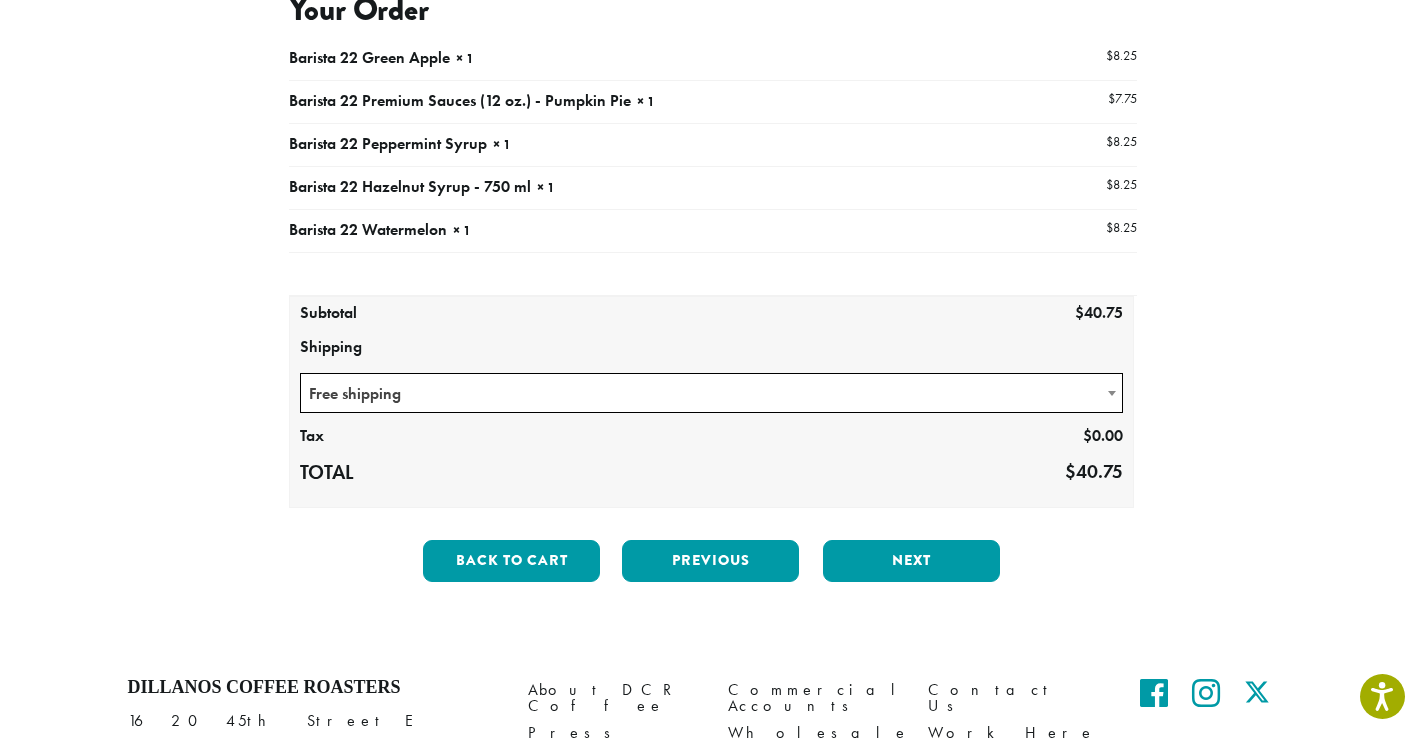 click on "Free shipping" at bounding box center (712, 393) 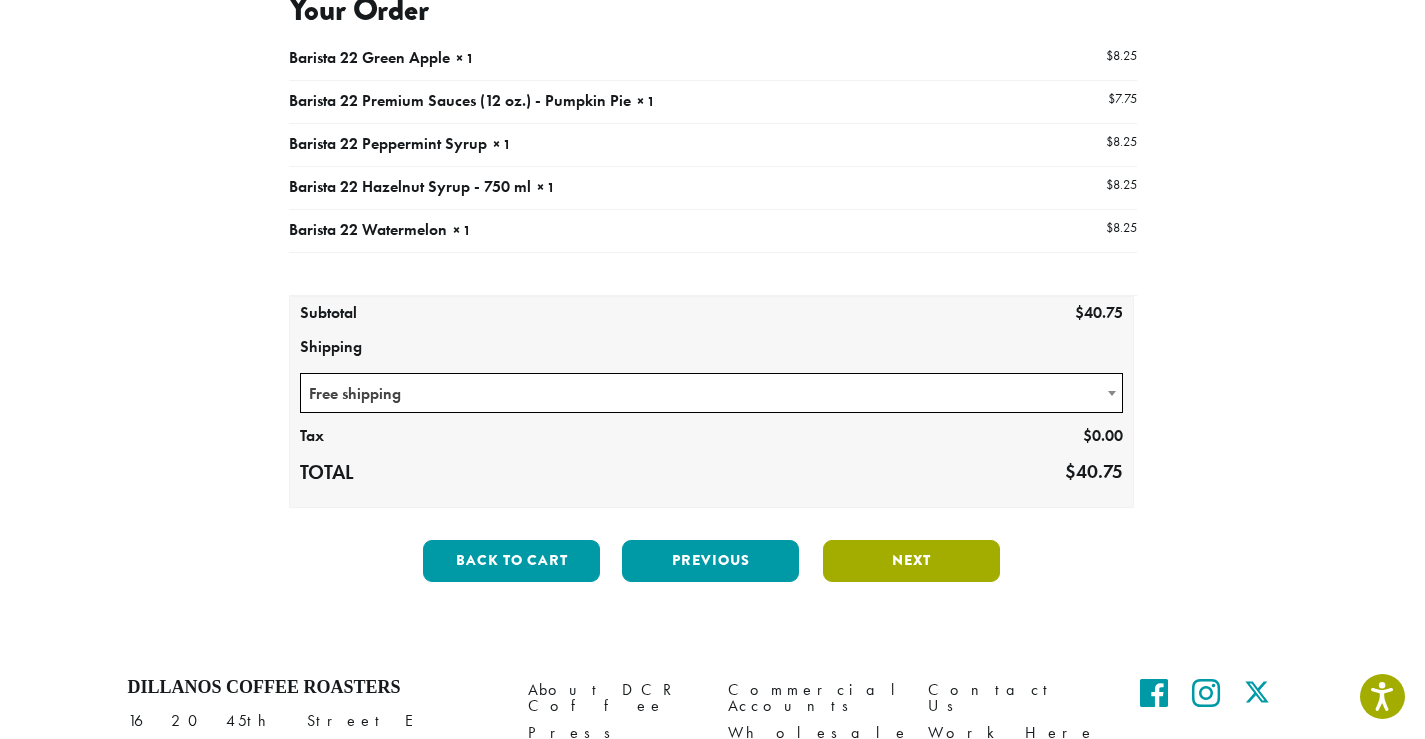 click on "Next" at bounding box center (911, 561) 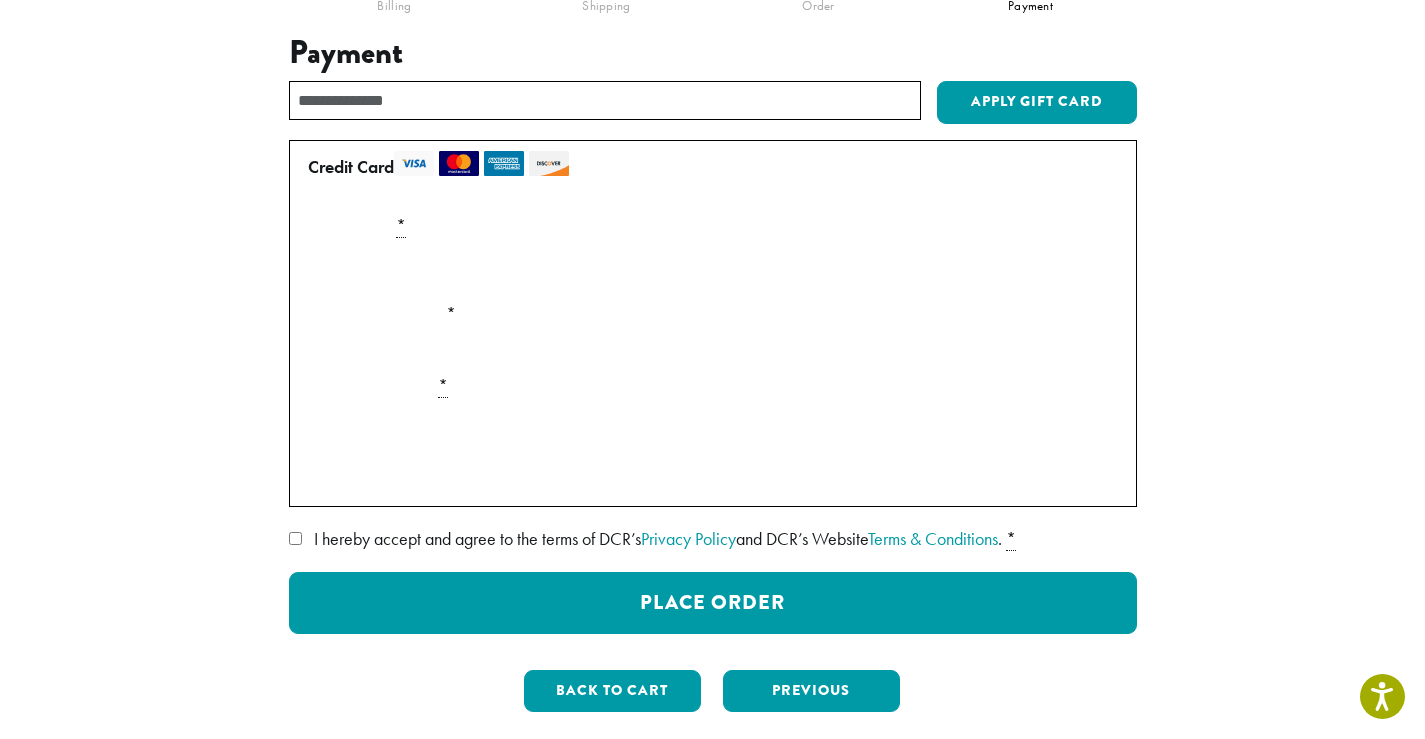 scroll, scrollTop: 217, scrollLeft: 0, axis: vertical 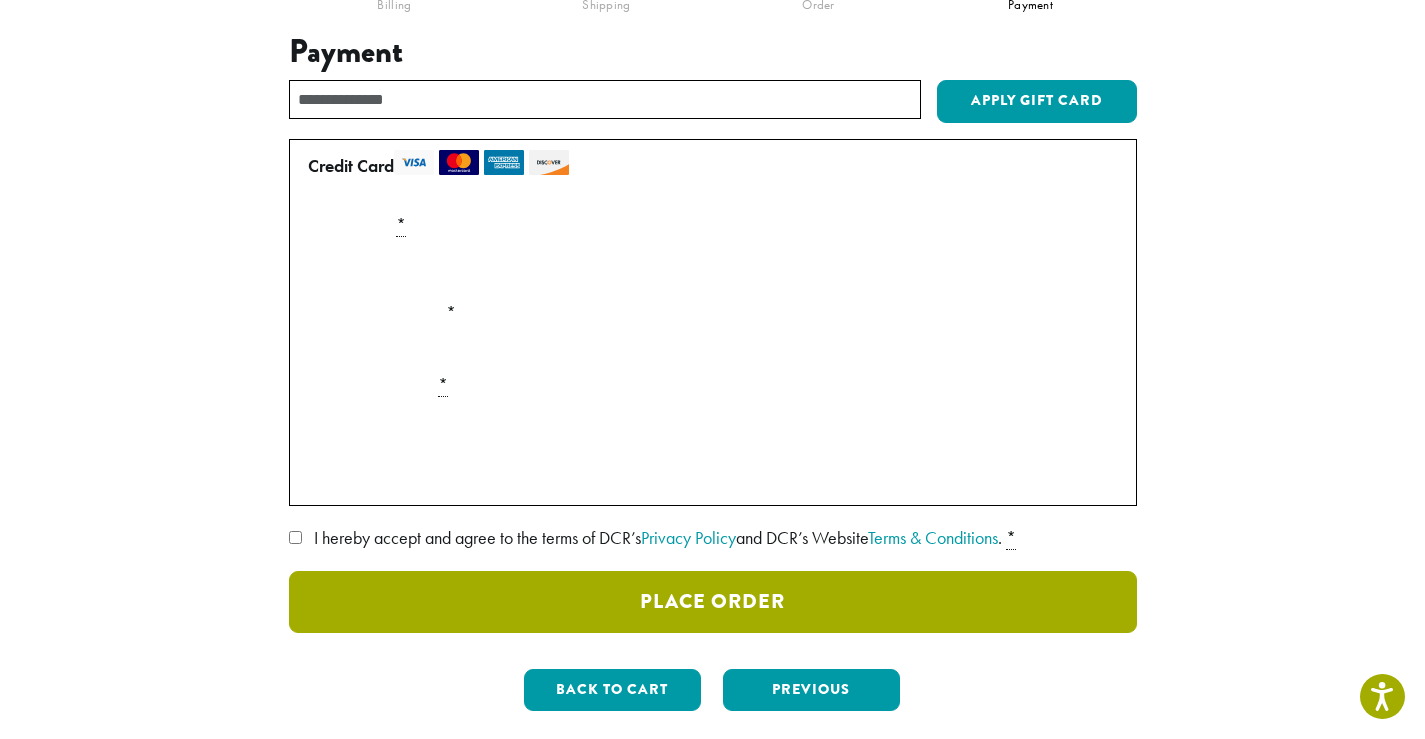 click on "Place Order" at bounding box center [713, 602] 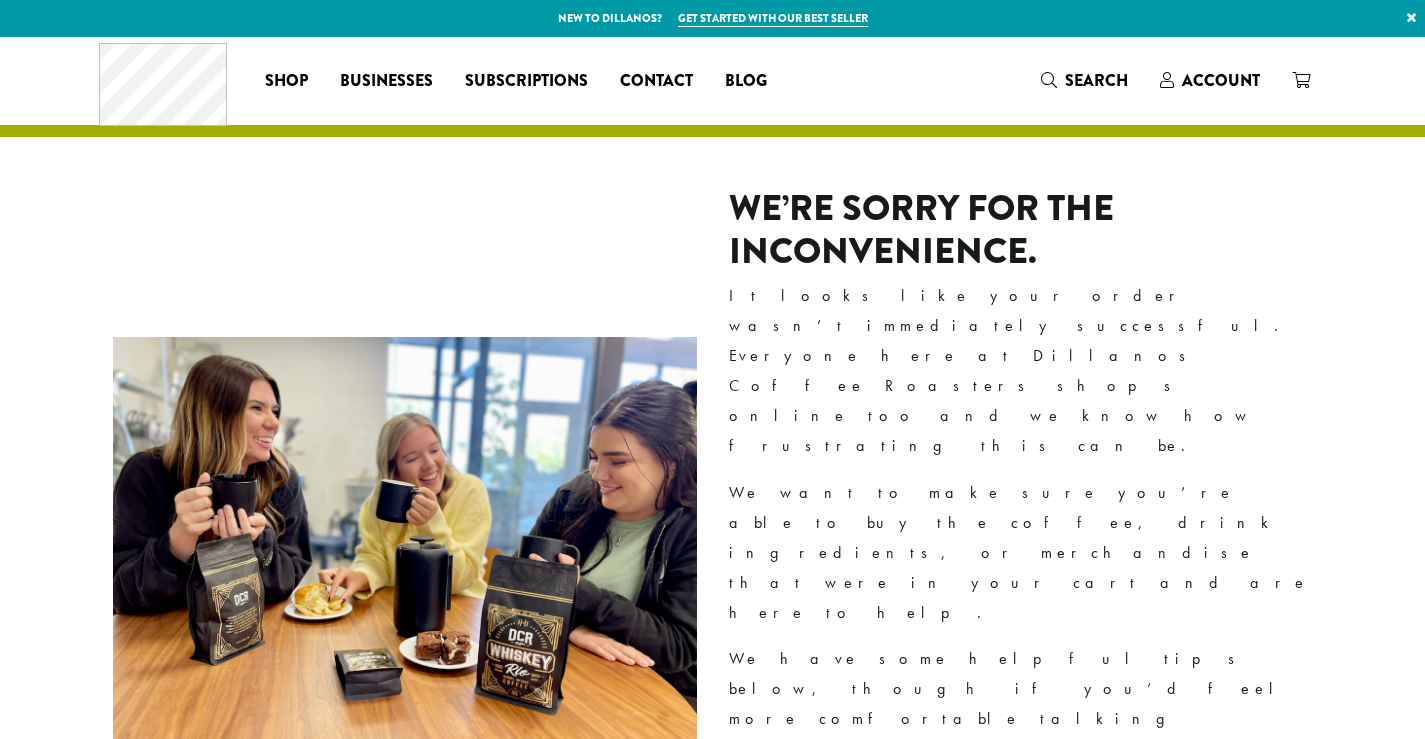 scroll, scrollTop: 0, scrollLeft: 0, axis: both 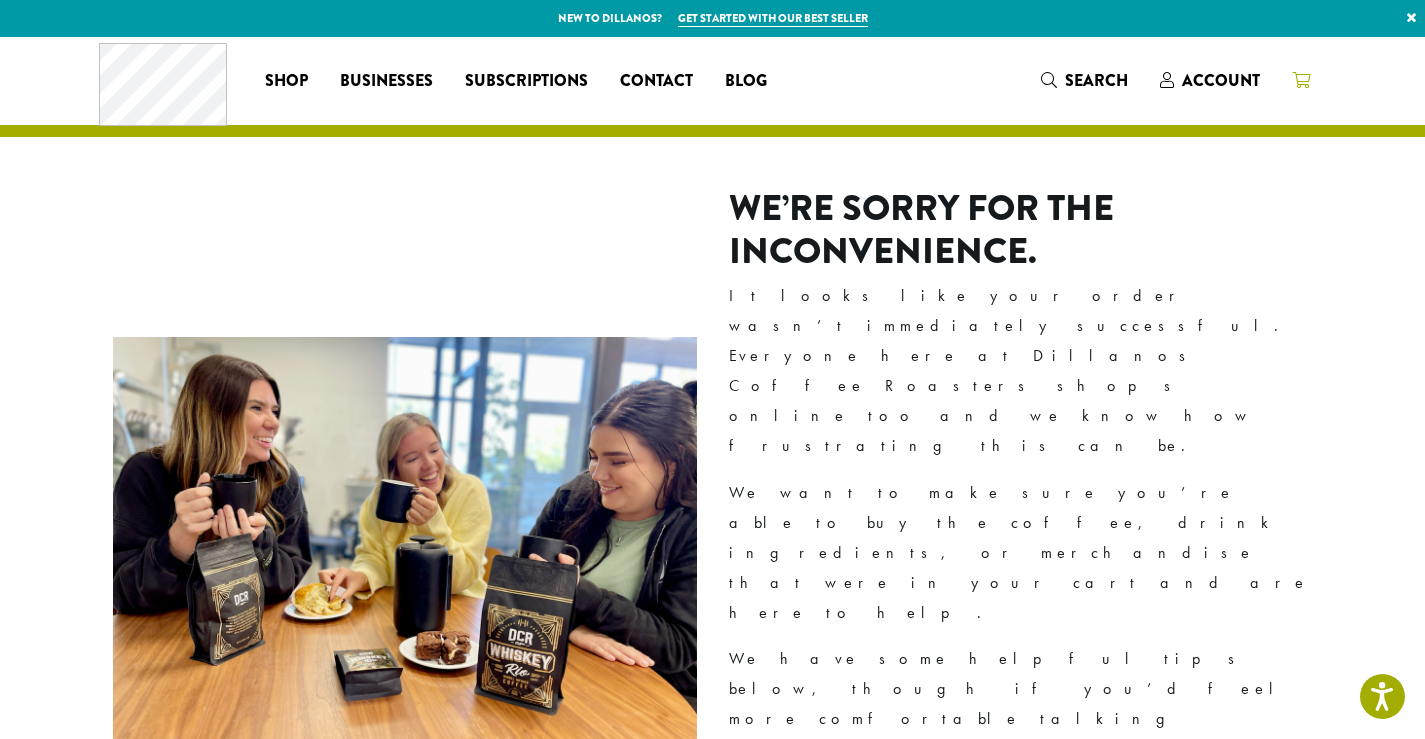 click at bounding box center (1301, 80) 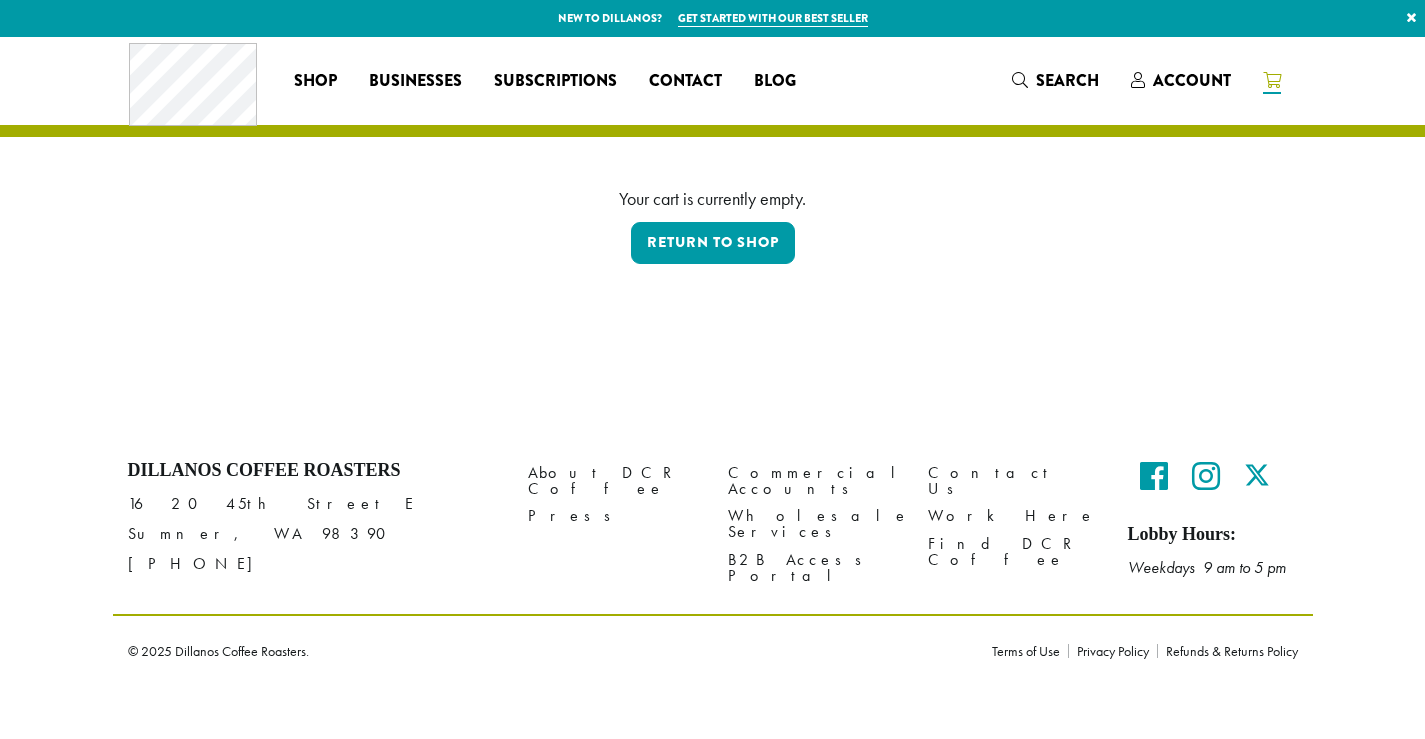 scroll, scrollTop: 0, scrollLeft: 0, axis: both 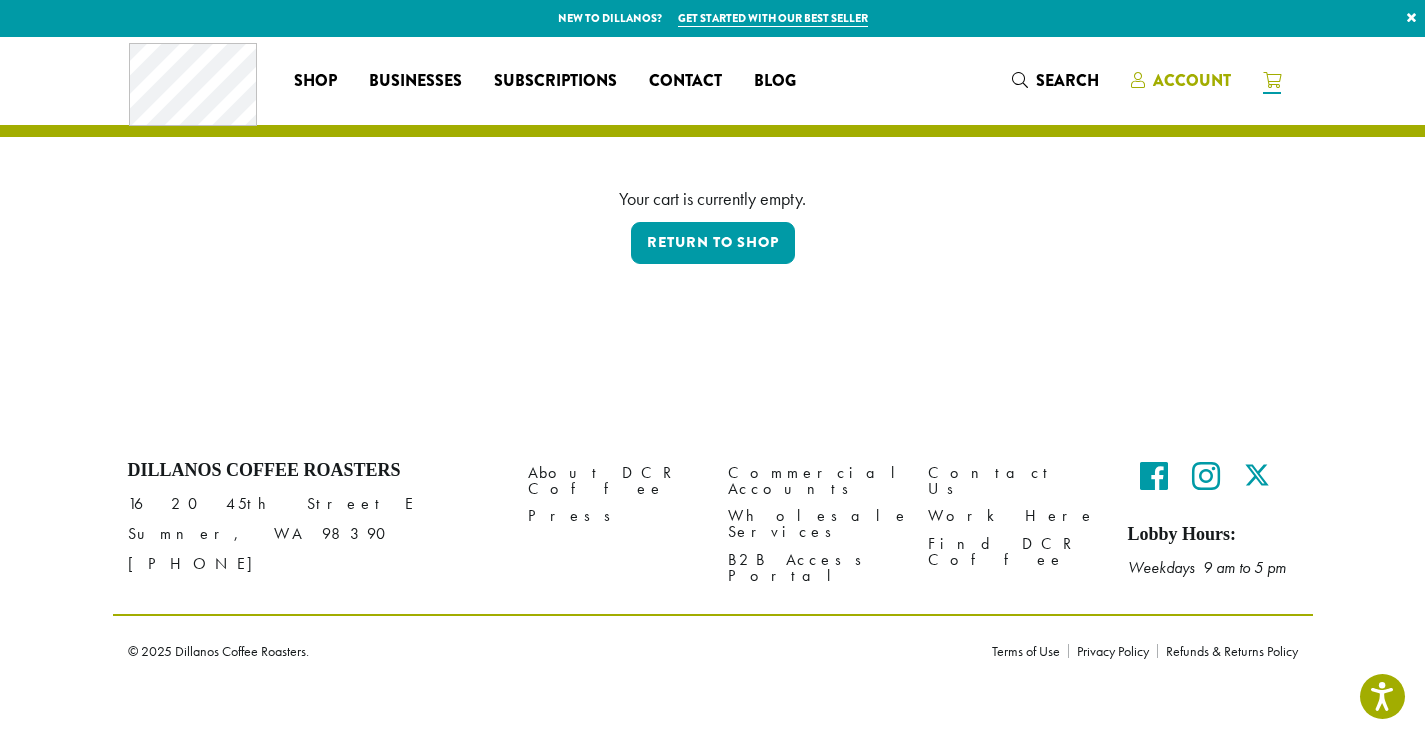 click on "Account" at bounding box center [1192, 80] 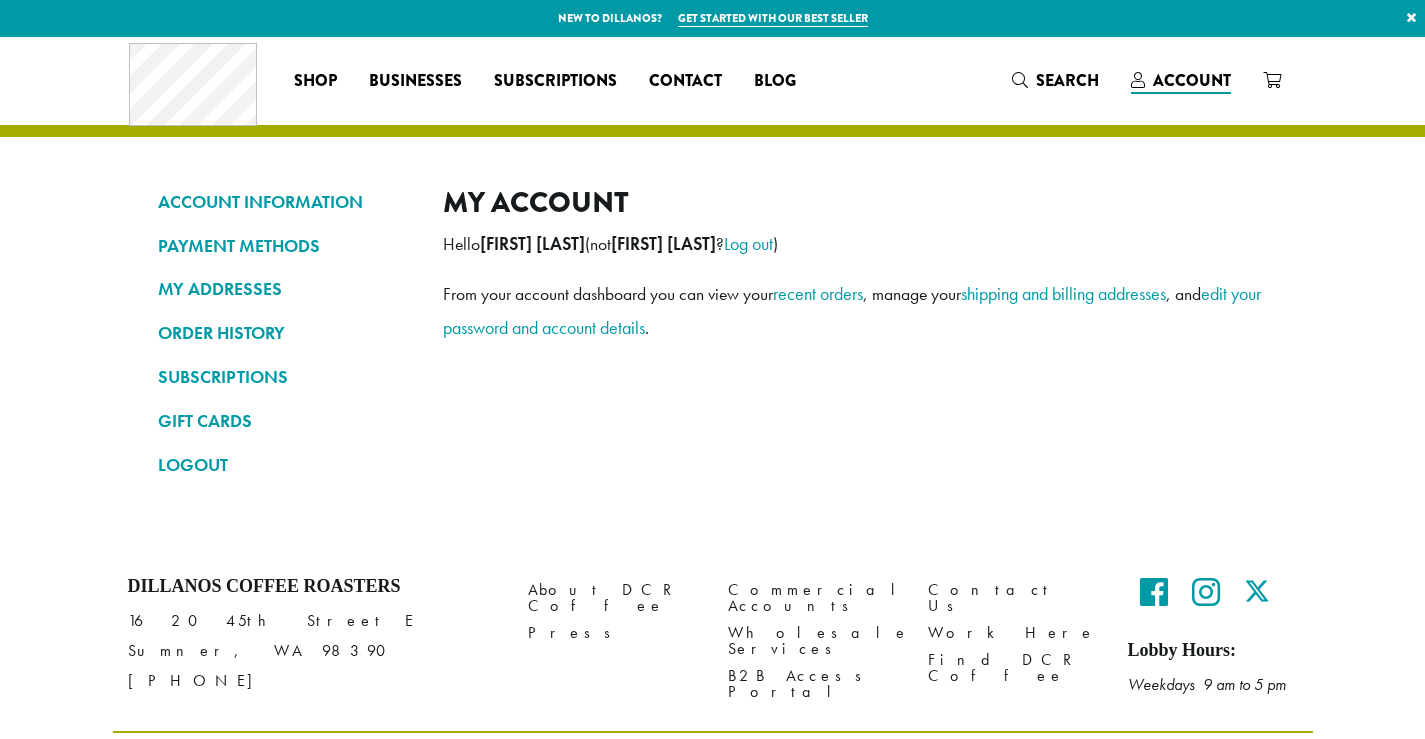 scroll, scrollTop: 0, scrollLeft: 0, axis: both 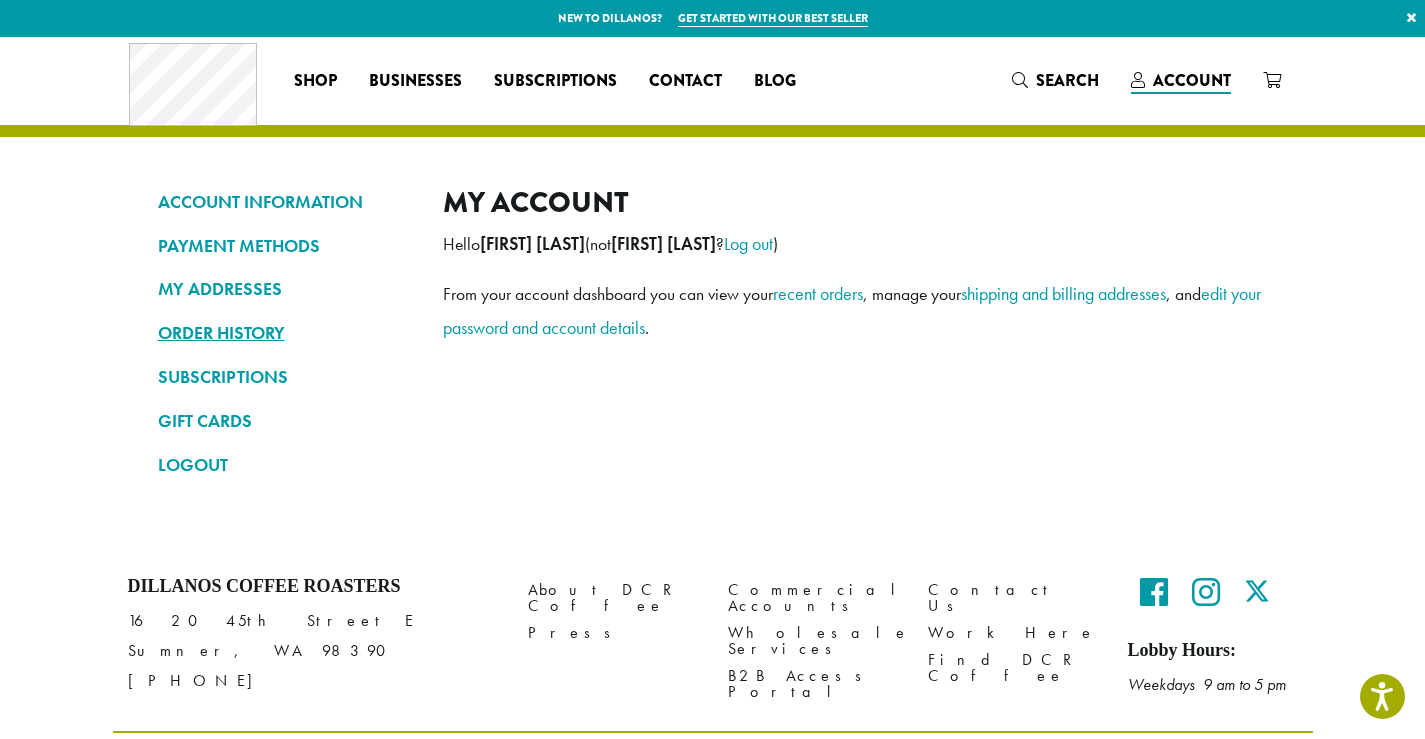 click on "ORDER HISTORY" at bounding box center (285, 333) 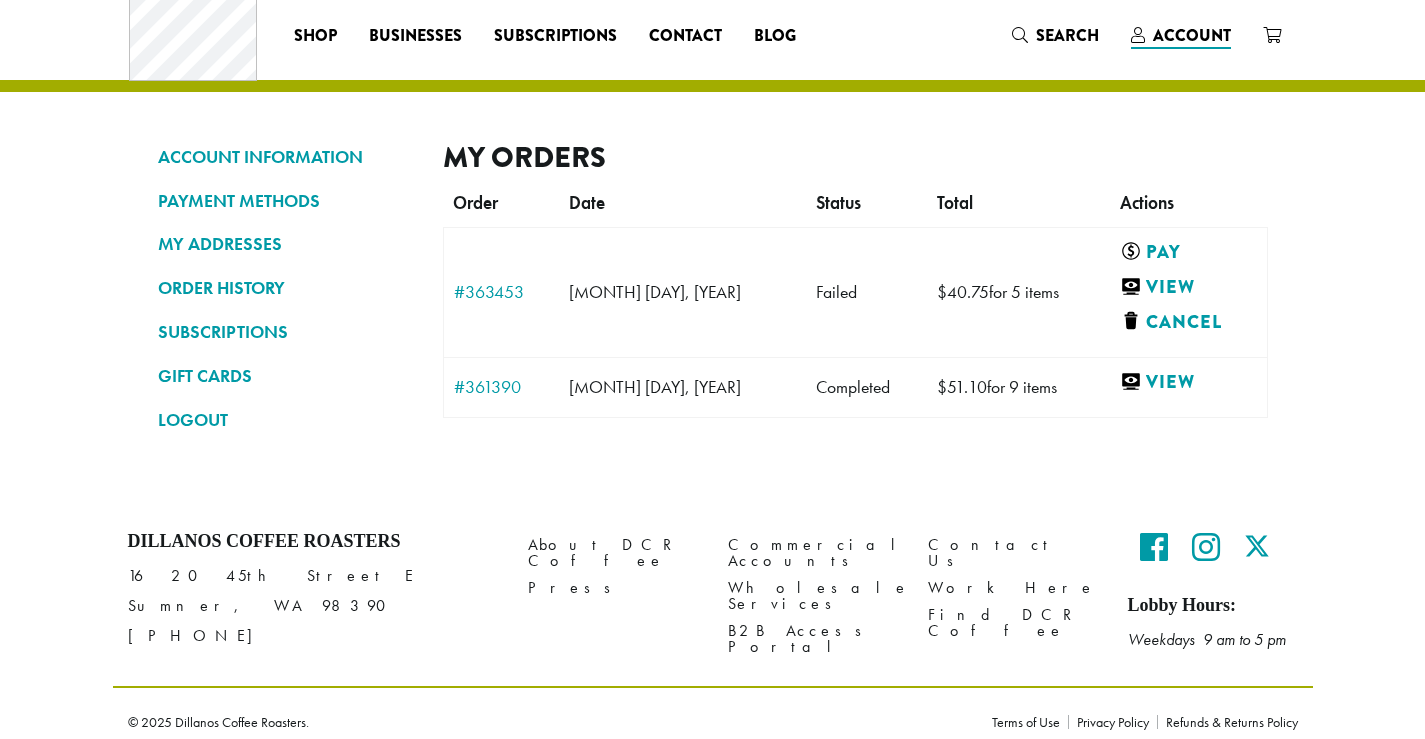 scroll, scrollTop: 45, scrollLeft: 0, axis: vertical 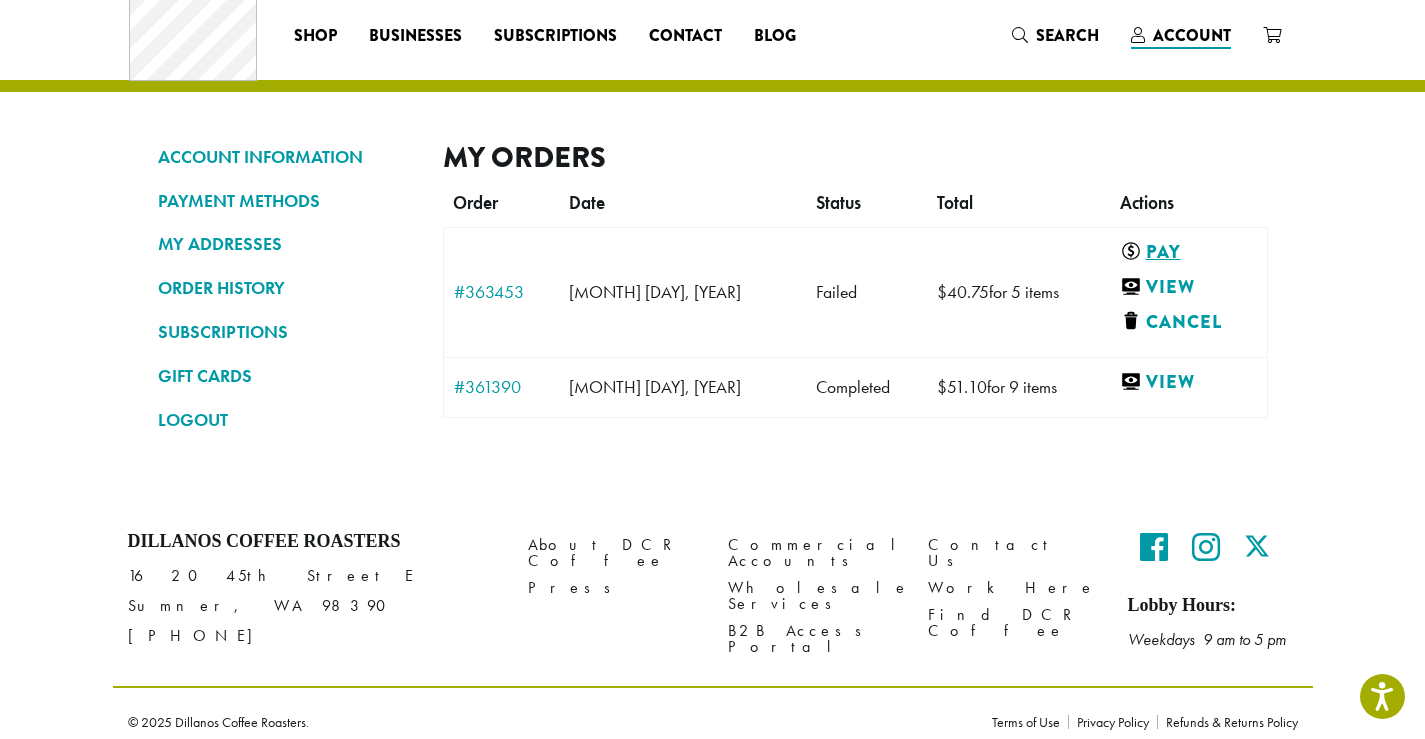 click on "Pay" at bounding box center [1184, 252] 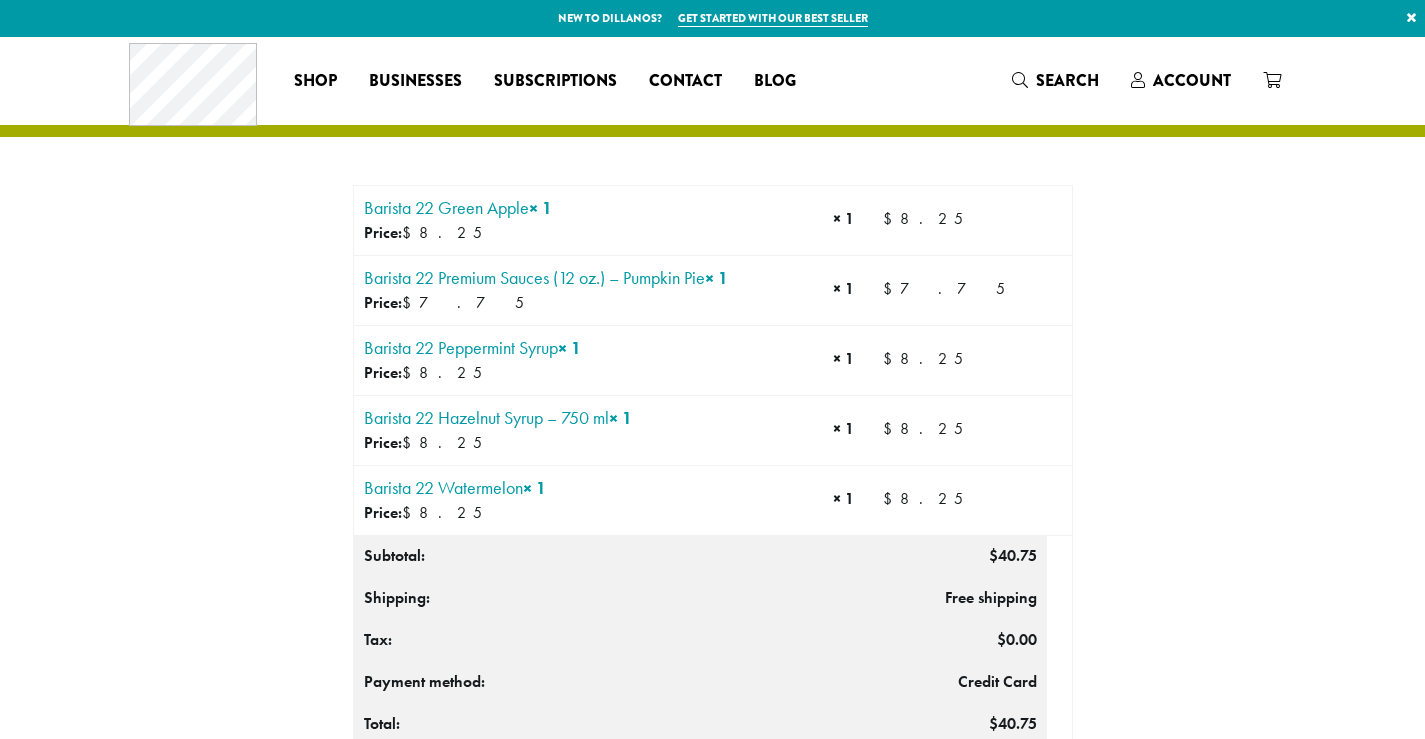 scroll, scrollTop: 0, scrollLeft: 0, axis: both 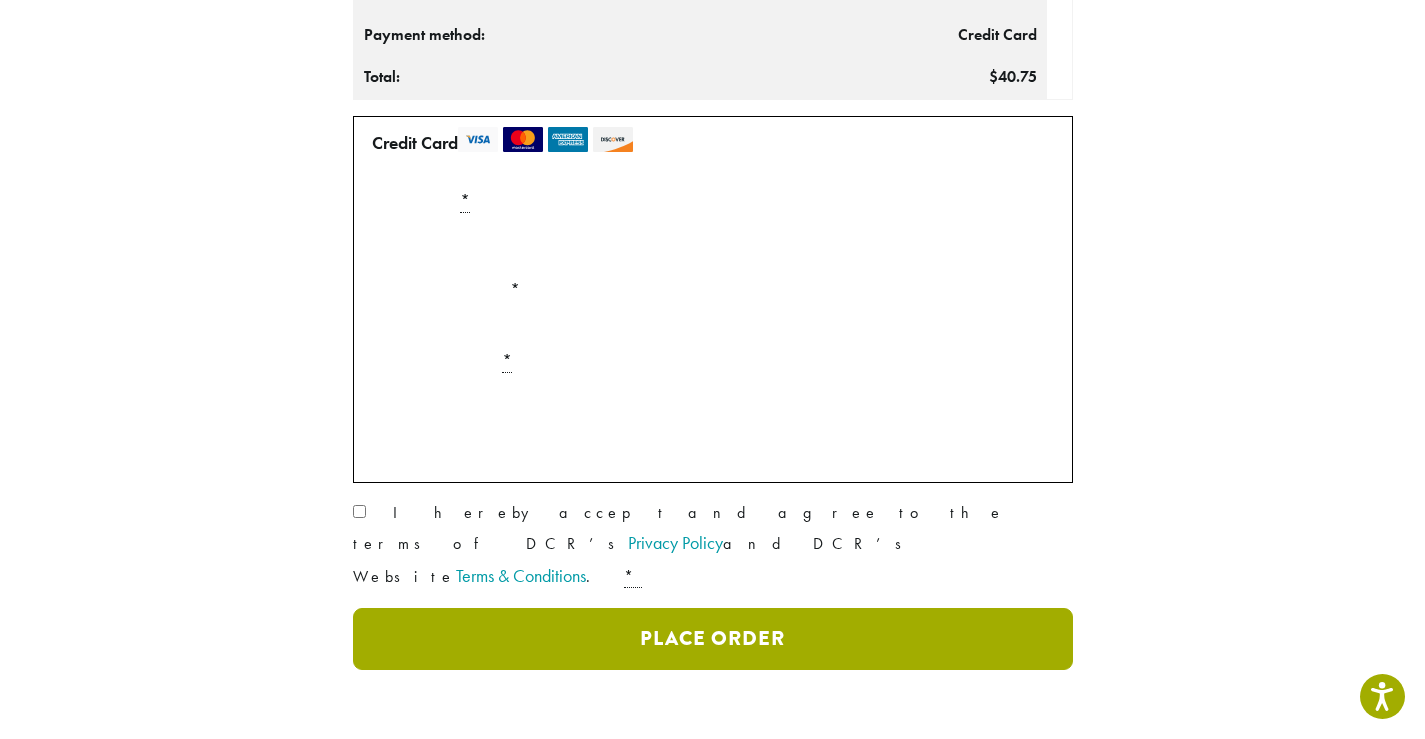 click on "Place Order" at bounding box center (713, 639) 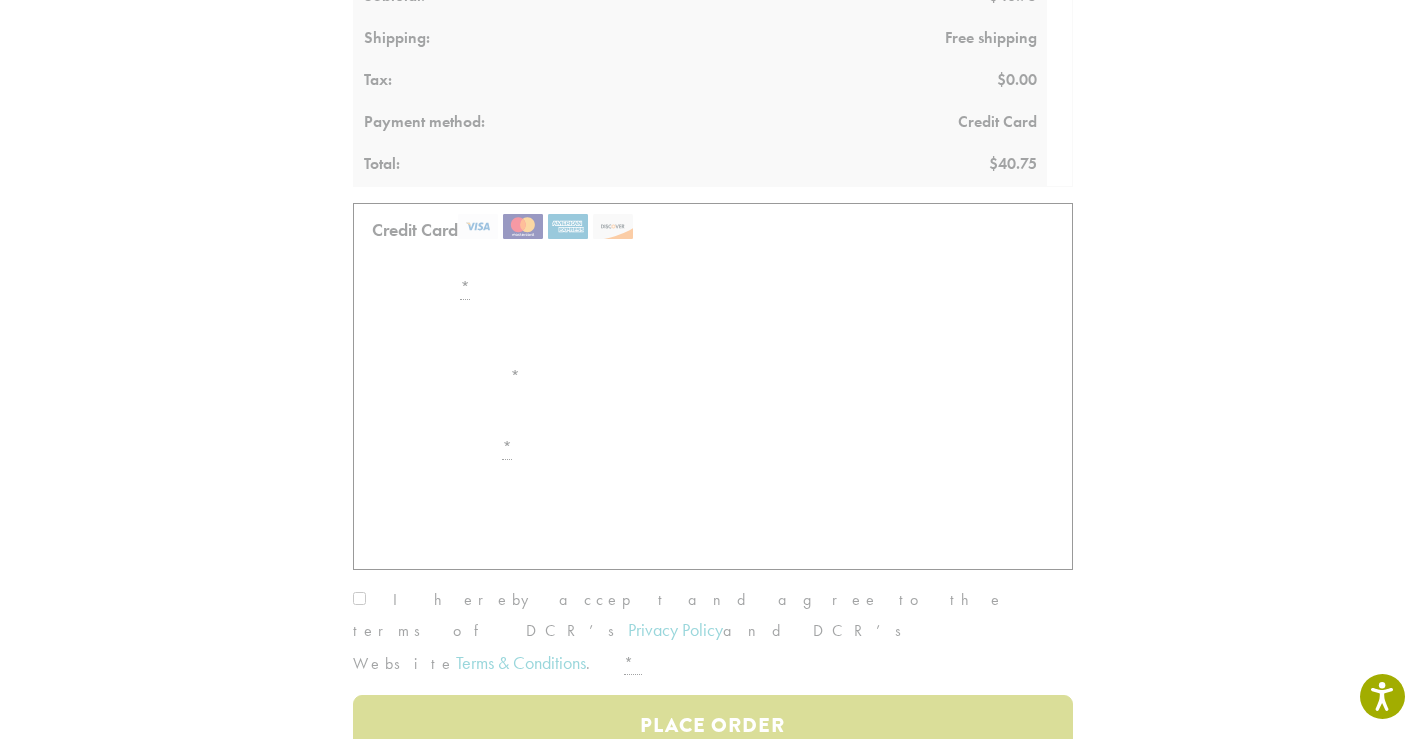 scroll, scrollTop: 556, scrollLeft: 0, axis: vertical 